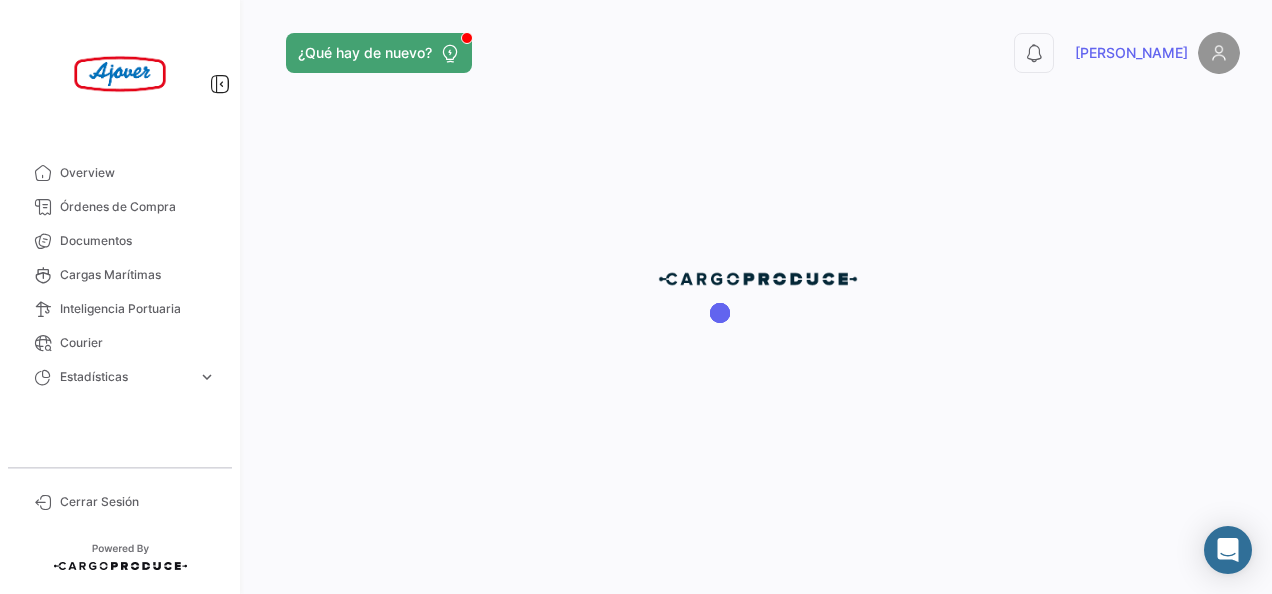 scroll, scrollTop: 0, scrollLeft: 0, axis: both 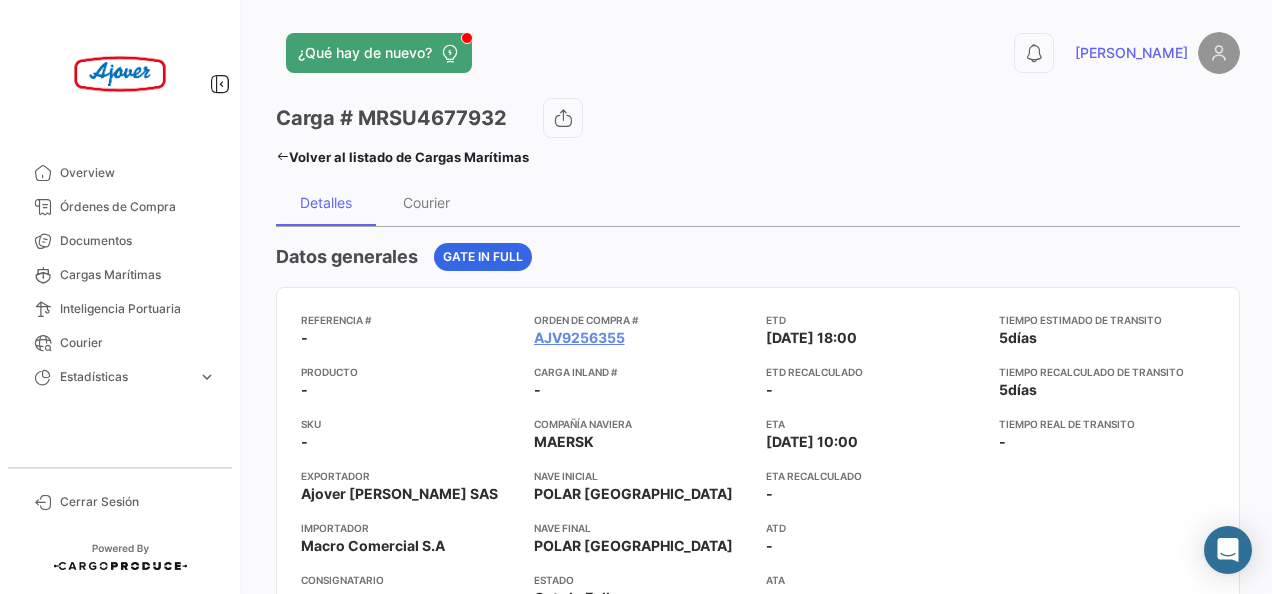 click 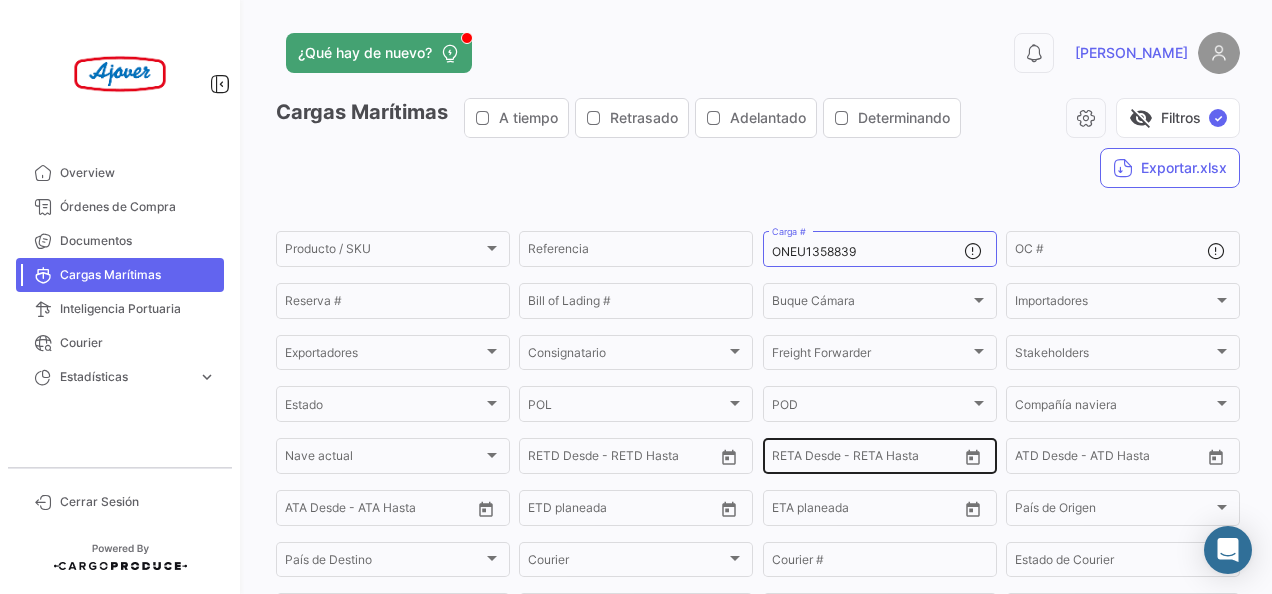 scroll, scrollTop: 100, scrollLeft: 0, axis: vertical 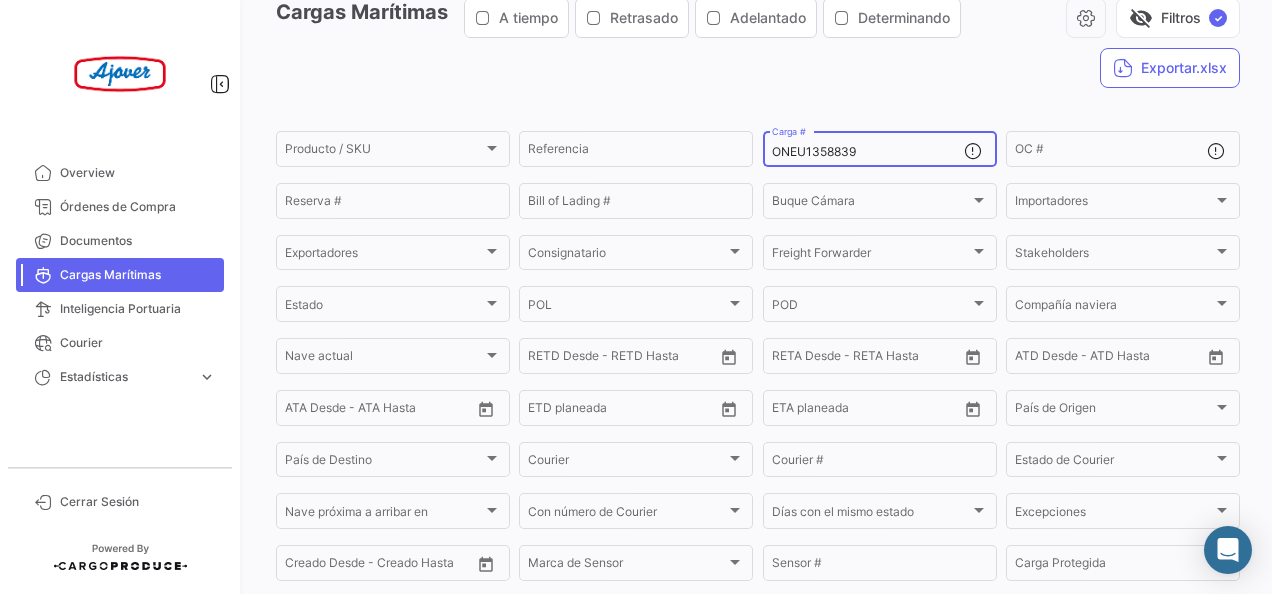 click on "ONEU1358839  Carga #" 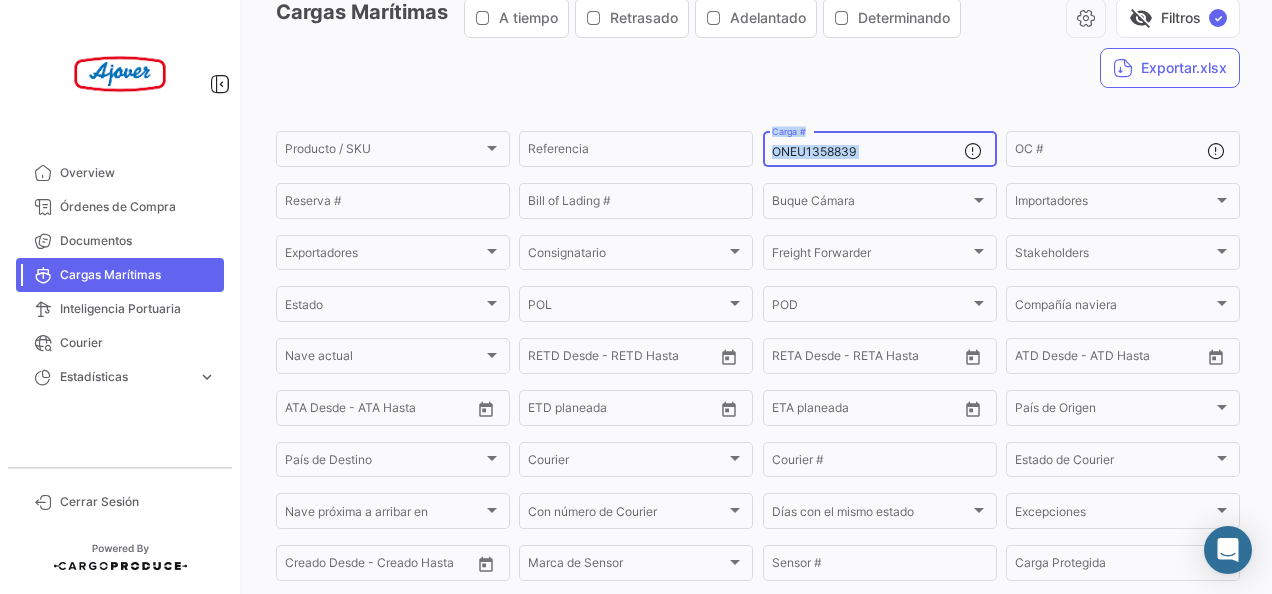 click on "ONEU1358839  Carga #" 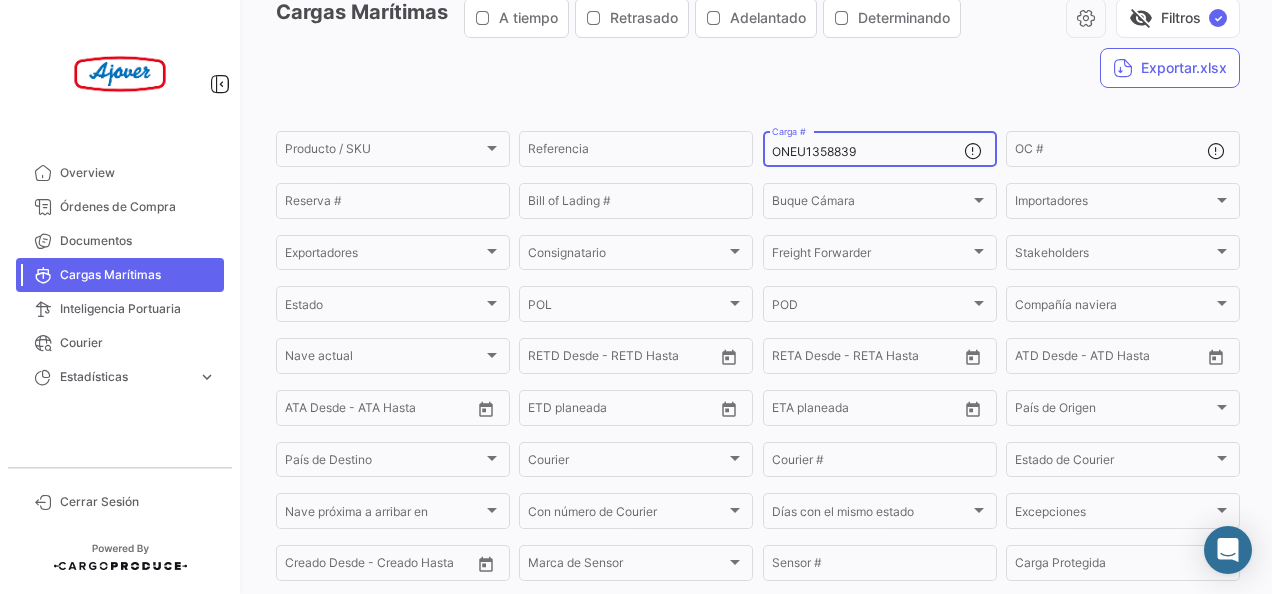 click on "ONEU1358839" at bounding box center (868, 152) 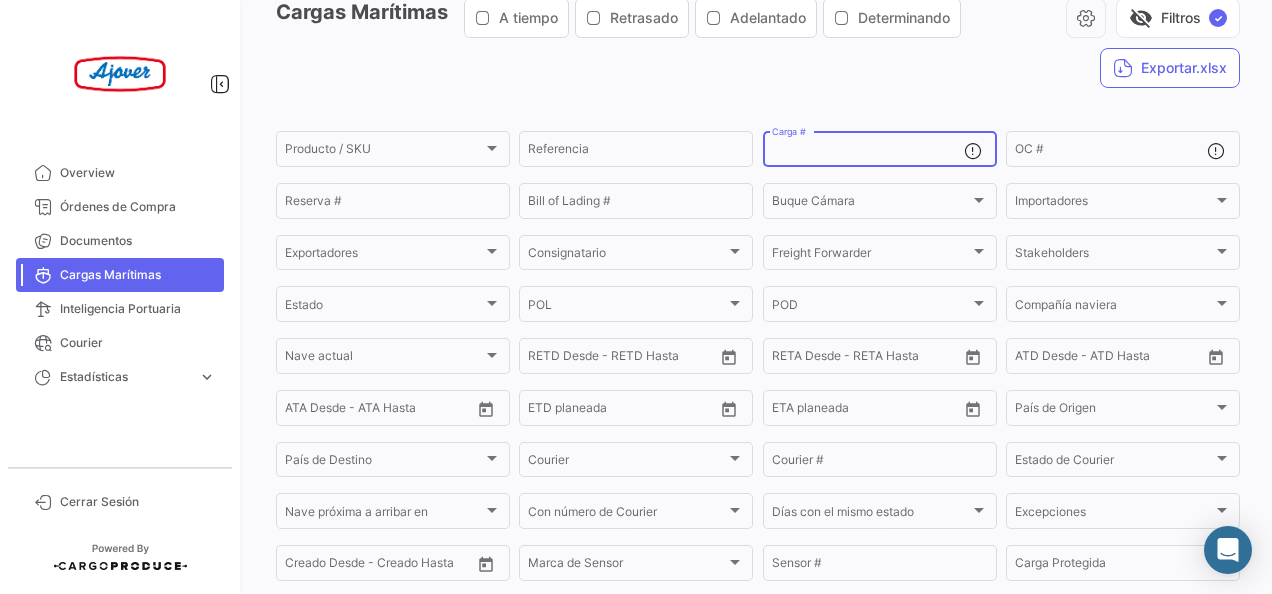type 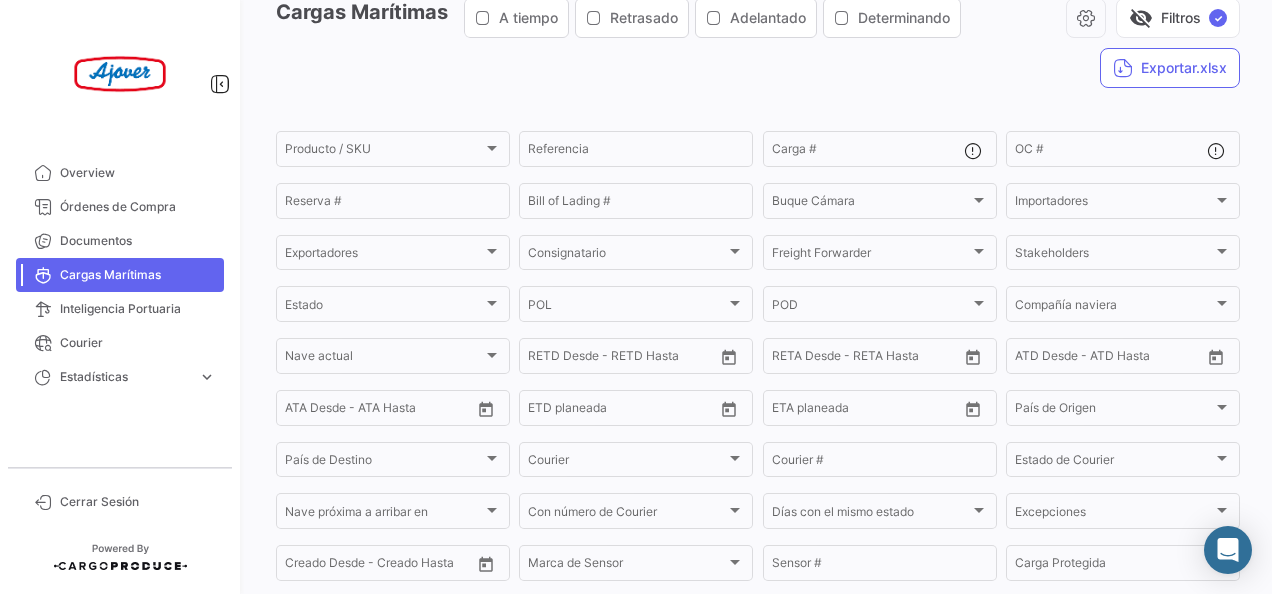 click on "Cargas Marítimas   A tiempo   Retrasado   Adelantado   Determinando   visibility_off   Filtros  ✓  Exportar.xlsx" 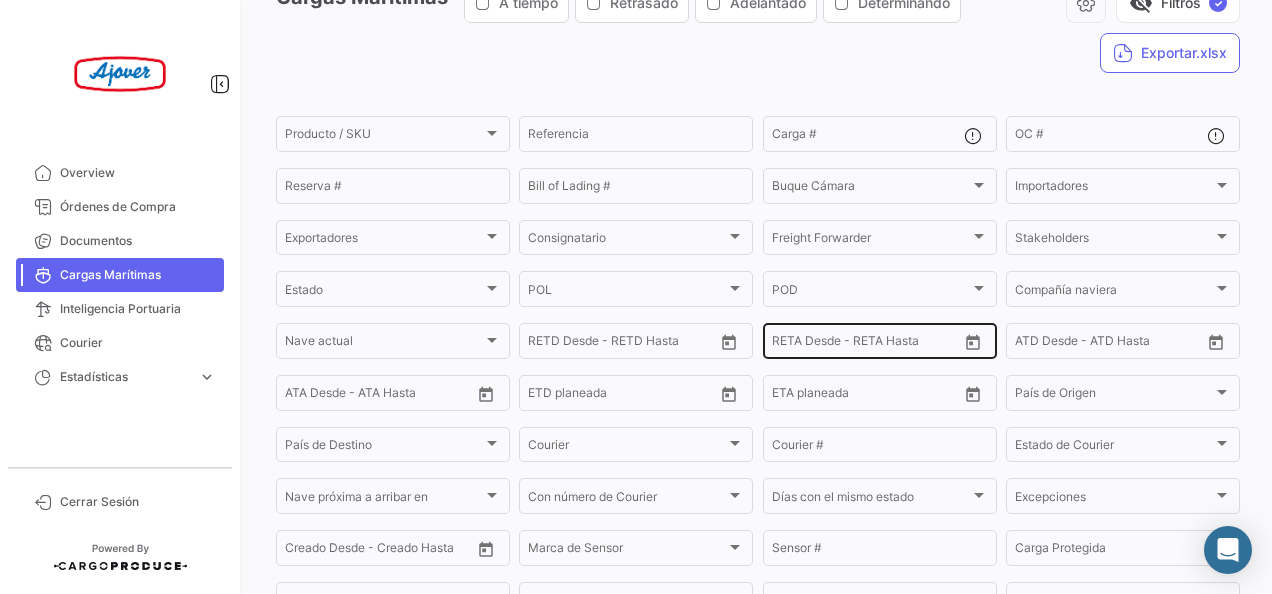 scroll, scrollTop: 0, scrollLeft: 0, axis: both 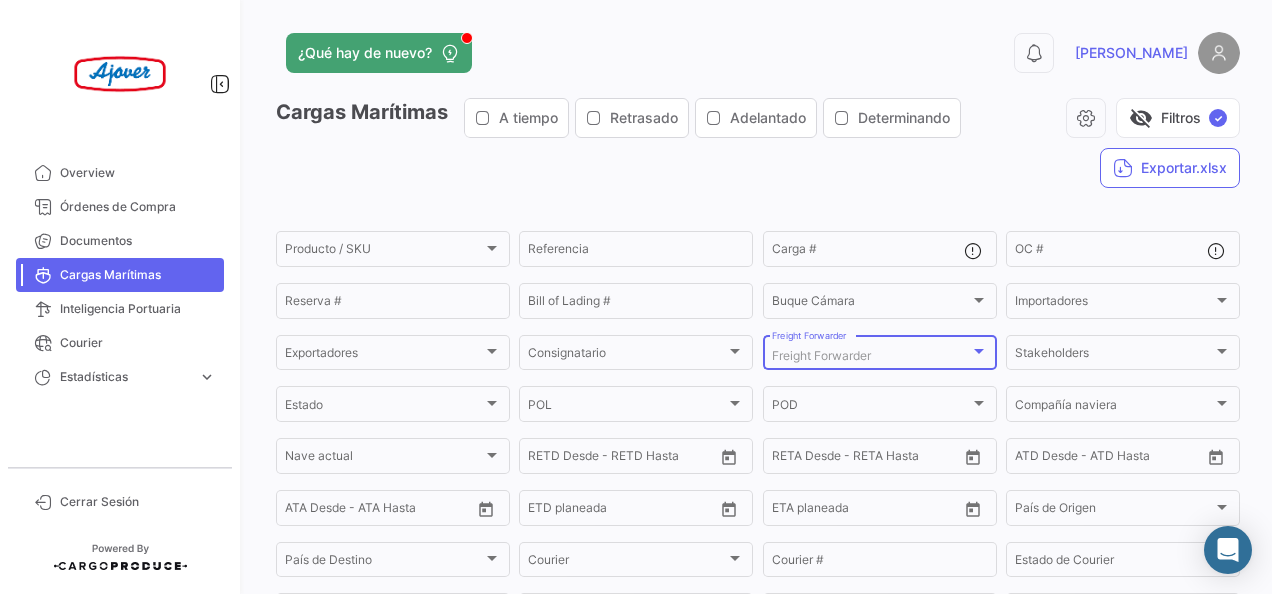 click on "Freight Forwarder" at bounding box center (821, 355) 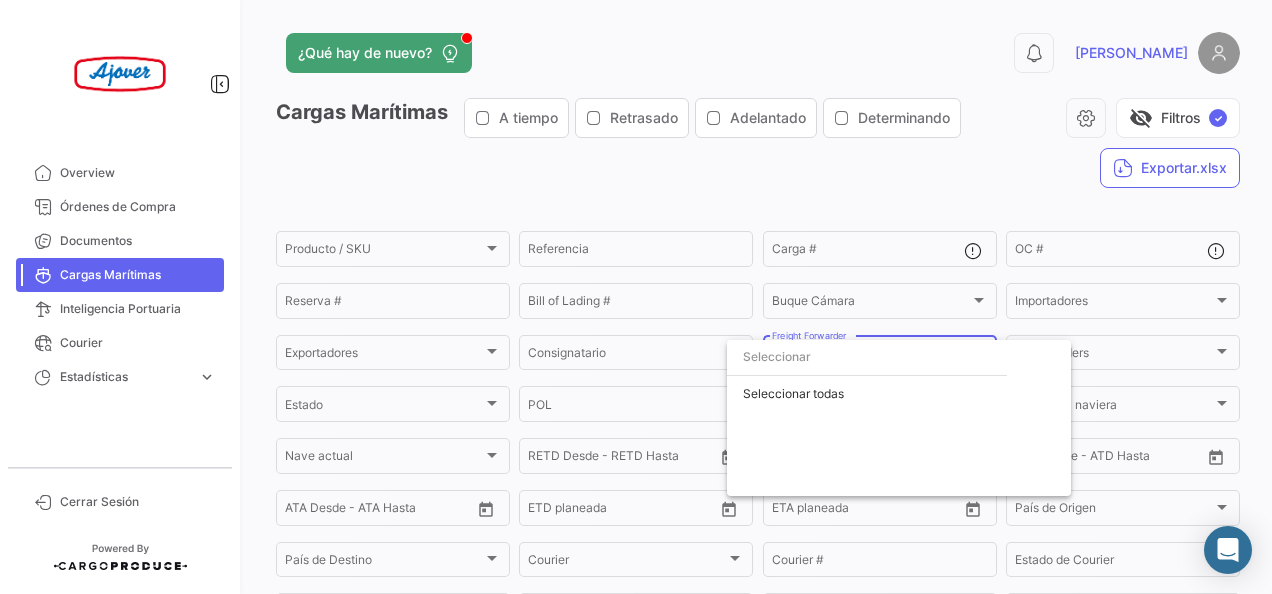 click at bounding box center [636, 297] 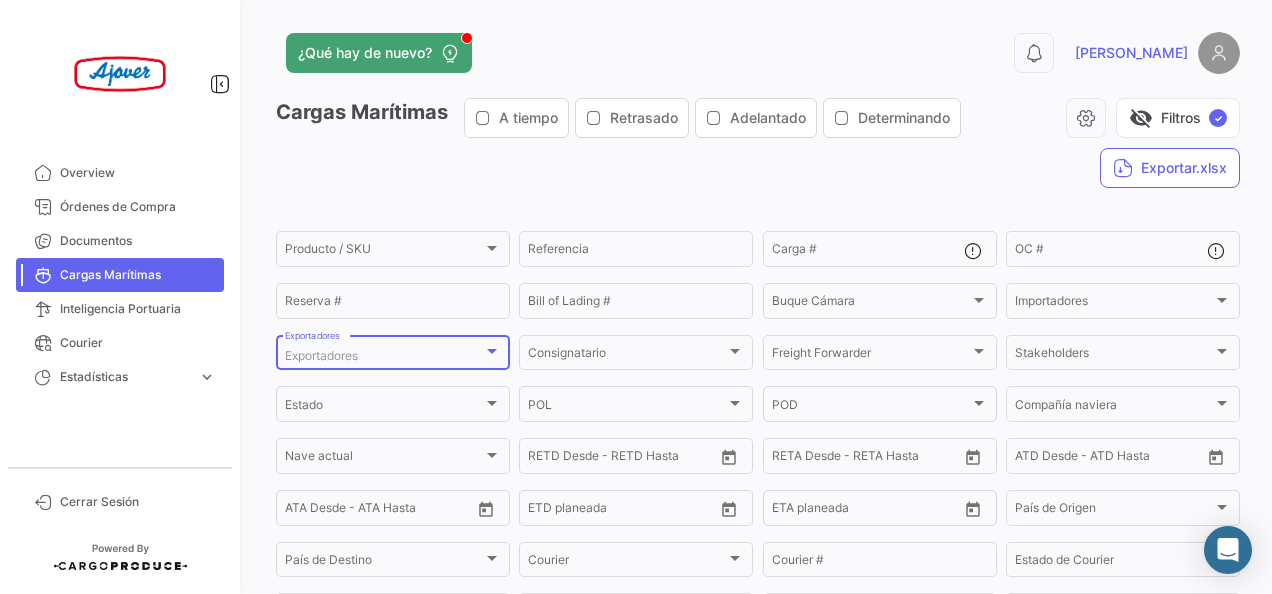 click on "Exportadores" at bounding box center (384, 356) 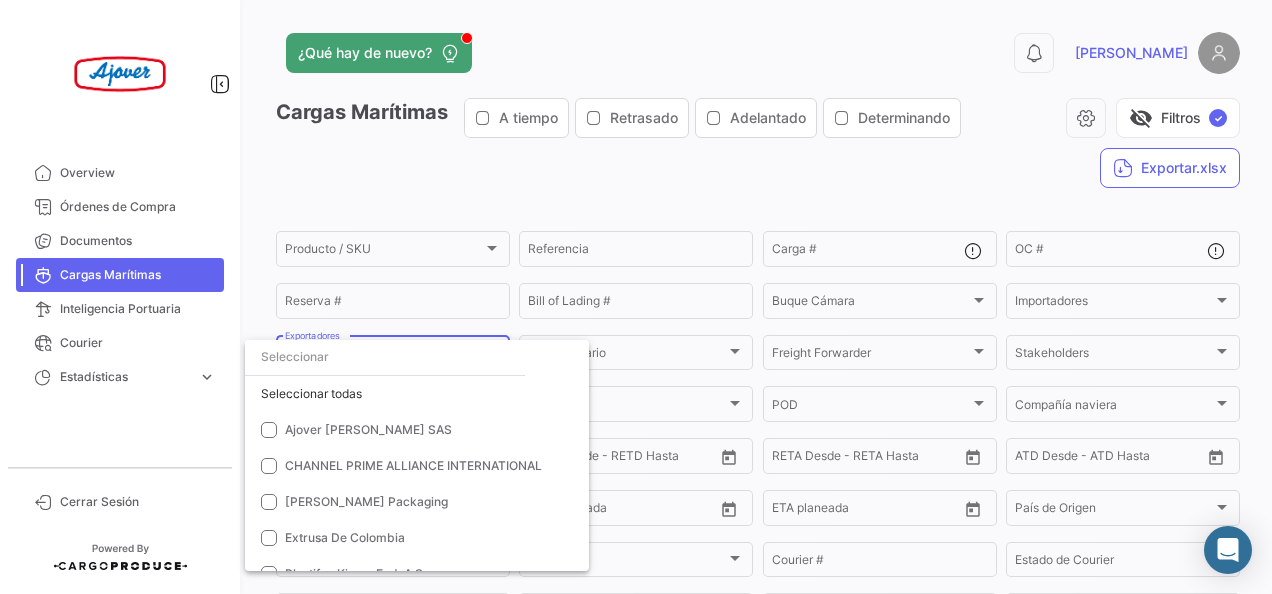 click at bounding box center [385, 357] 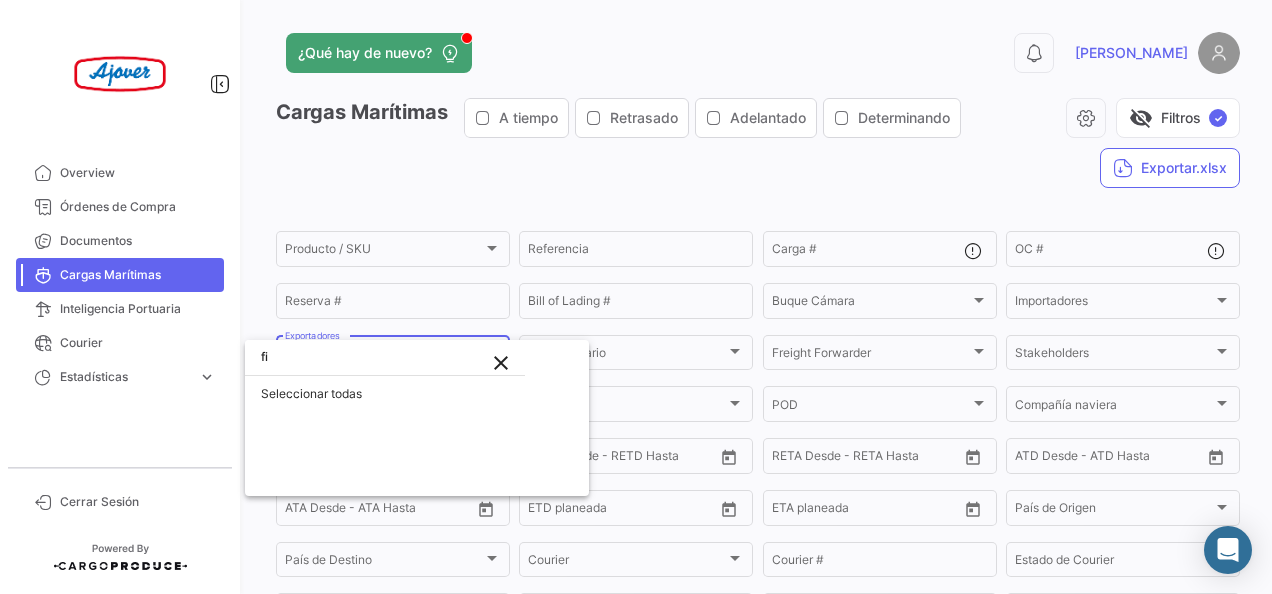 type on "f" 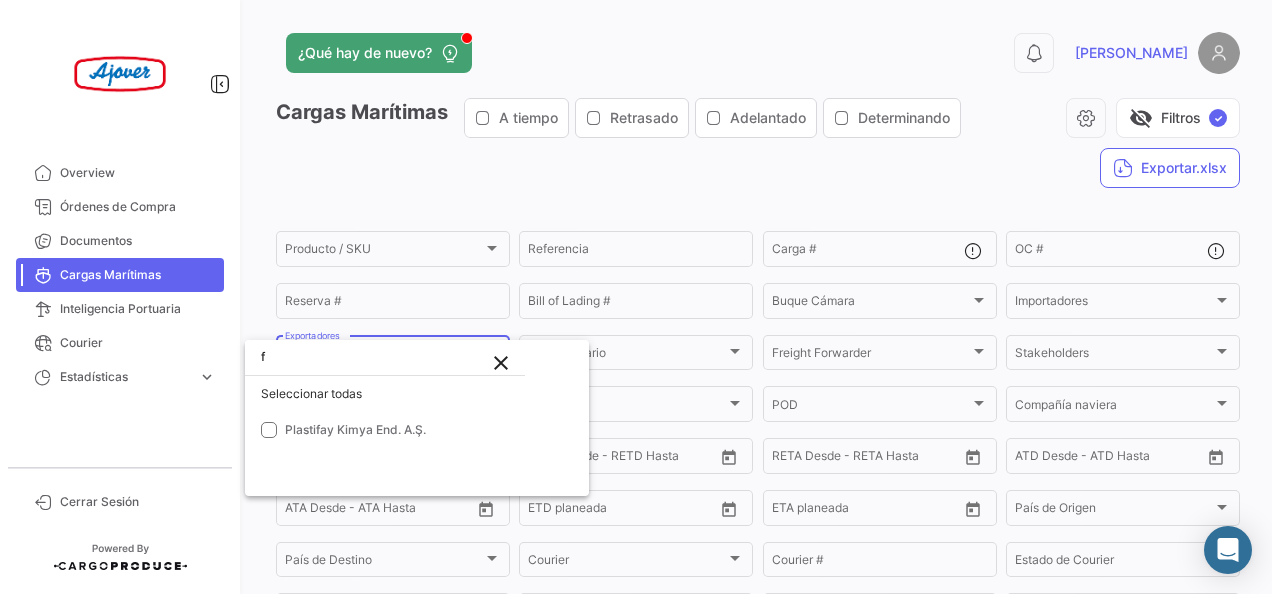 type 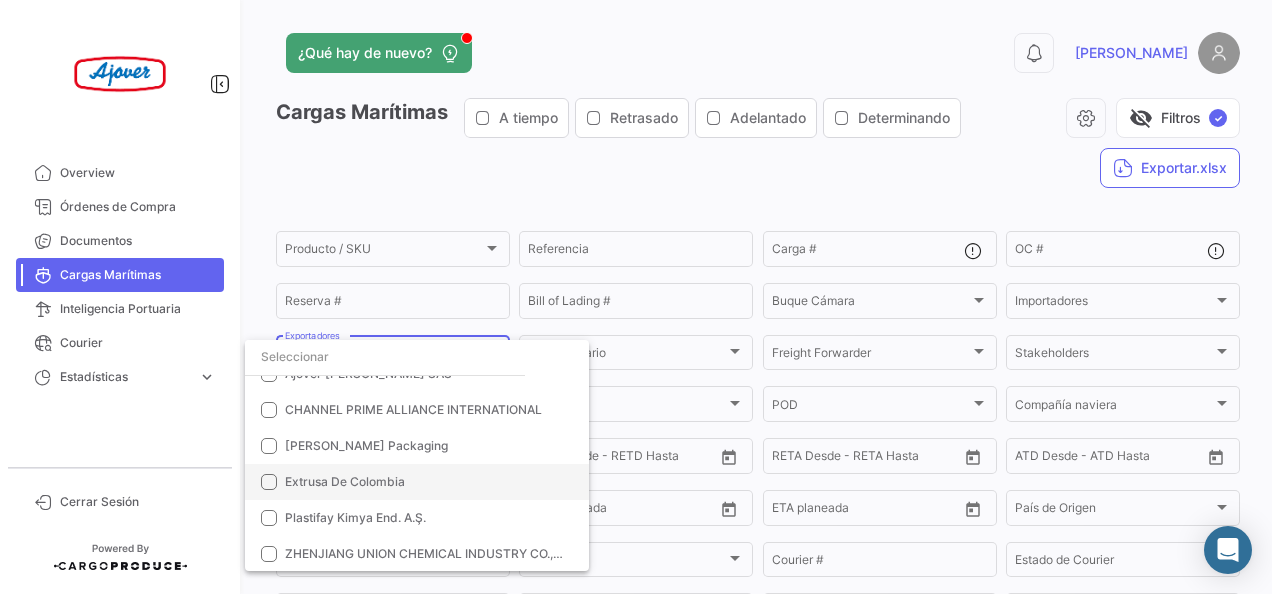 scroll, scrollTop: 0, scrollLeft: 0, axis: both 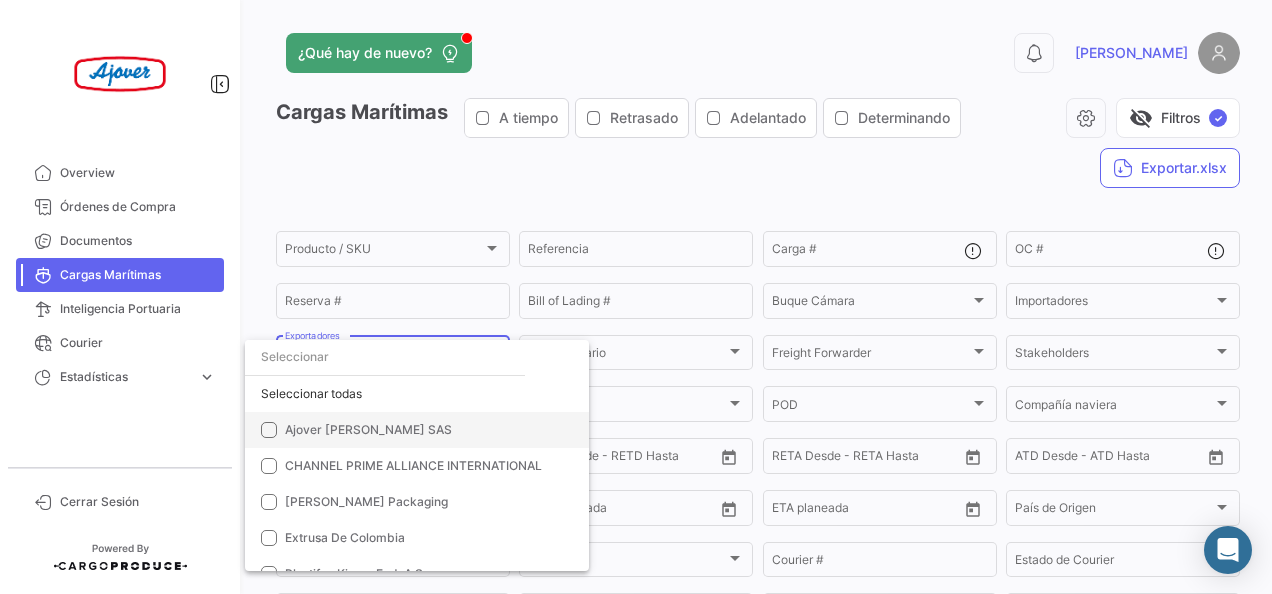 click on "Ajover [PERSON_NAME] SAS" at bounding box center (368, 429) 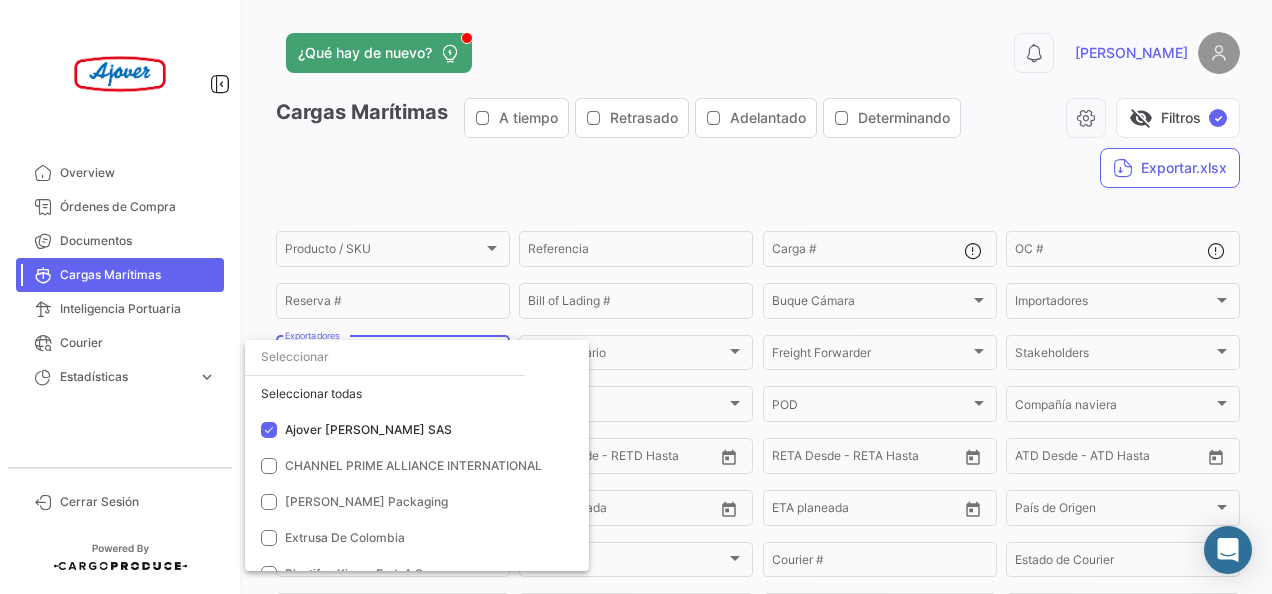 click at bounding box center [636, 297] 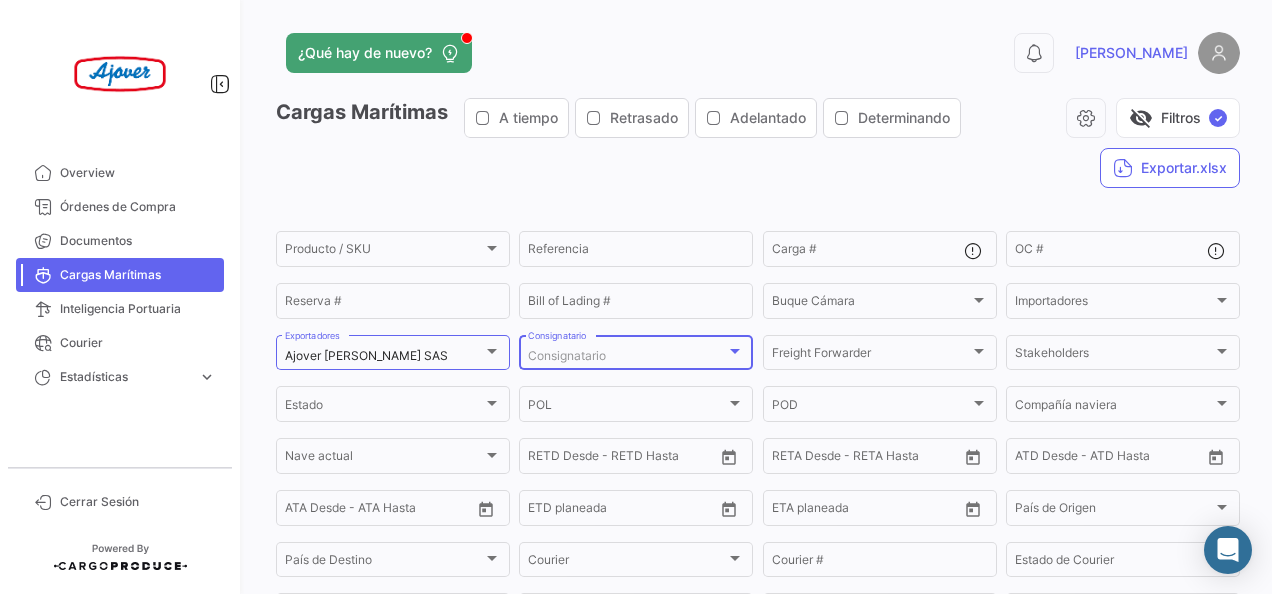 click on "Consignatario" at bounding box center [627, 356] 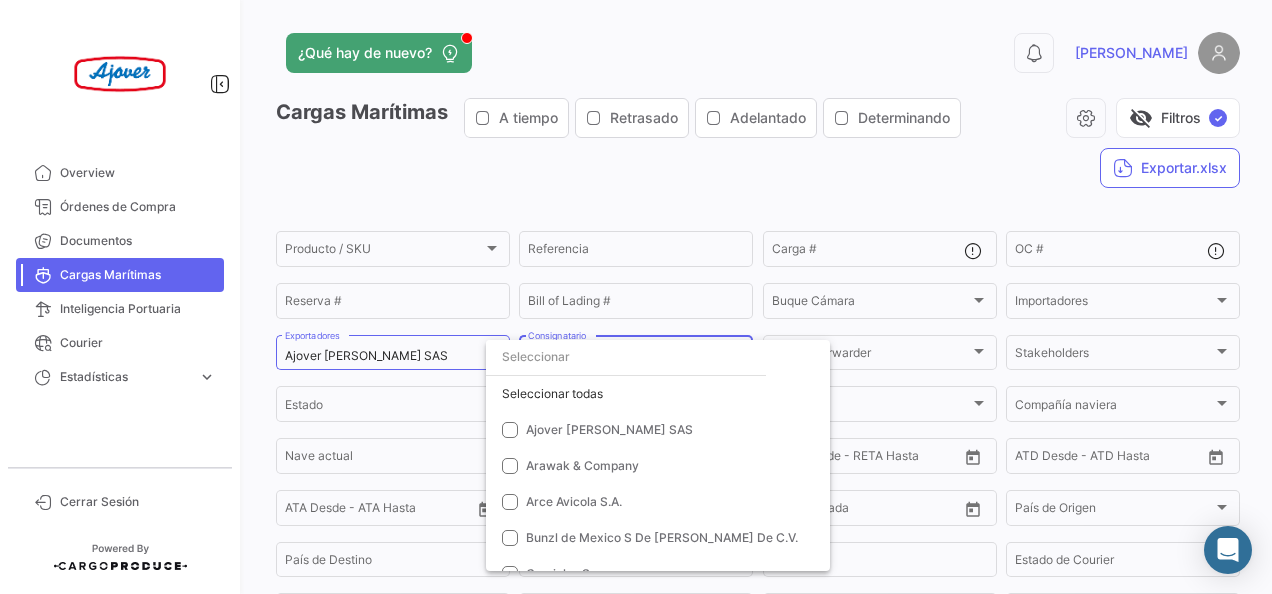 click at bounding box center (626, 357) 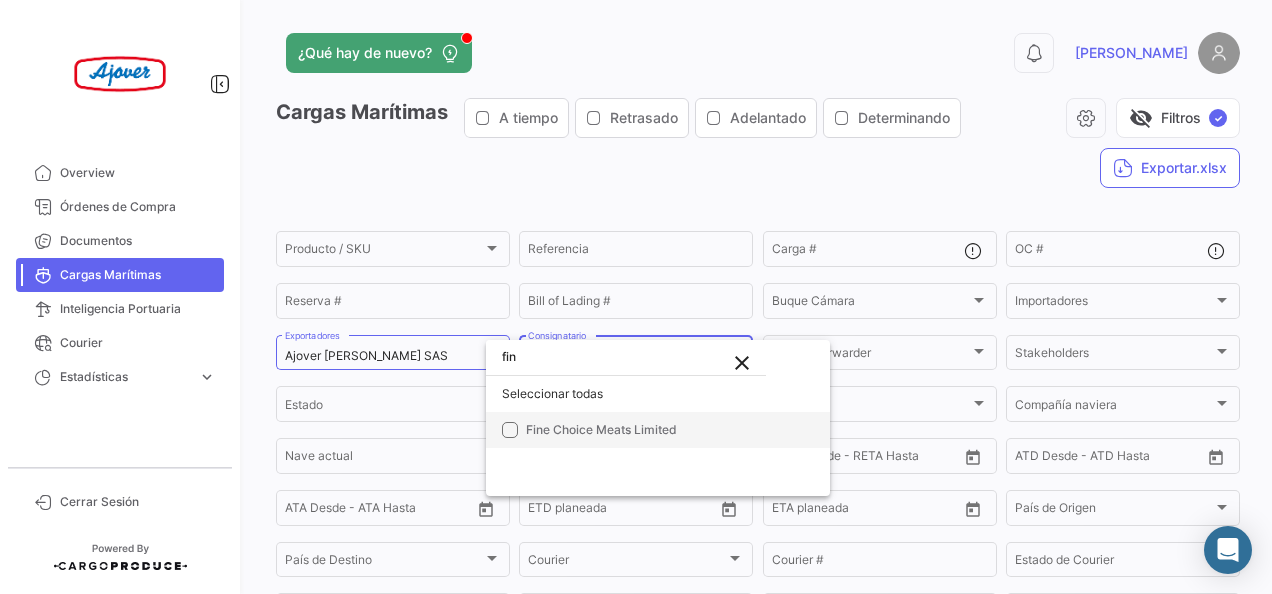 type on "fin" 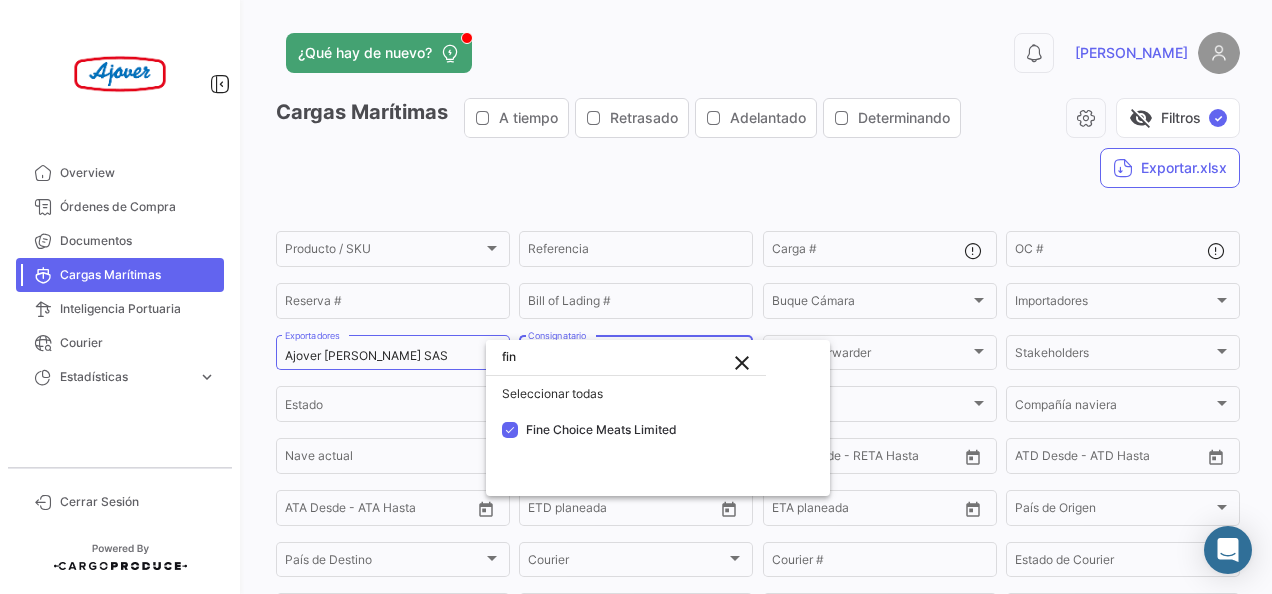 click at bounding box center (636, 297) 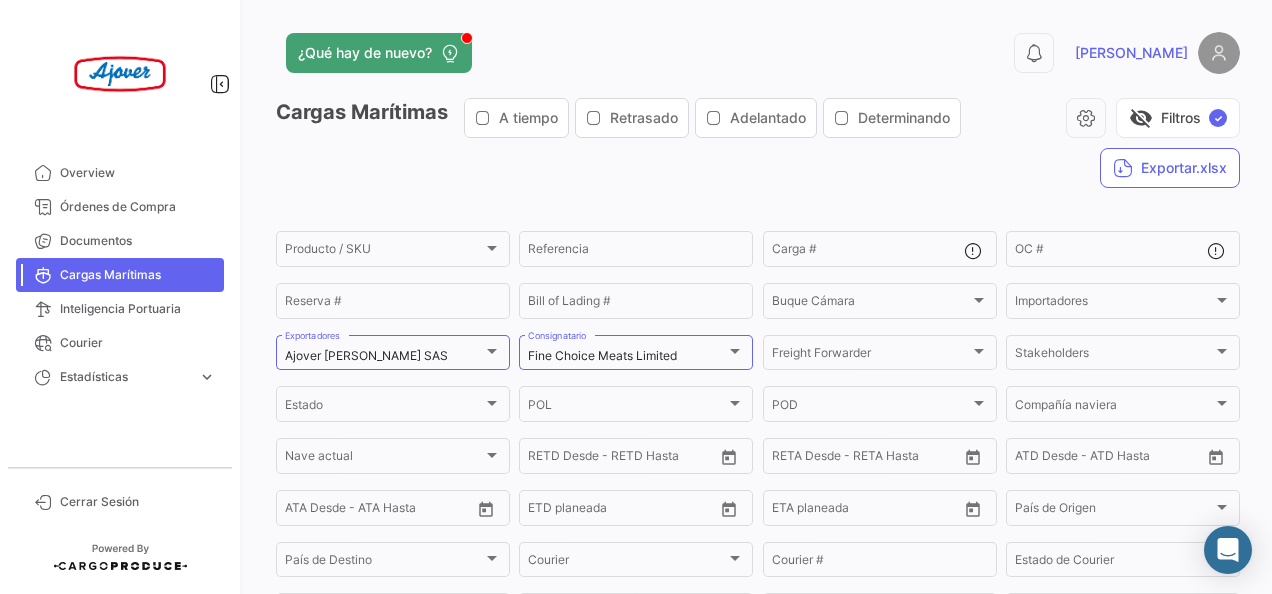 click on "Cargas Marítimas   A tiempo   Retrasado   Adelantado   Determinando   visibility_off   Filtros  ✓  Exportar.xlsx" 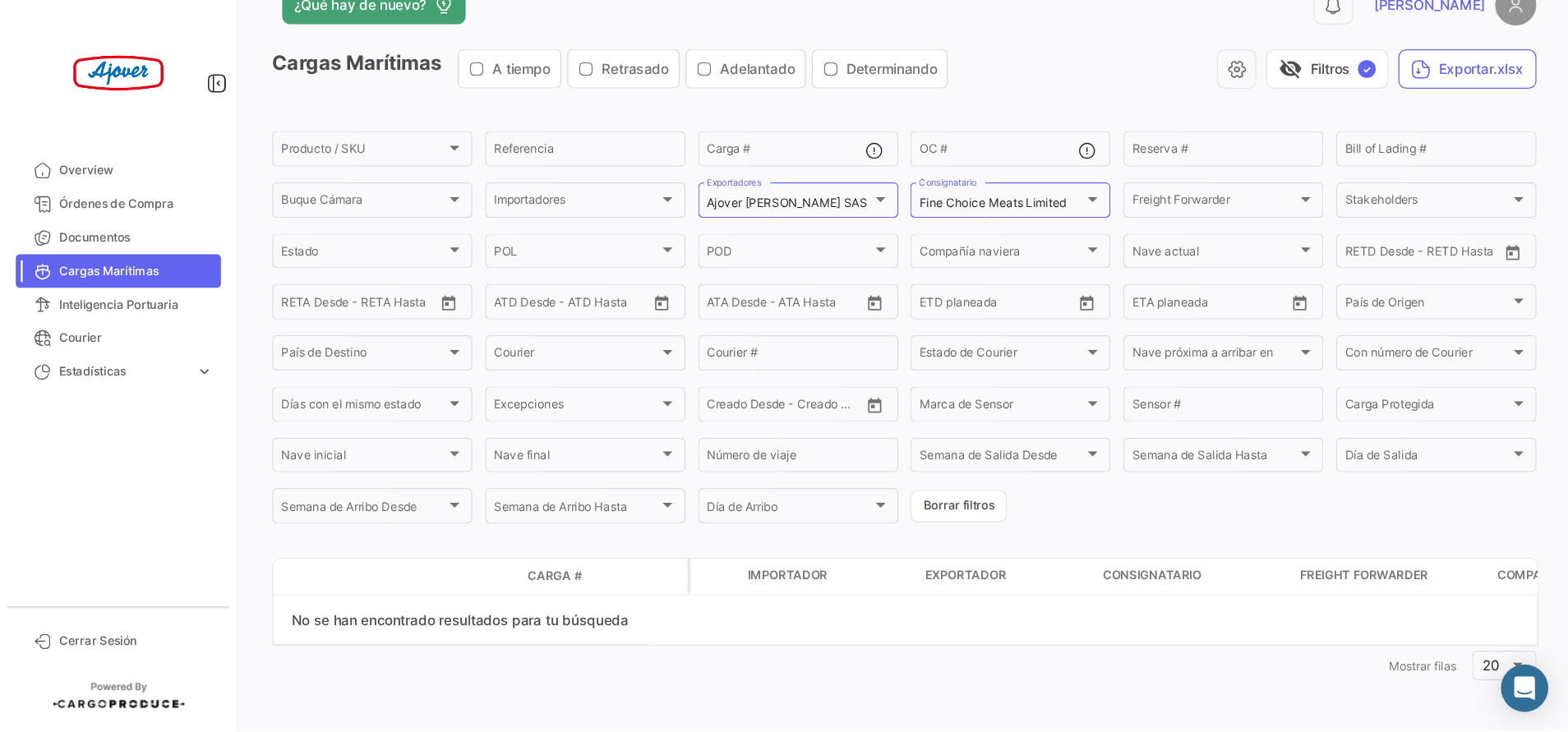 scroll, scrollTop: 0, scrollLeft: 0, axis: both 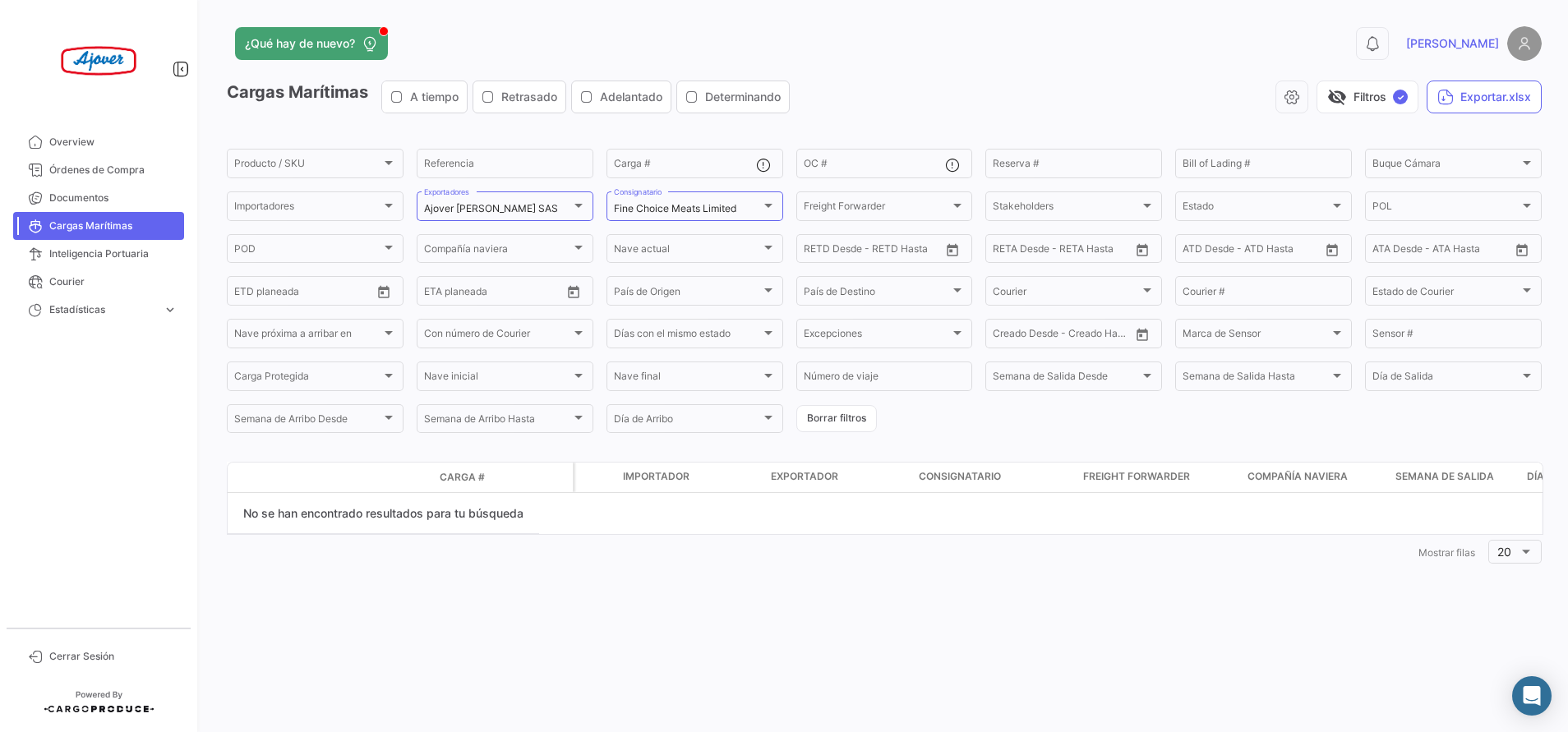click on "¿Qué hay de nuevo?  0  [PERSON_NAME] Marítimas   A tiempo   Retrasado   Adelantado   Determinando   visibility_off   Filtros  ✓  Exportar.xlsx  Producto / SKU Producto / SKU  Referencia   Carga #   OC #  Reserva # Bill of Lading # Buque Cámara Buque Cámara Importadores Importadores  Ajover [PERSON_NAME] SAS  Exportadores  Fine Choice Meats Limited  Consignatario Freight Forwarder Freight Forwarder Stakeholders Stakeholders Estado Estado POL POL POD POD Compañía naviera Compañía naviera [PERSON_NAME] actual [PERSON_NAME] actual Desde –  RETD Desde - RETD Hasta  Desde –  [PERSON_NAME] Desde - [PERSON_NAME] Hasta  ATD Desde –  ATD Desde - ATD Hasta  ATA Desde –  ATA Desde - ATA Hasta  Desde –  ETD planeada  Desde –  ETA planeada  País de Origen País de Origen País de Destino País de Destino Courier Courier Courier # Estado de Courier Estado de Courier [PERSON_NAME] próxima a arribar en [GEOGRAPHIC_DATA] próxima a arribar en Con número de Courier Con número de Courier [PERSON_NAME] con el mismo estado [PERSON_NAME] con el mismo estado Excepciones Excepciones" 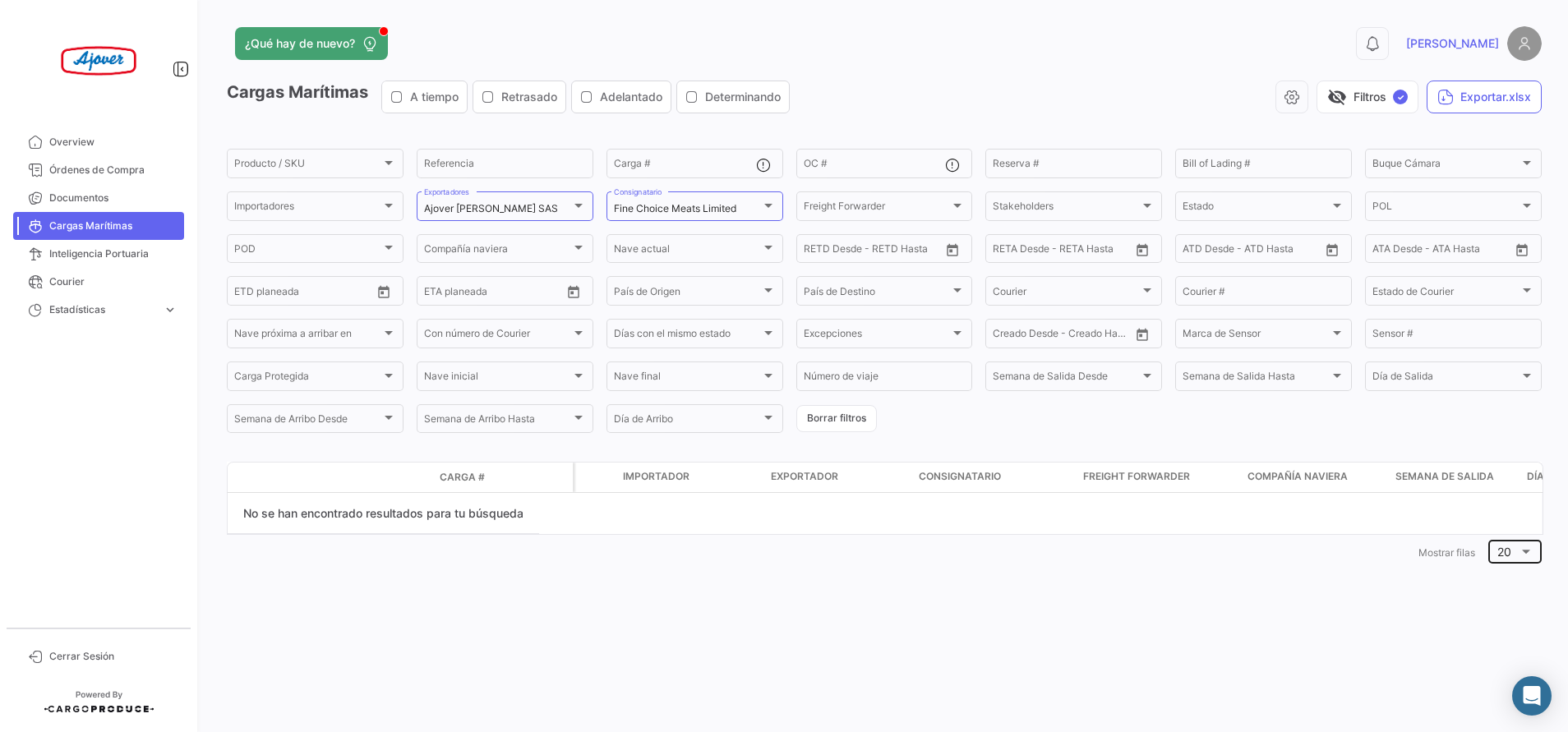 click on "20" 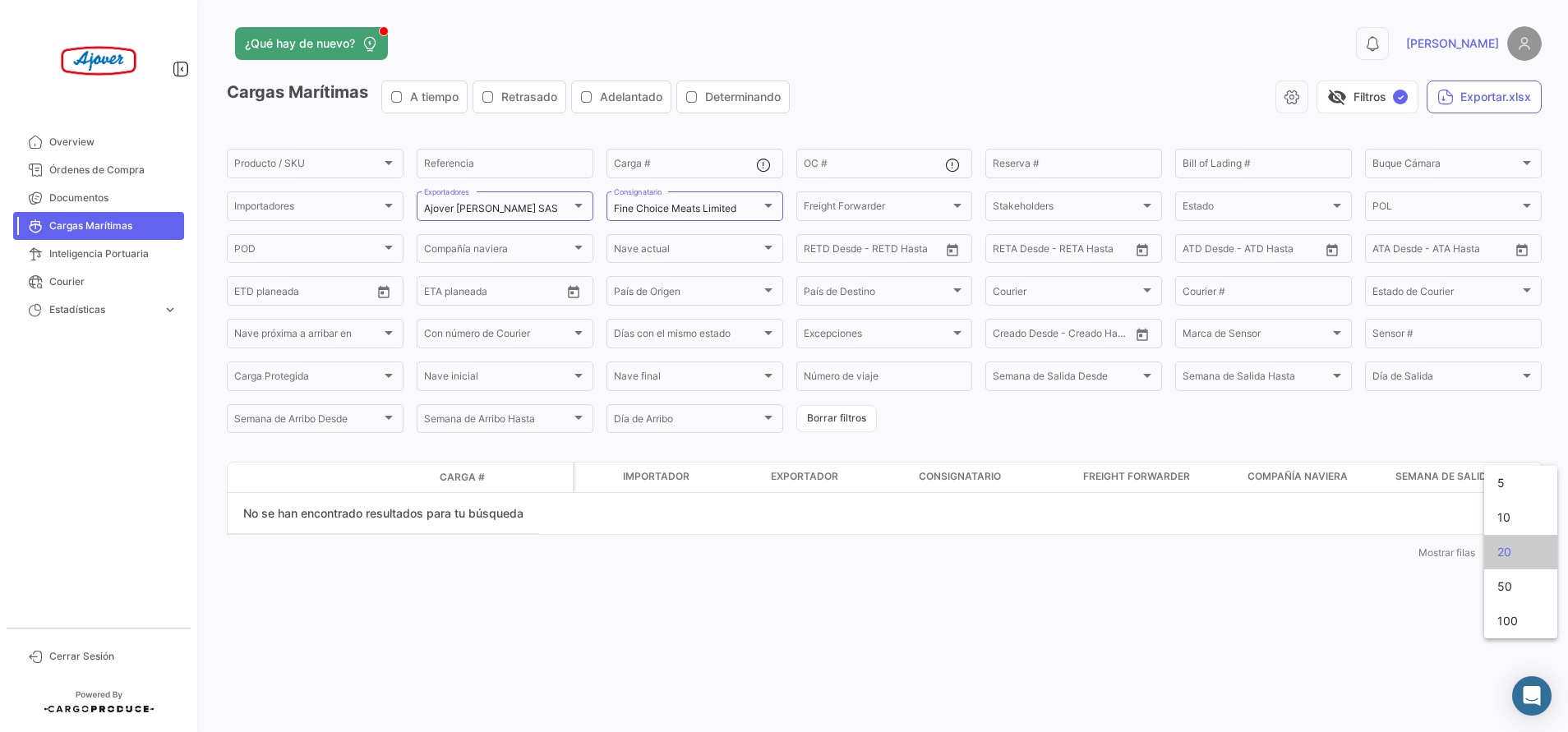 click at bounding box center [784, 366] 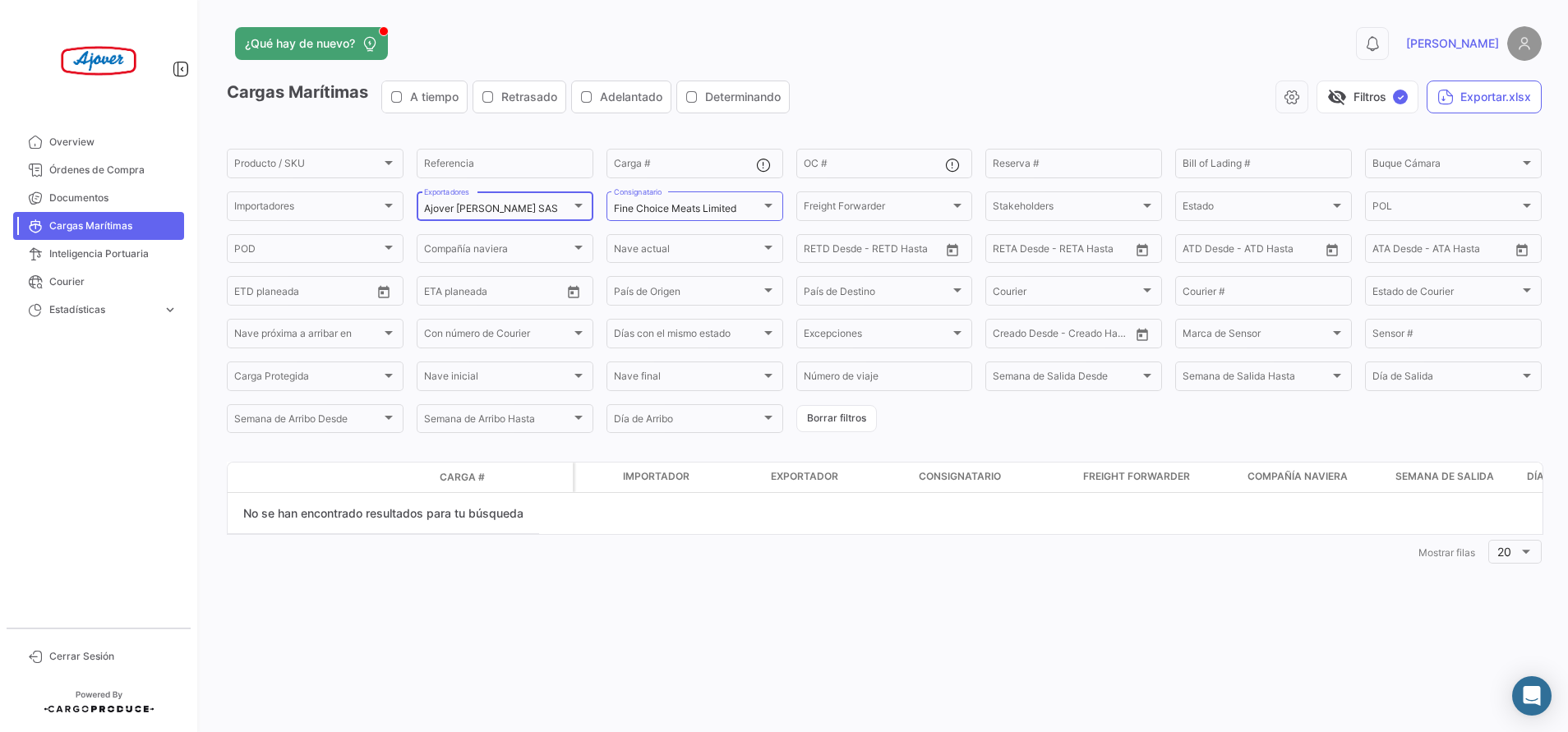 click on "Ajover [PERSON_NAME] SAS" at bounding box center [497, 209] 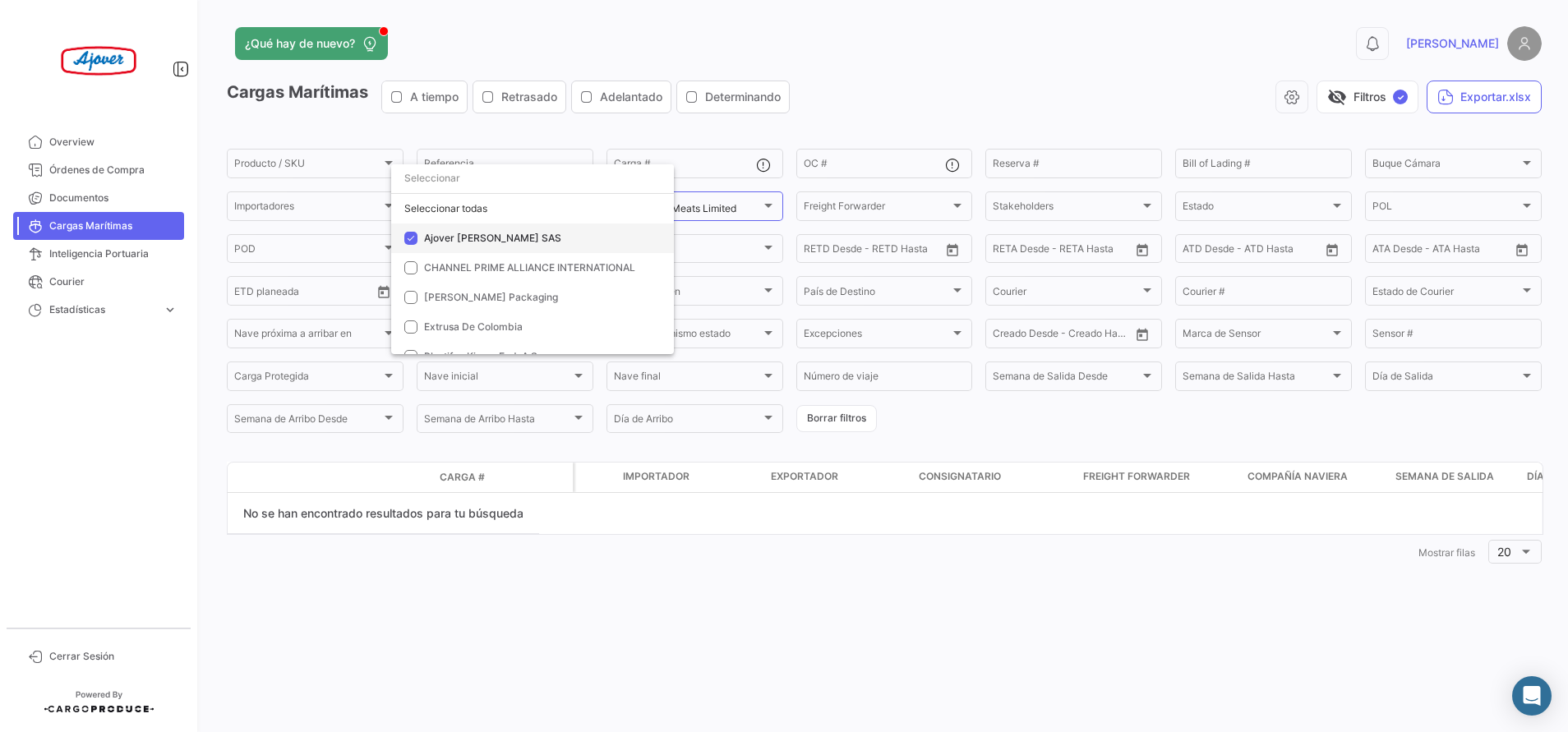 click on "Ajover [PERSON_NAME] SAS" at bounding box center (492, 237) 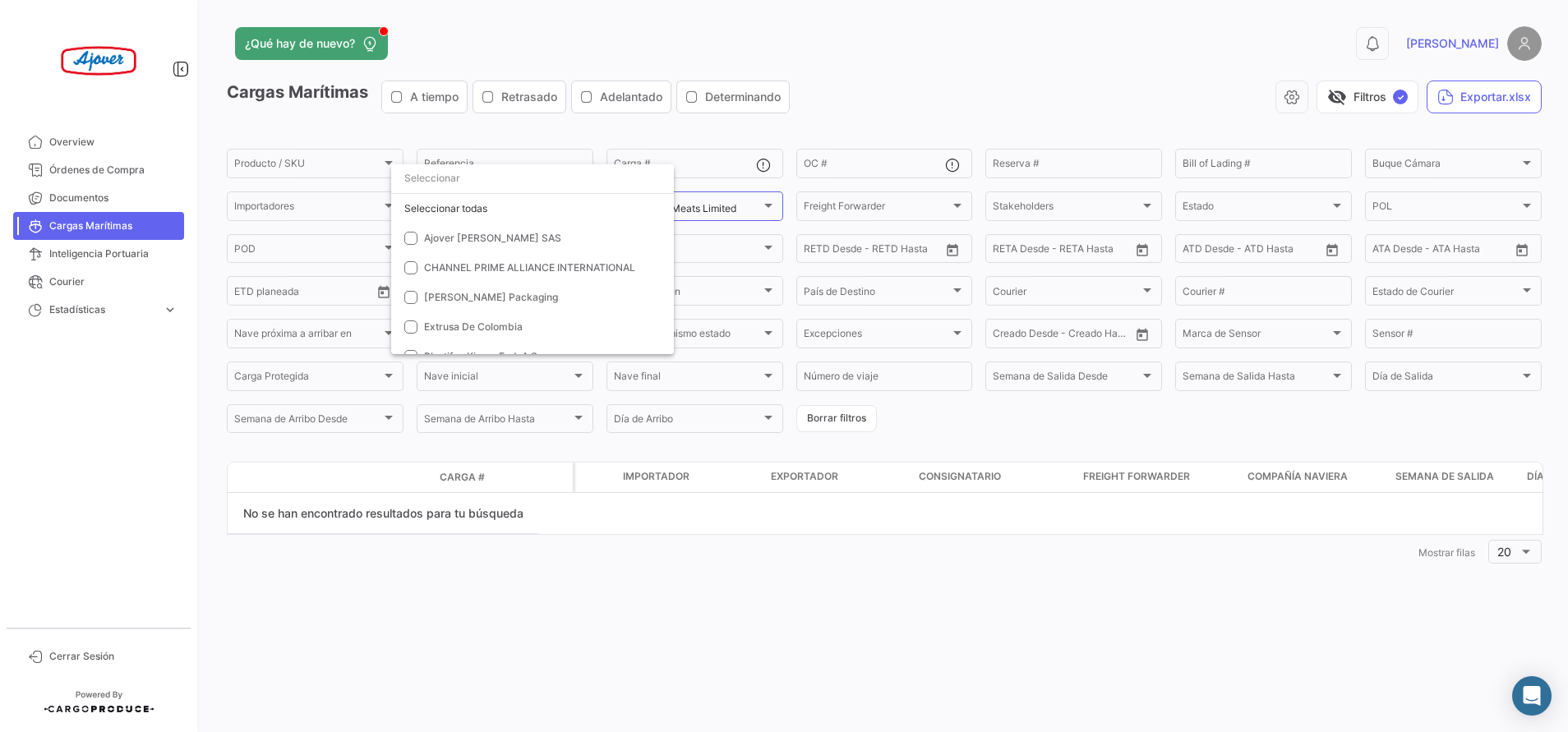 click at bounding box center [784, 366] 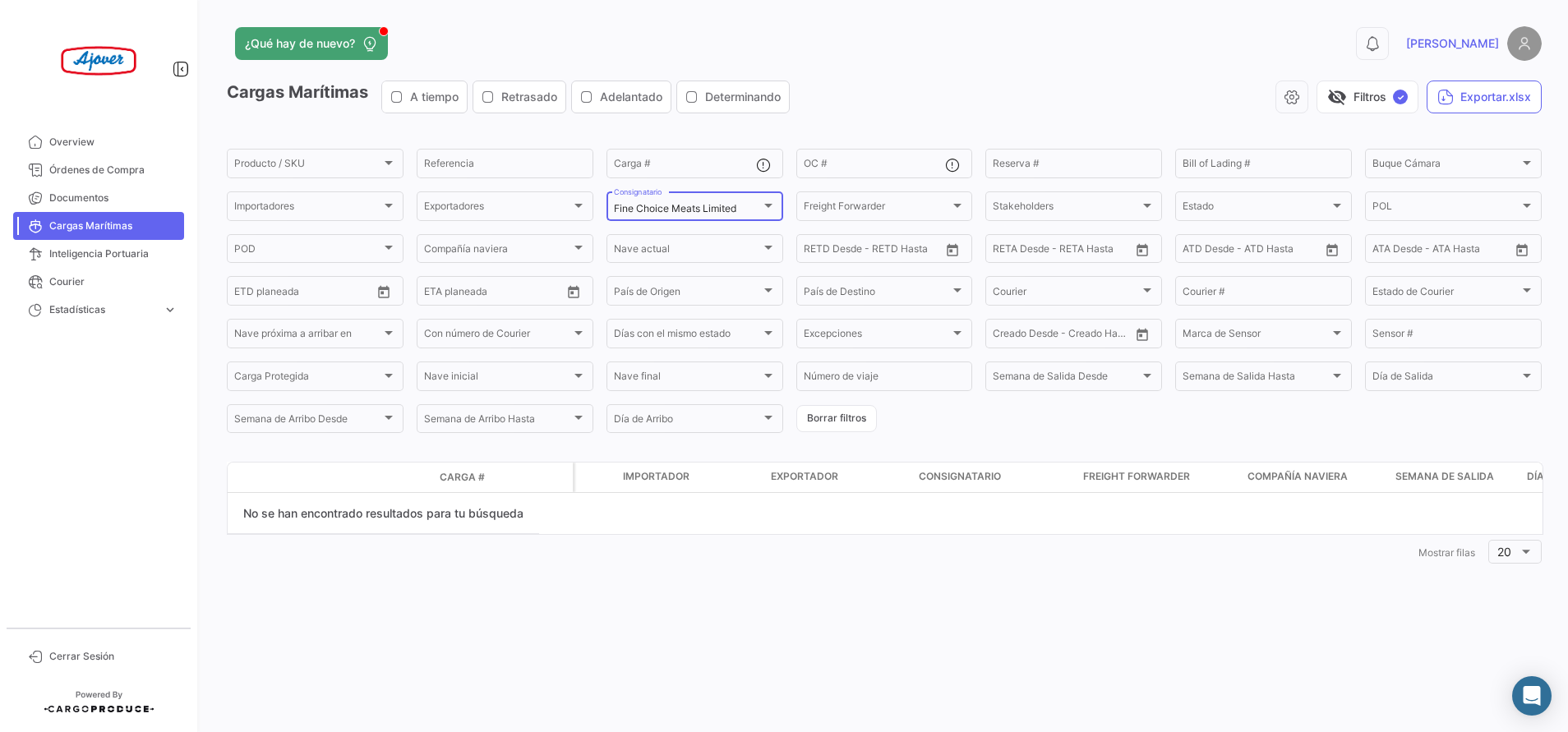 click at bounding box center [768, 205] 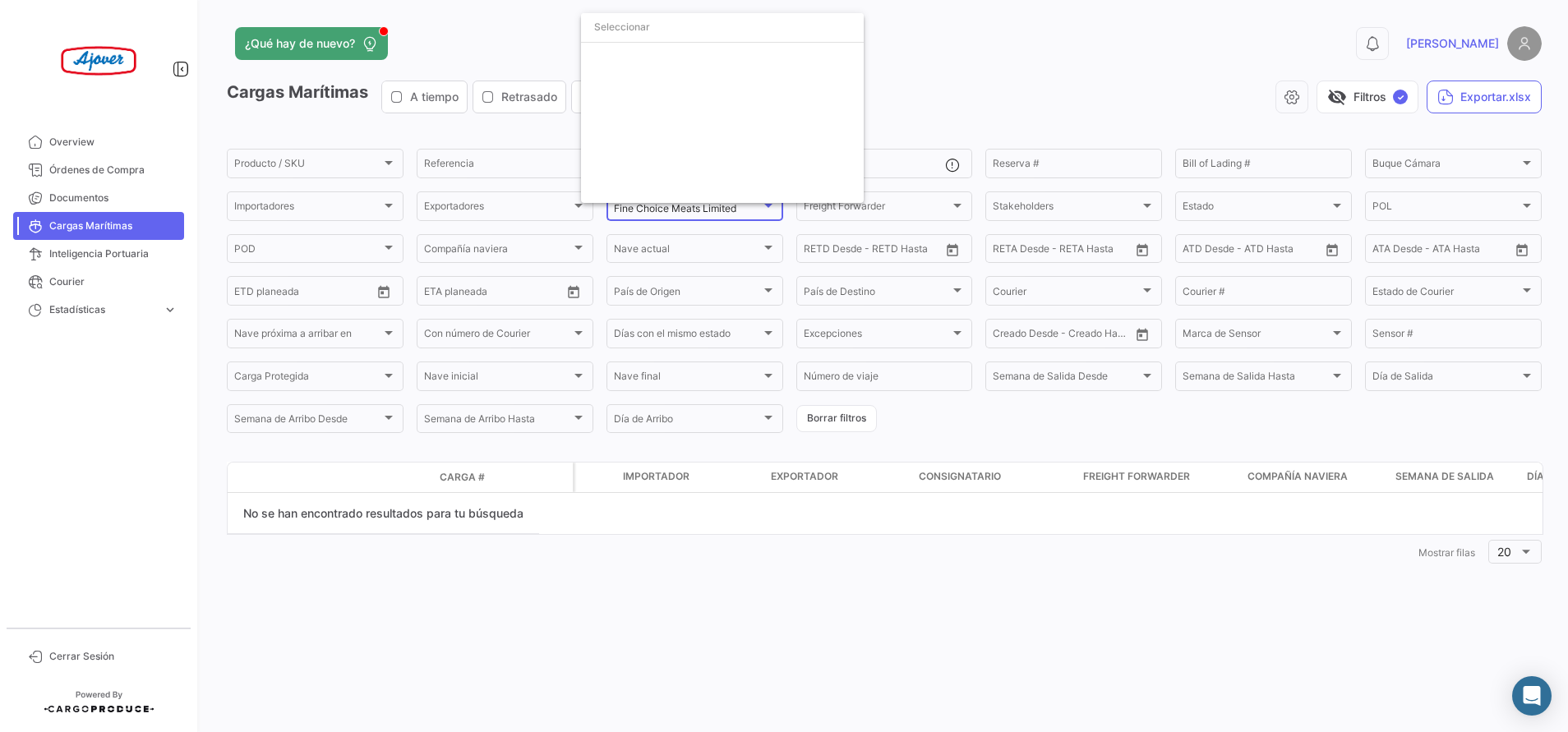 scroll, scrollTop: 1410, scrollLeft: 0, axis: vertical 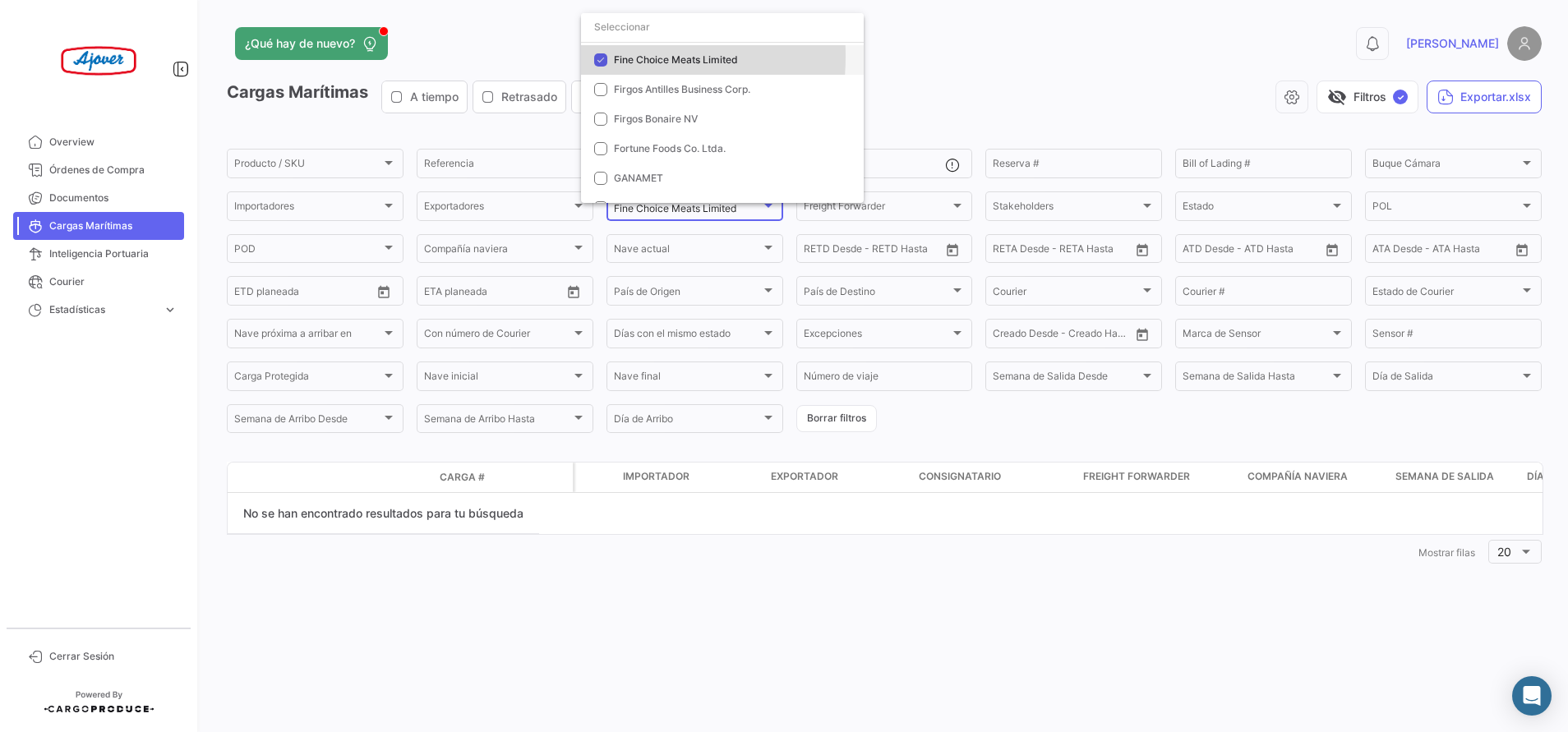 click on "Fine Choice Meats Limited" at bounding box center (722, 60) 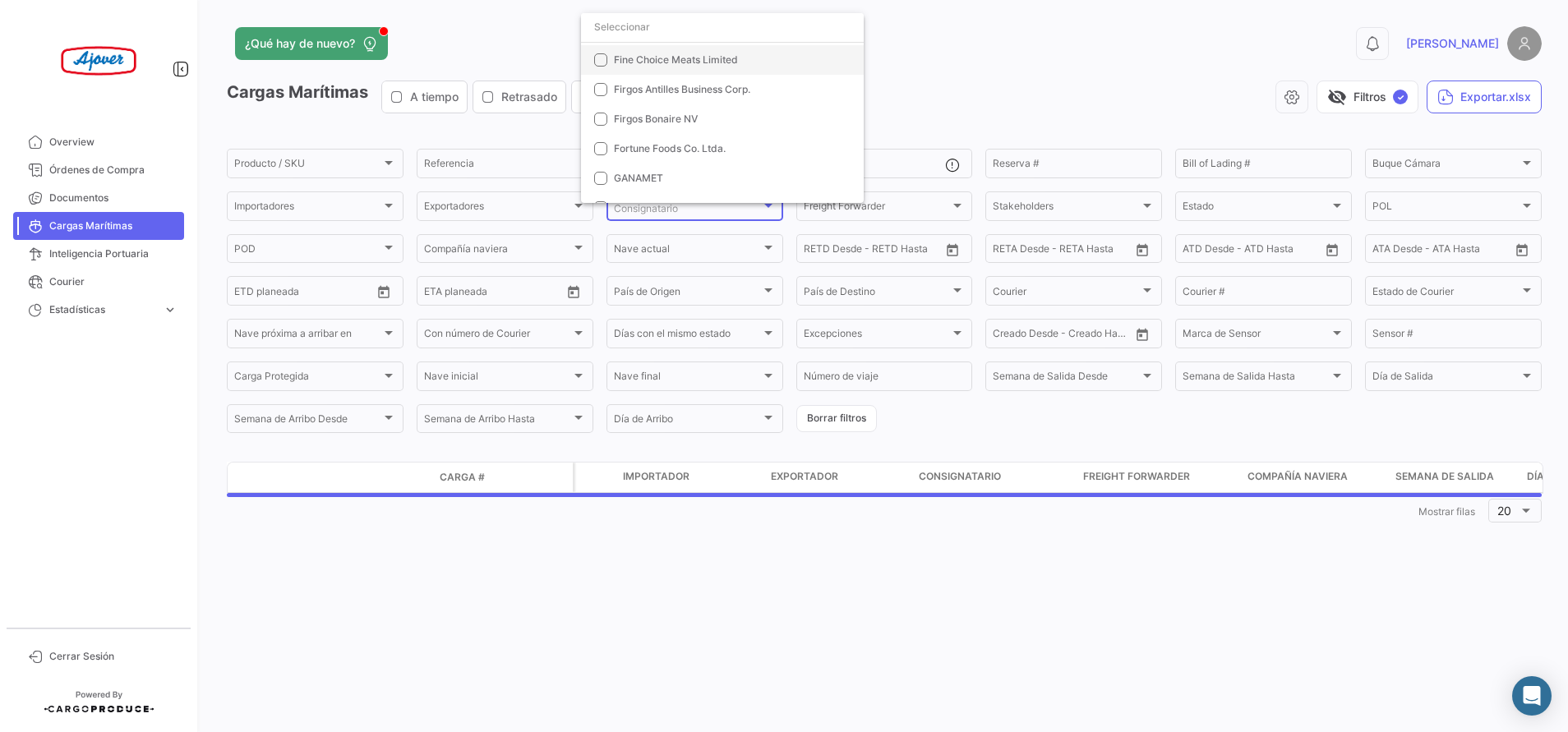 click at bounding box center [601, 60] 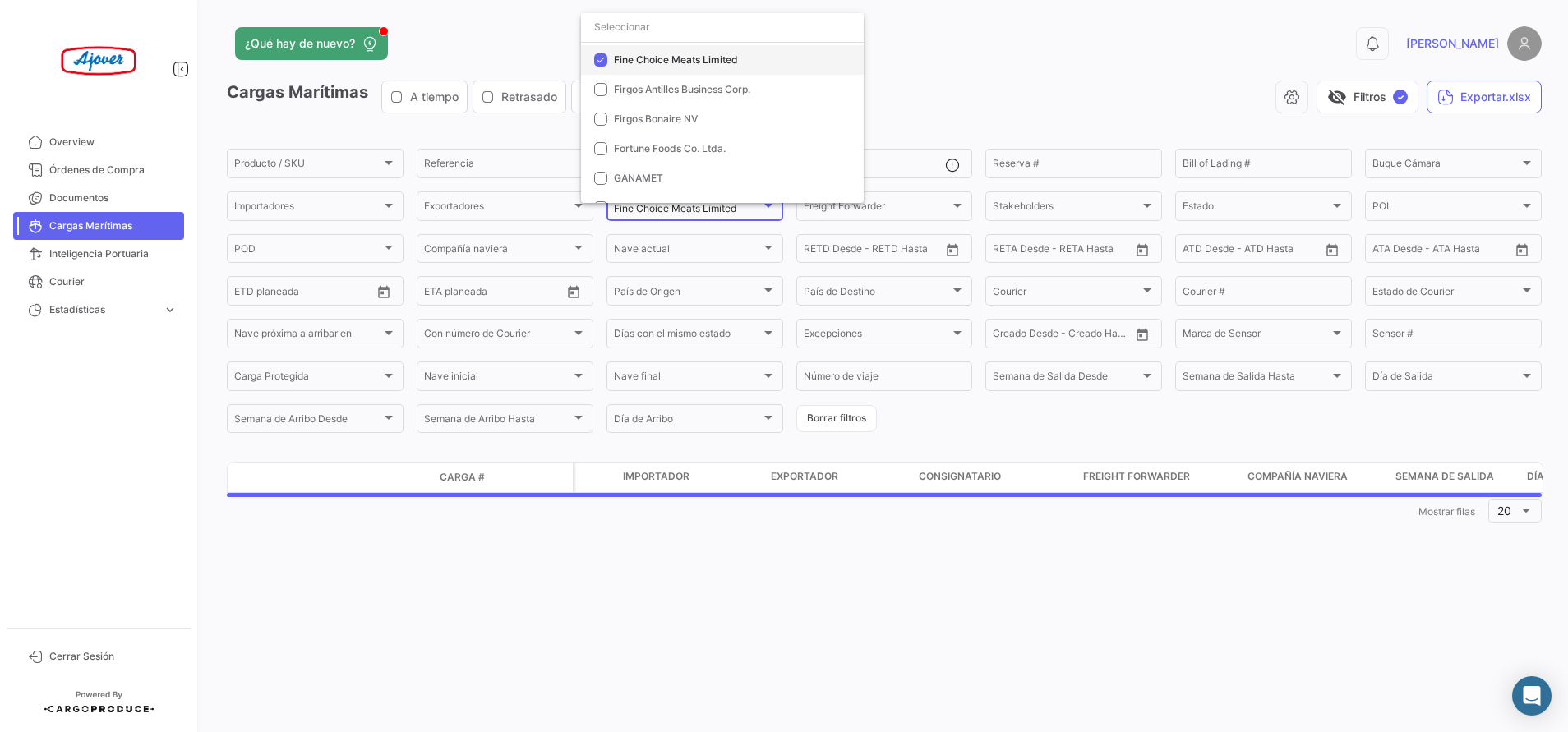 click at bounding box center (601, 60) 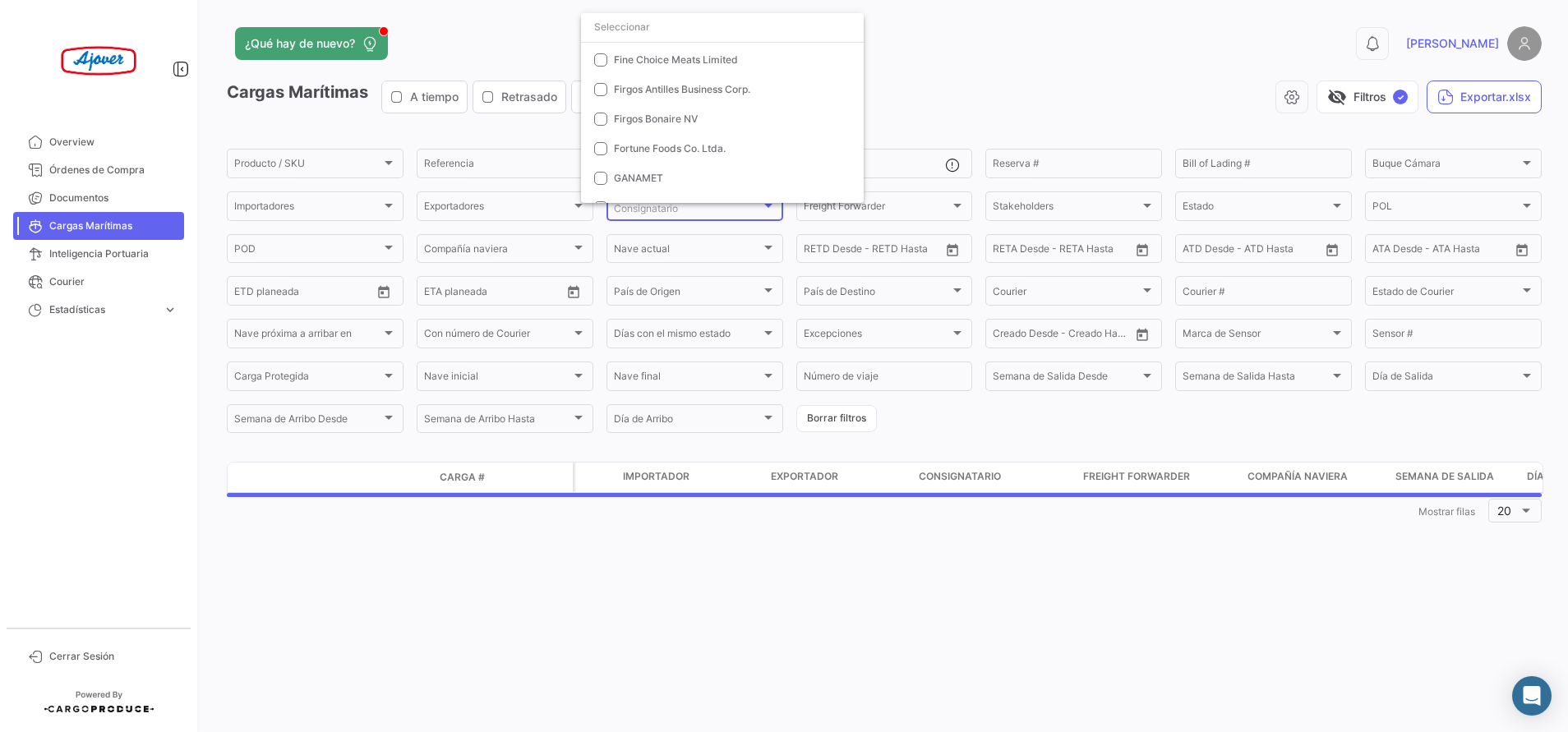 click at bounding box center (784, 366) 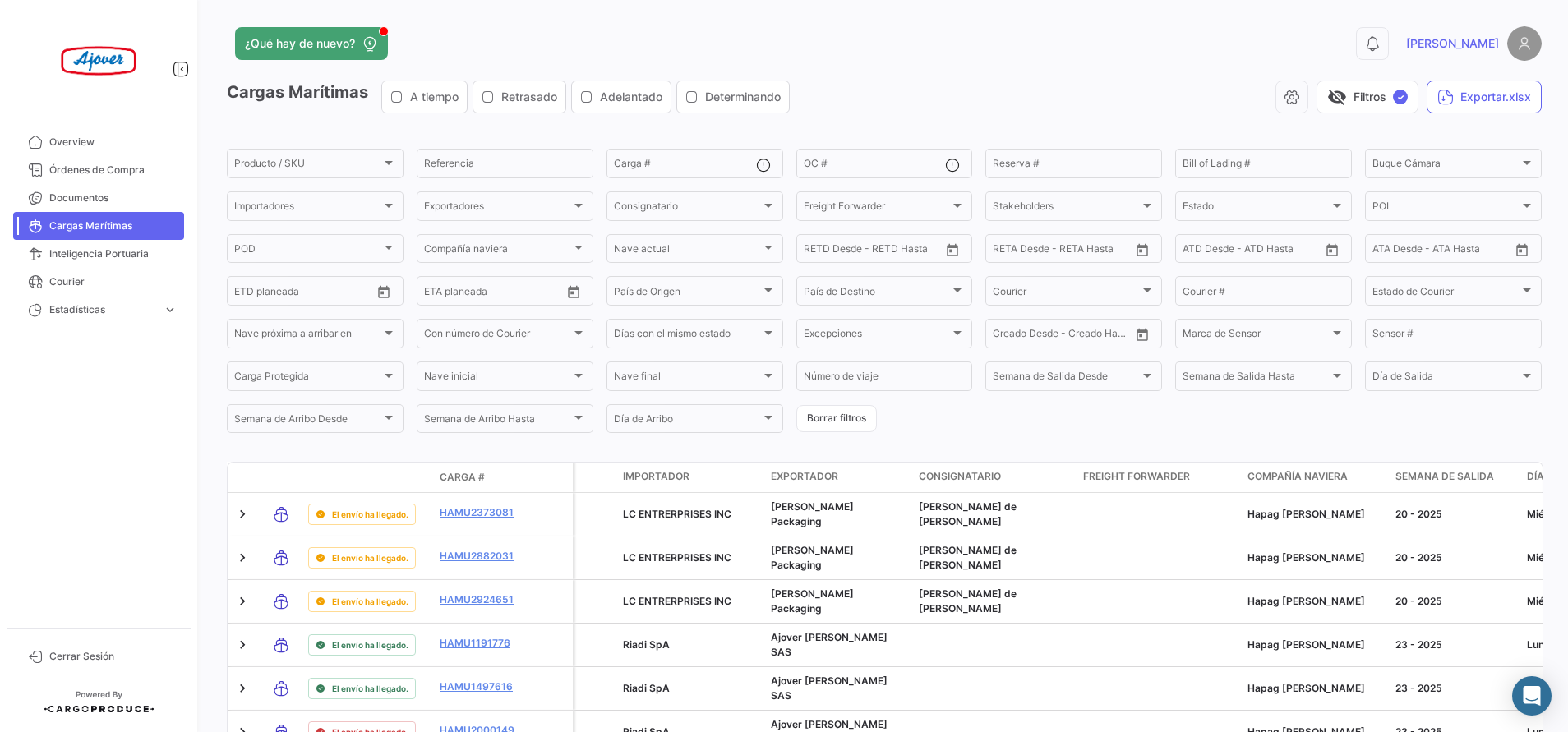click on "Producto / SKU Producto / SKU  Referencia   Carga #   OC #  Reserva # Bill of Lading # Buque Cámara Buque Cámara Importadores Importadores Exportadores Exportadores Consignatario Consignatario Freight Forwarder Freight Forwarder Stakeholders Stakeholders Estado Estado POL POL POD POD Compañía naviera Compañía naviera [PERSON_NAME] actual [PERSON_NAME] actual Desde –  RETD Desde - RETD Hasta  Desde –  [PERSON_NAME] Desde - [PERSON_NAME] Hasta  ATD Desde –  ATD Desde - ATD Hasta  ATA Desde –  ATA Desde - ATA Hasta  Desde –  ETD planeada  Desde –  ETA planeada  País de Origen País de Origen País de Destino País de Destino Courier Courier Courier # Estado de Courier Estado de Courier [PERSON_NAME] próxima a arribar en [GEOGRAPHIC_DATA] próxima a arribar en Con número de Courier Con número de Courier [PERSON_NAME] con el mismo estado [PERSON_NAME] con el mismo estado Excepciones Excepciones Creado Desde –  Creado Desde - Creado Hasta  Marca de Sensor Marca de Sensor Sensor # Carga Protegida Carga Protegida [PERSON_NAME] inicial [PERSON_NAME] inicial [PERSON_NAME] final [PERSON_NAME] final" 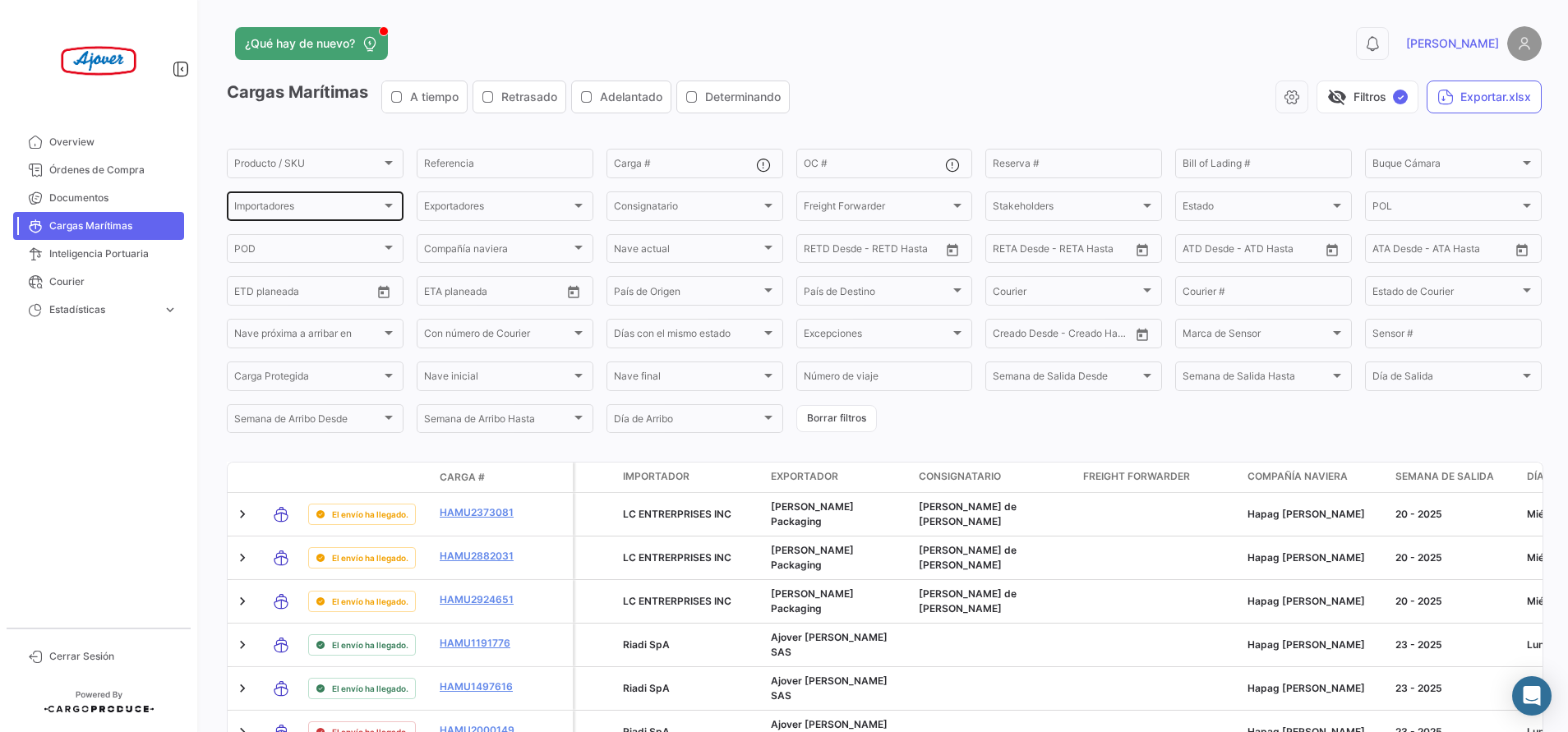 click on "Importadores" at bounding box center [307, 209] 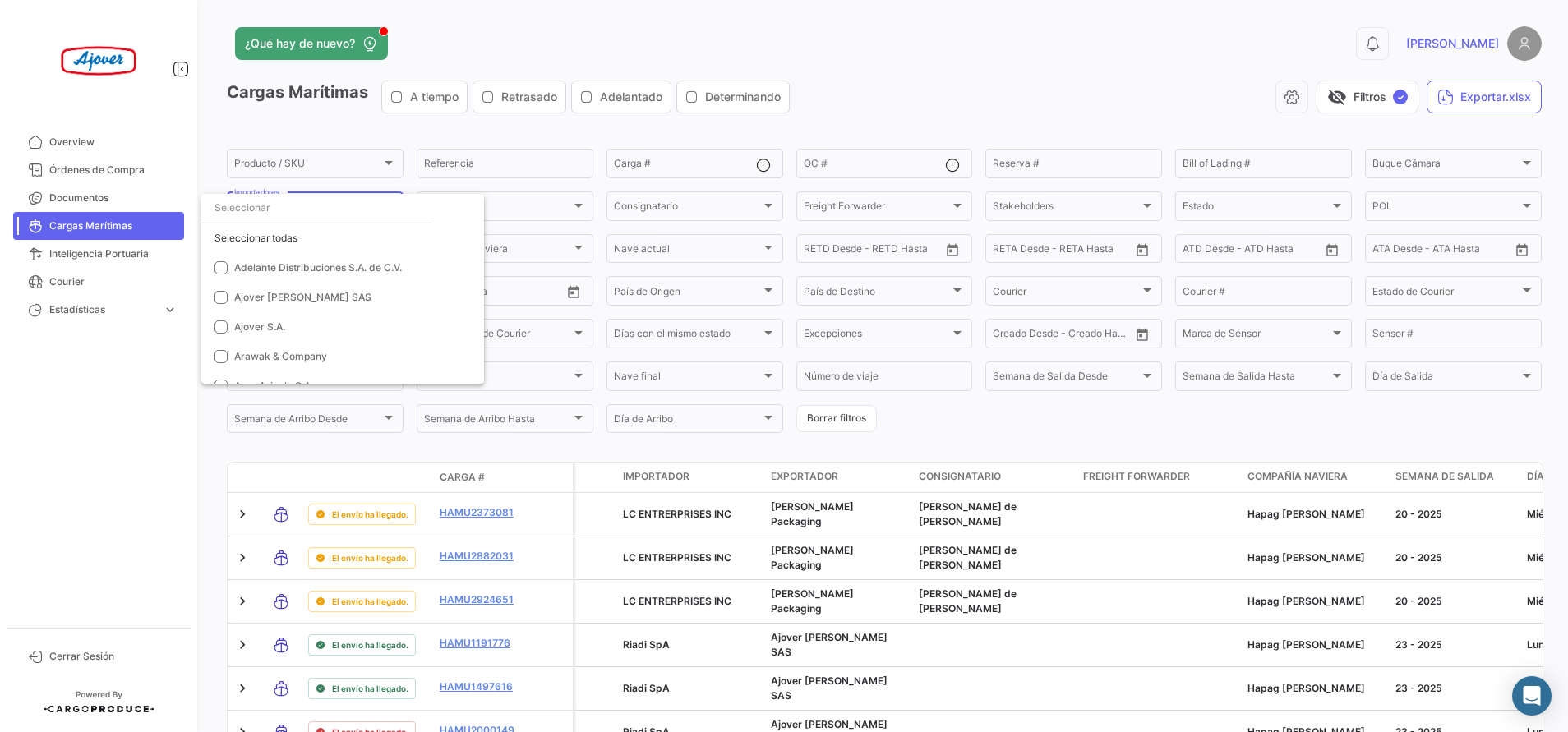 click at bounding box center [316, 208] 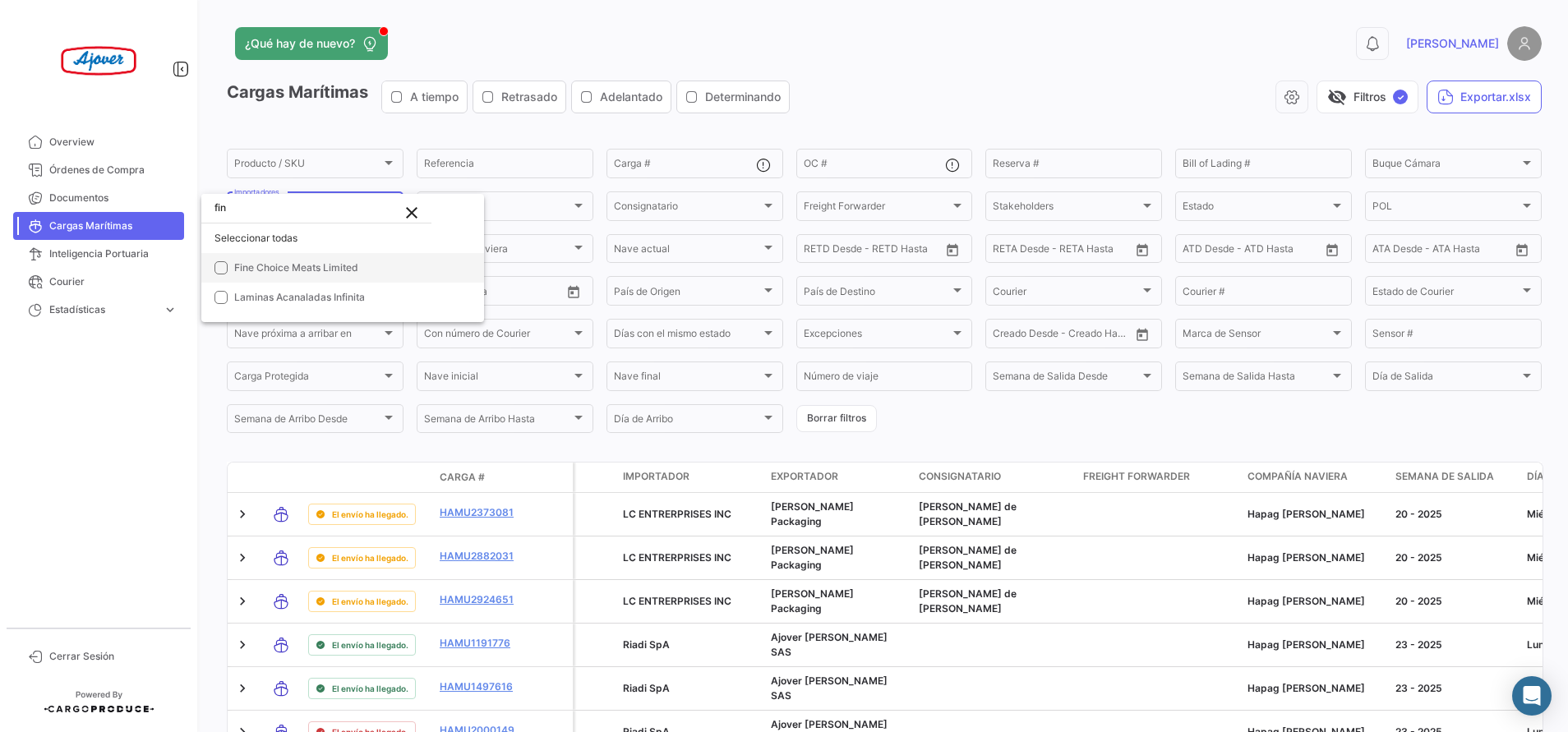 type on "fin" 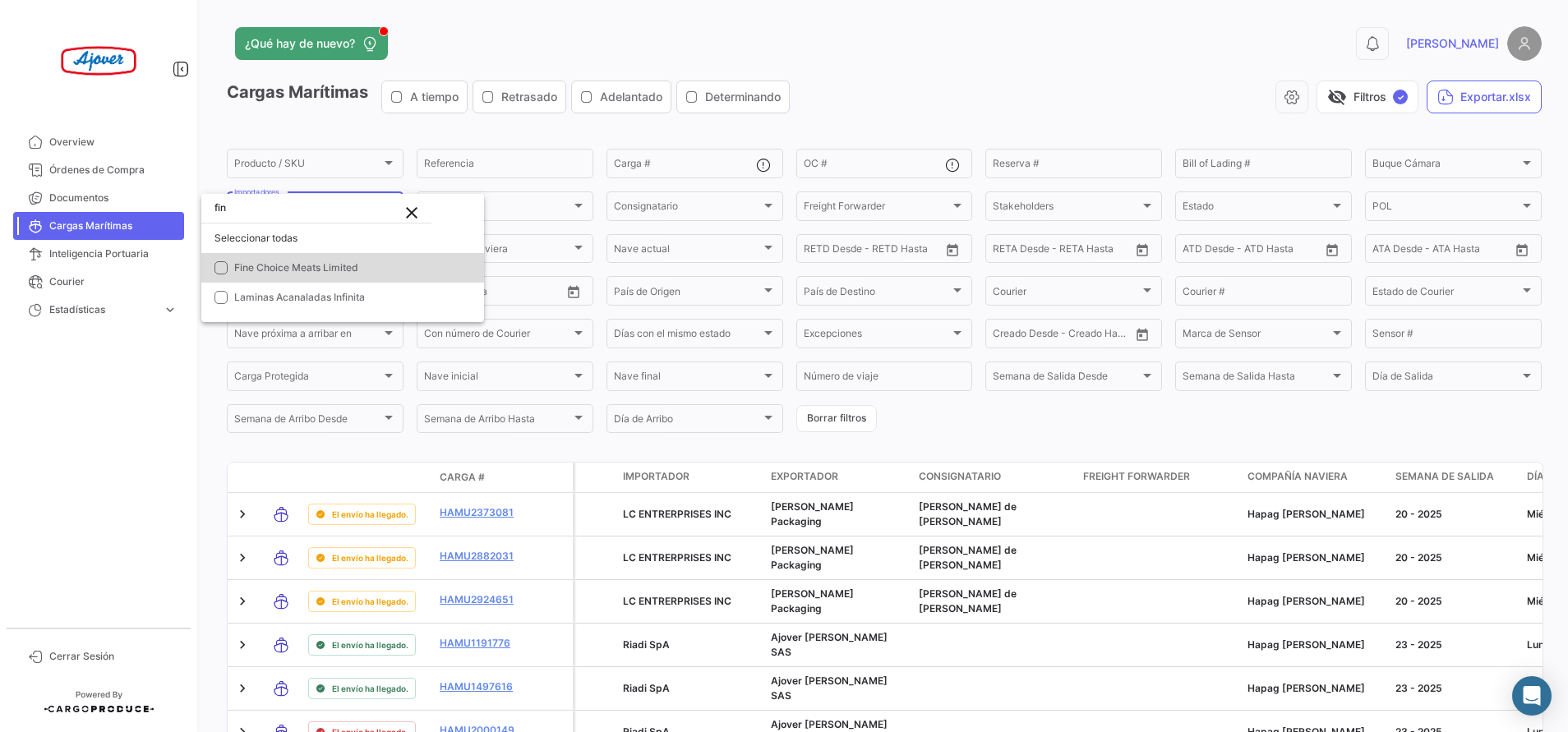 click on "Fine Choice Meats Limited" at bounding box center (296, 267) 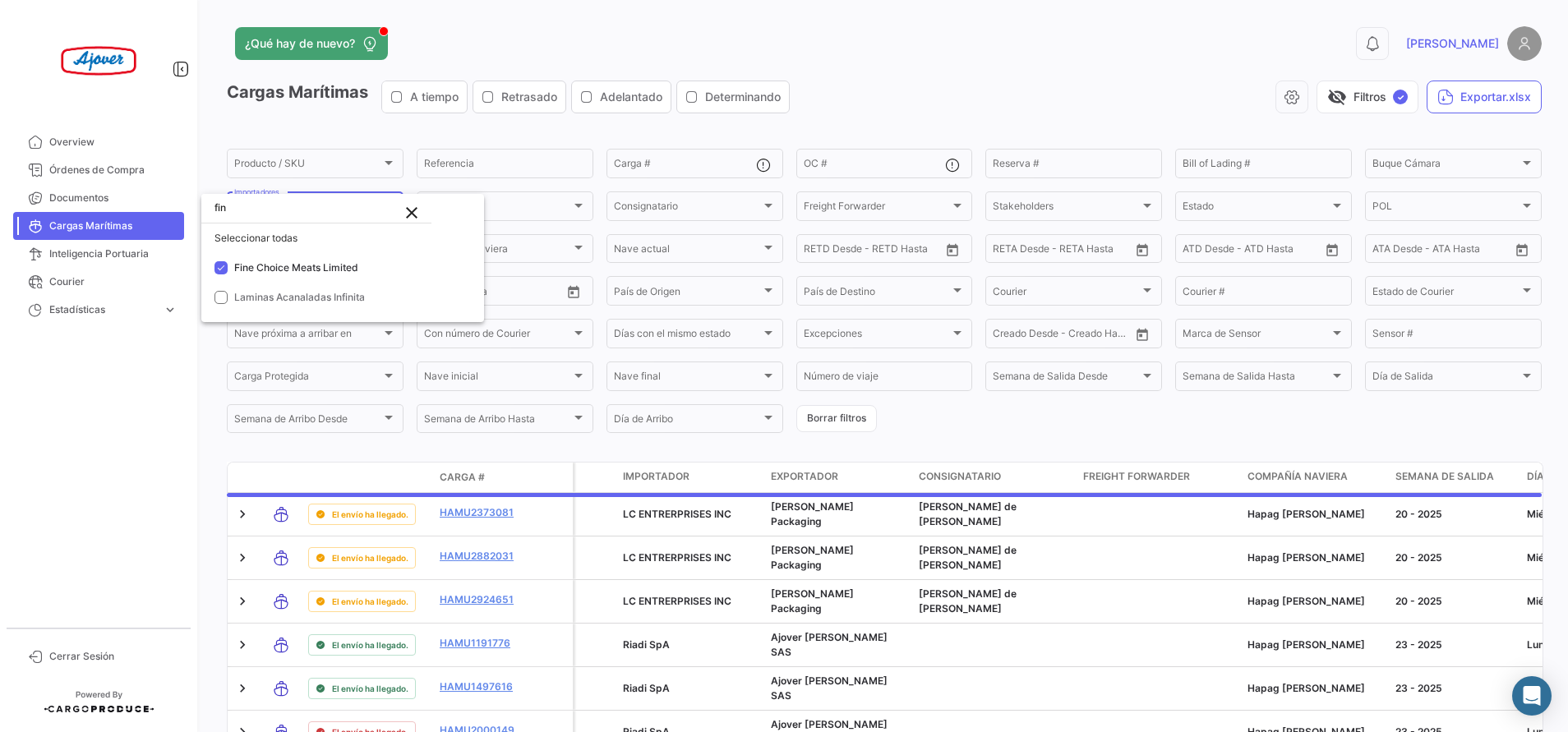 click at bounding box center (784, 366) 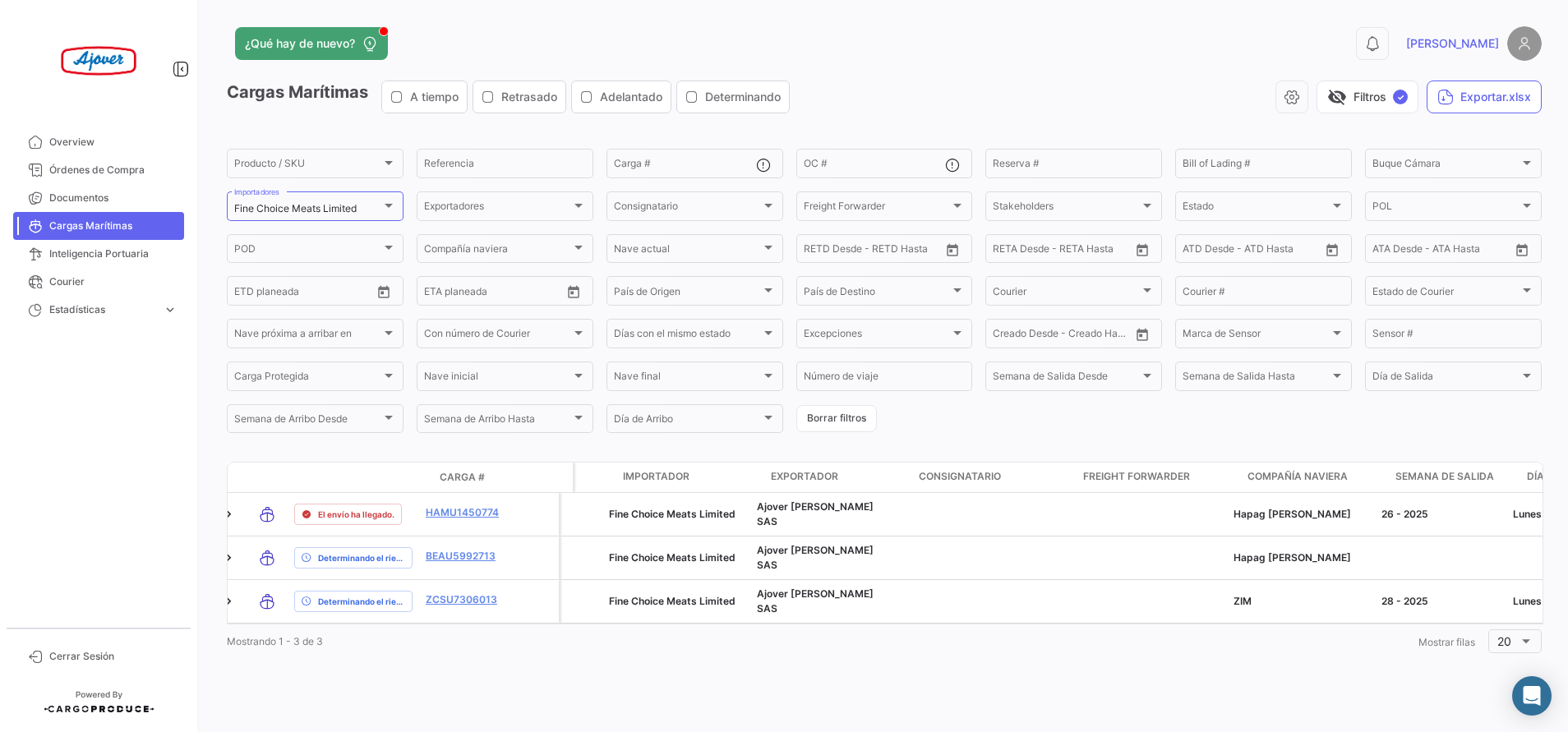scroll, scrollTop: 0, scrollLeft: 0, axis: both 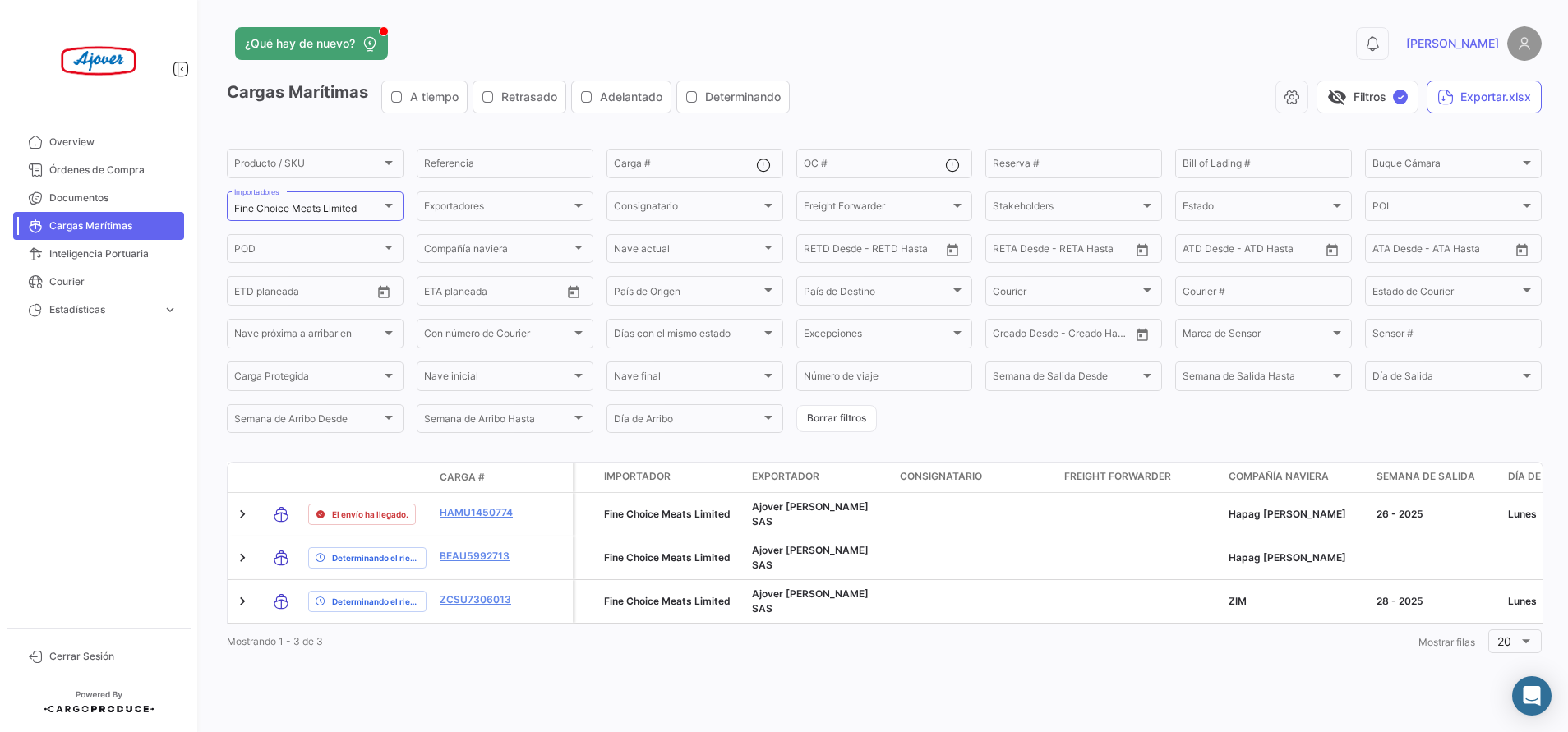 click on "Overview   Órdenes de Compra   Documentos   Cargas Marítimas   Inteligencia Portuaria   Courier   Estadísticas   expand_more   Tiempo a destino   Tiempos de entrega   Tiempos de documentación   Tiempo a destino   Tiempos de entrega   Tiempos de documentación" at bounding box center [99, 371] 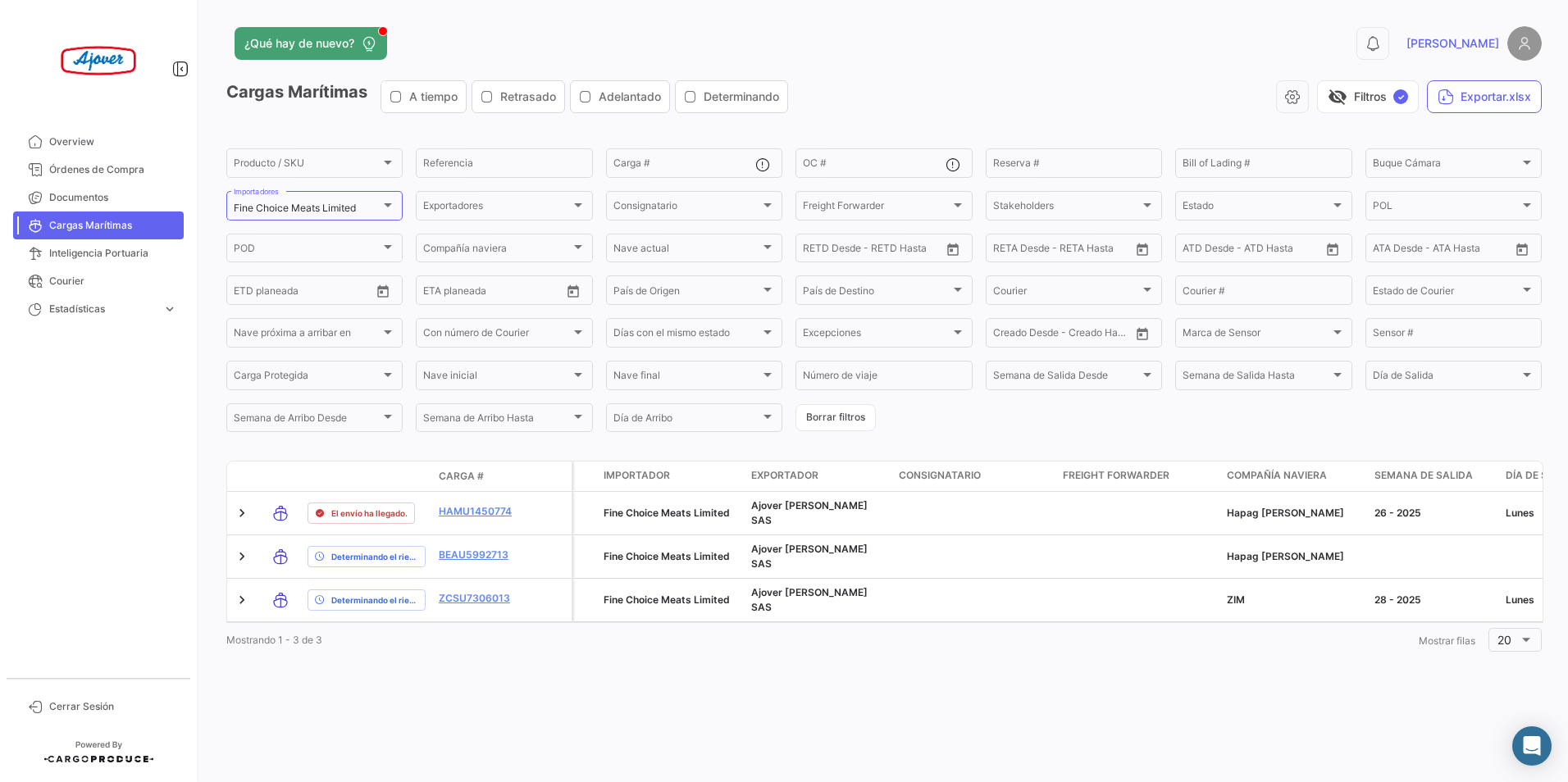 scroll, scrollTop: 0, scrollLeft: 18, axis: horizontal 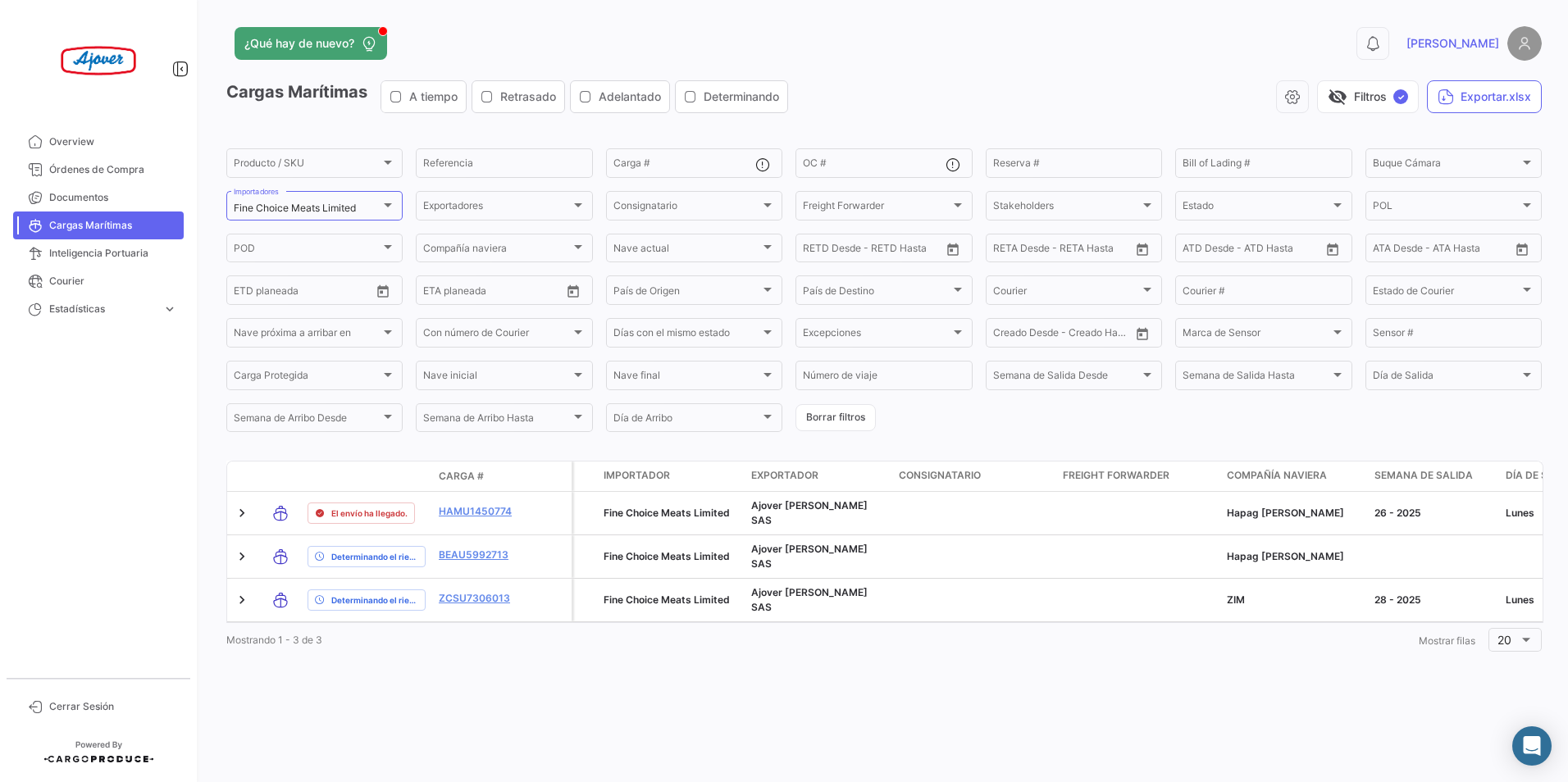 click on "¿Qué hay de nuevo?  0  [PERSON_NAME] Marítimas   A tiempo   Retrasado   Adelantado   Determinando   visibility_off   Filtros  ✓  Exportar.xlsx  Producto / SKU Producto / SKU  Referencia   Carga #   OC #  Reserva # Bill of Lading # Buque Cámara Buque Cámara  Fine Choice Meats Limited  Importadores Exportadores Exportadores Consignatario Consignatario Freight Forwarder Freight Forwarder Stakeholders Stakeholders Estado Estado POL POL POD POD Compañía naviera Compañía naviera [PERSON_NAME] actual [PERSON_NAME] actual Desde –  RETD Desde - RETD Hasta  Desde –  [PERSON_NAME] Desde - [PERSON_NAME] Hasta  ATD Desde –  ATD Desde - ATD Hasta  ATA Desde –  ATA Desde - ATA Hasta  Desde –  ETD planeada  Desde –  ETA planeada  País de Origen País de Origen País de Destino País de Destino Courier Courier Courier # Estado de Courier Estado de Courier [PERSON_NAME] próxima a arribar en [GEOGRAPHIC_DATA] próxima a arribar en Con número de Courier Con número de Courier [PERSON_NAME] con el mismo estado [PERSON_NAME] con el mismo estado Excepciones Excepciones –" 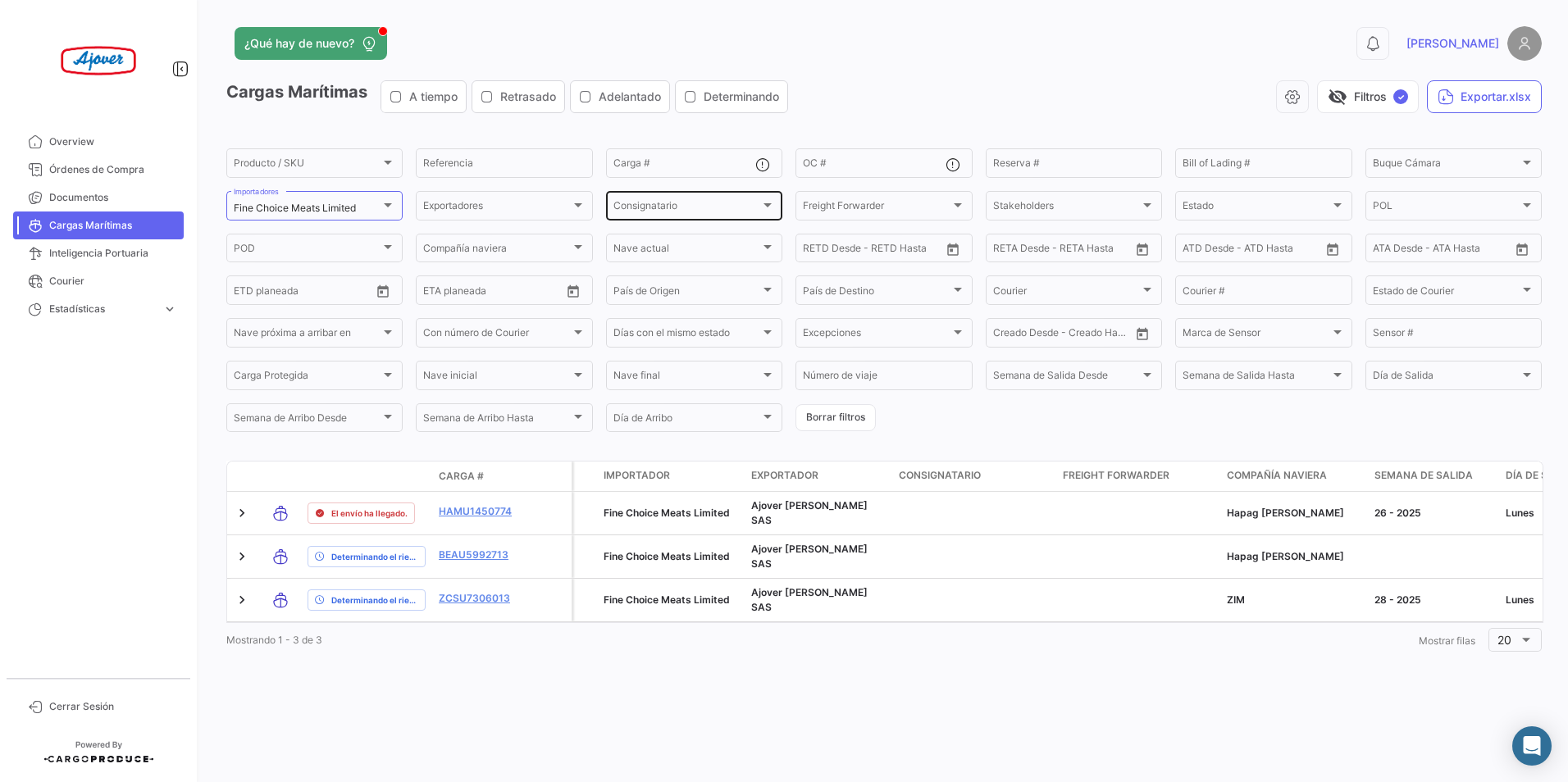 click on "Consignatario" at bounding box center [686, 208] 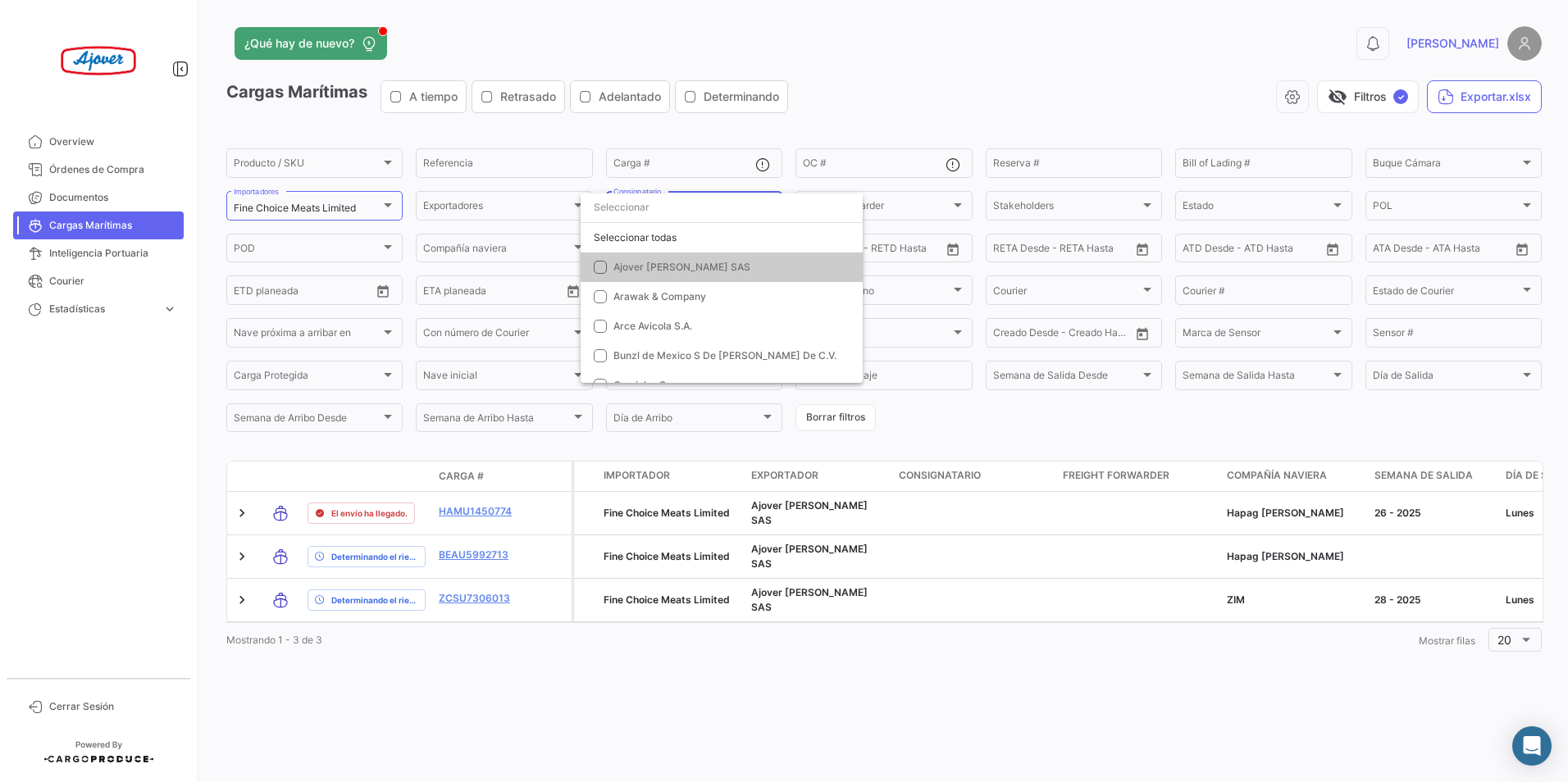 click at bounding box center (784, 391) 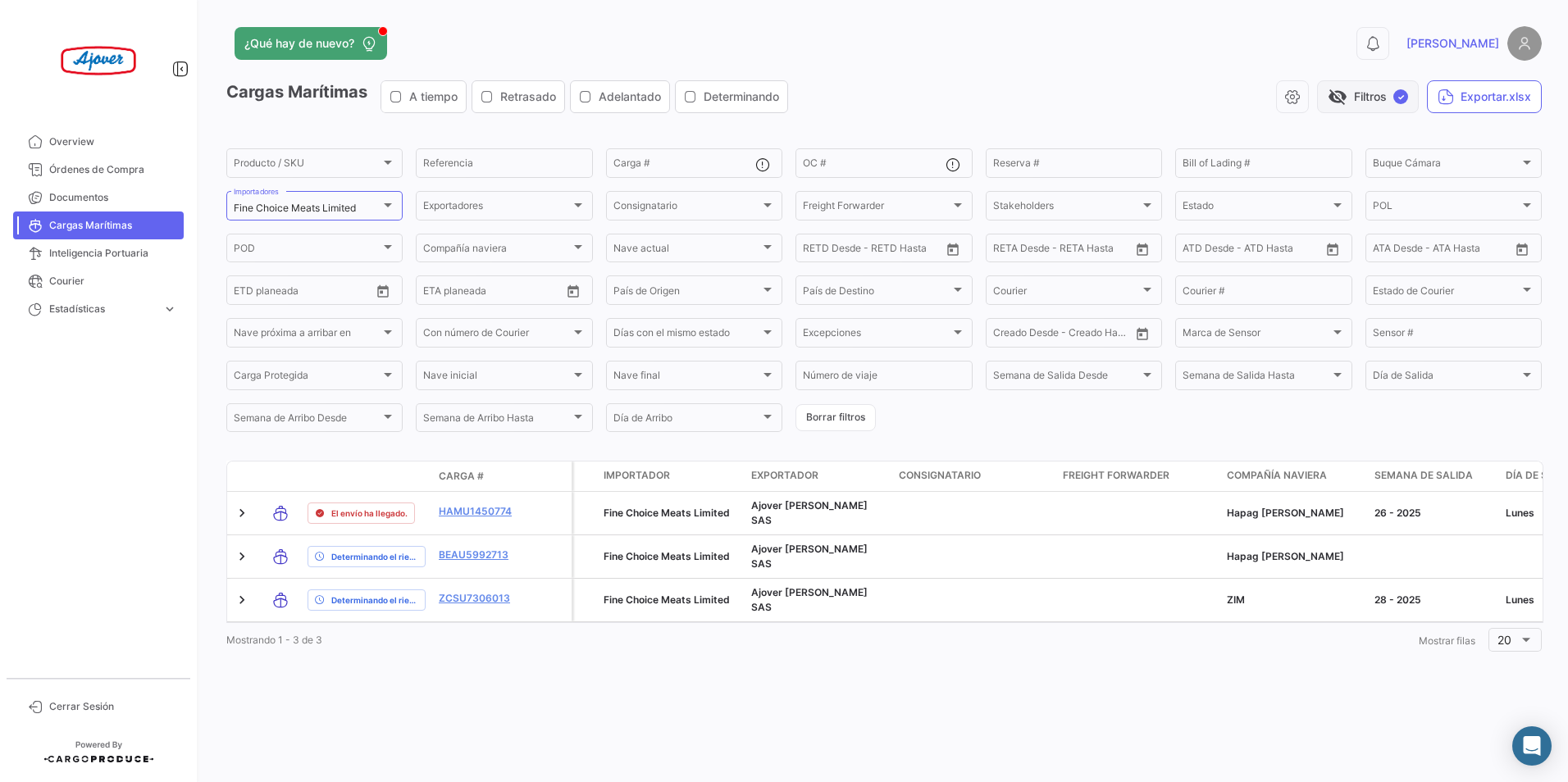 click on "✓" 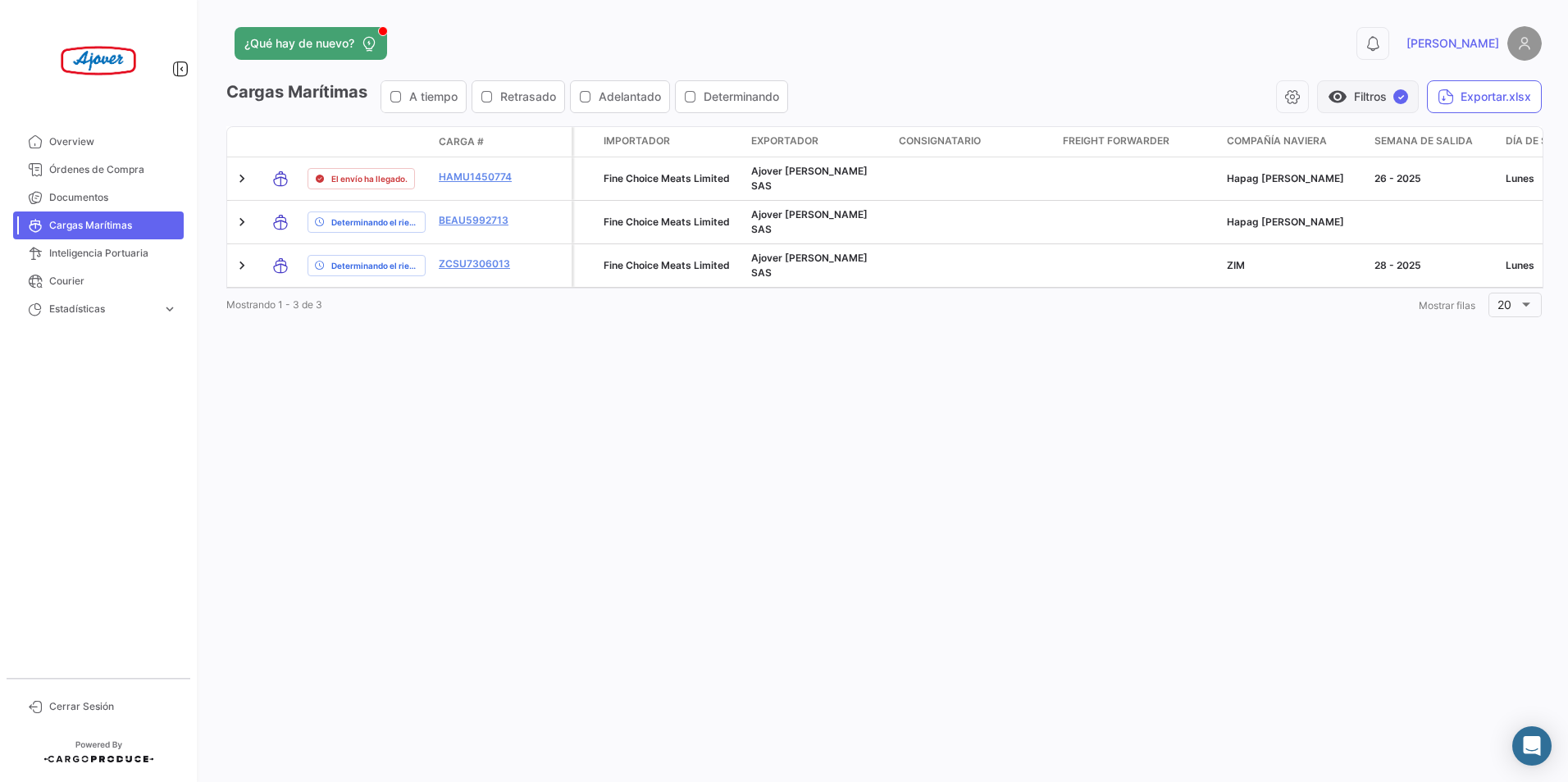 click on "visibility   Filtros  ✓" 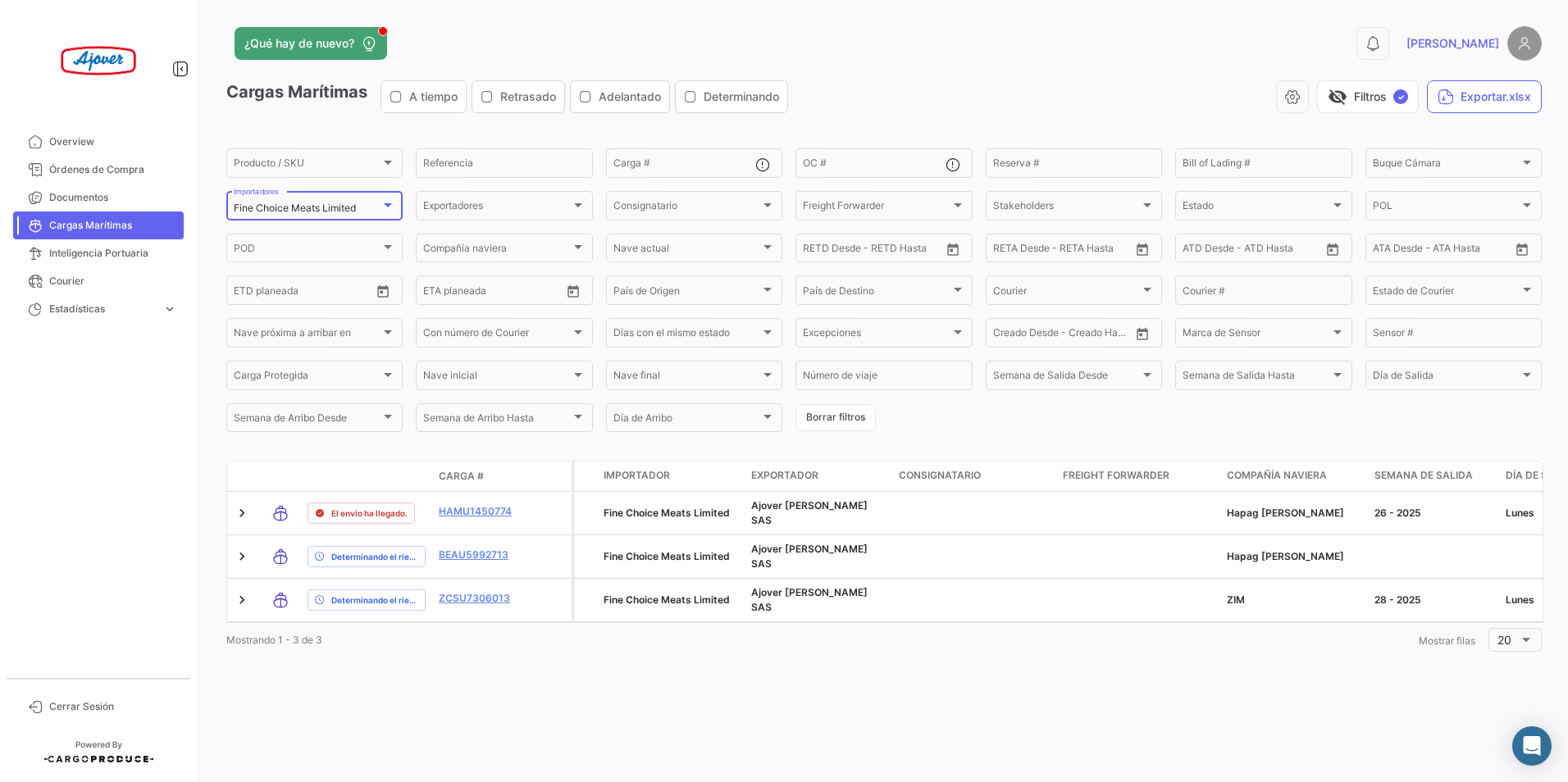 click on "Fine Choice Meats Limited" at bounding box center (307, 208) 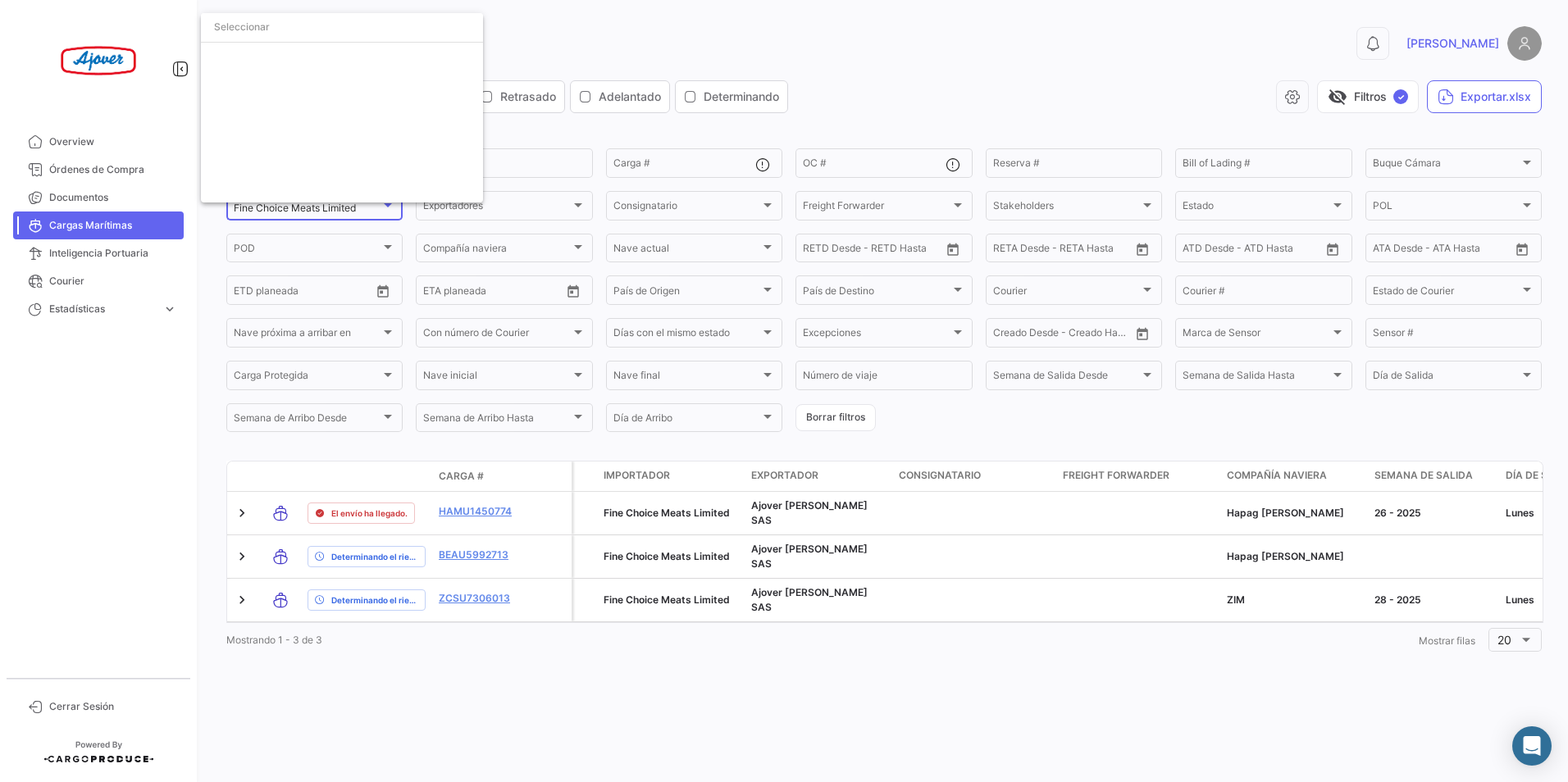 scroll, scrollTop: 1726, scrollLeft: 0, axis: vertical 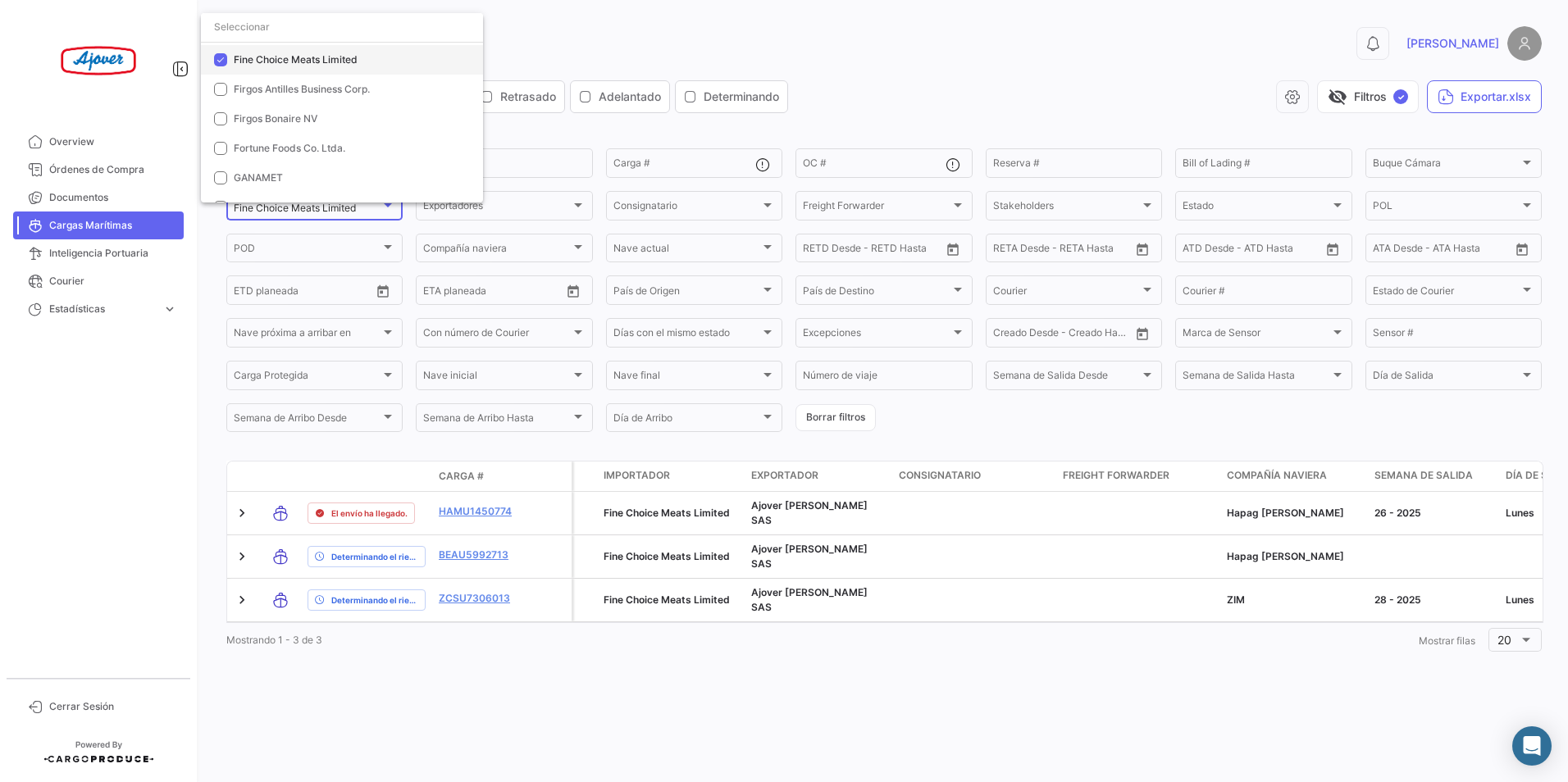 click at bounding box center (221, 60) 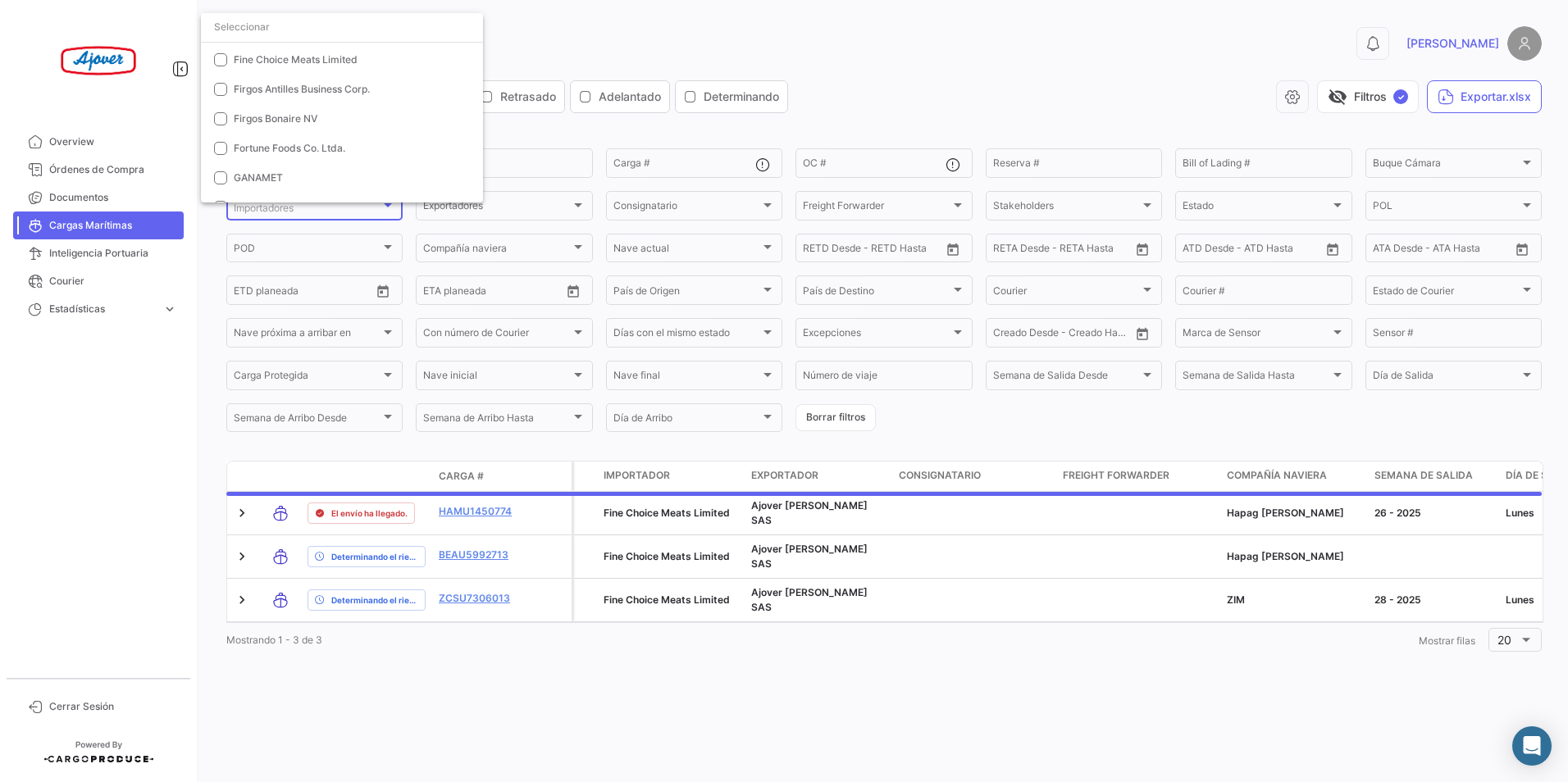 click at bounding box center [784, 391] 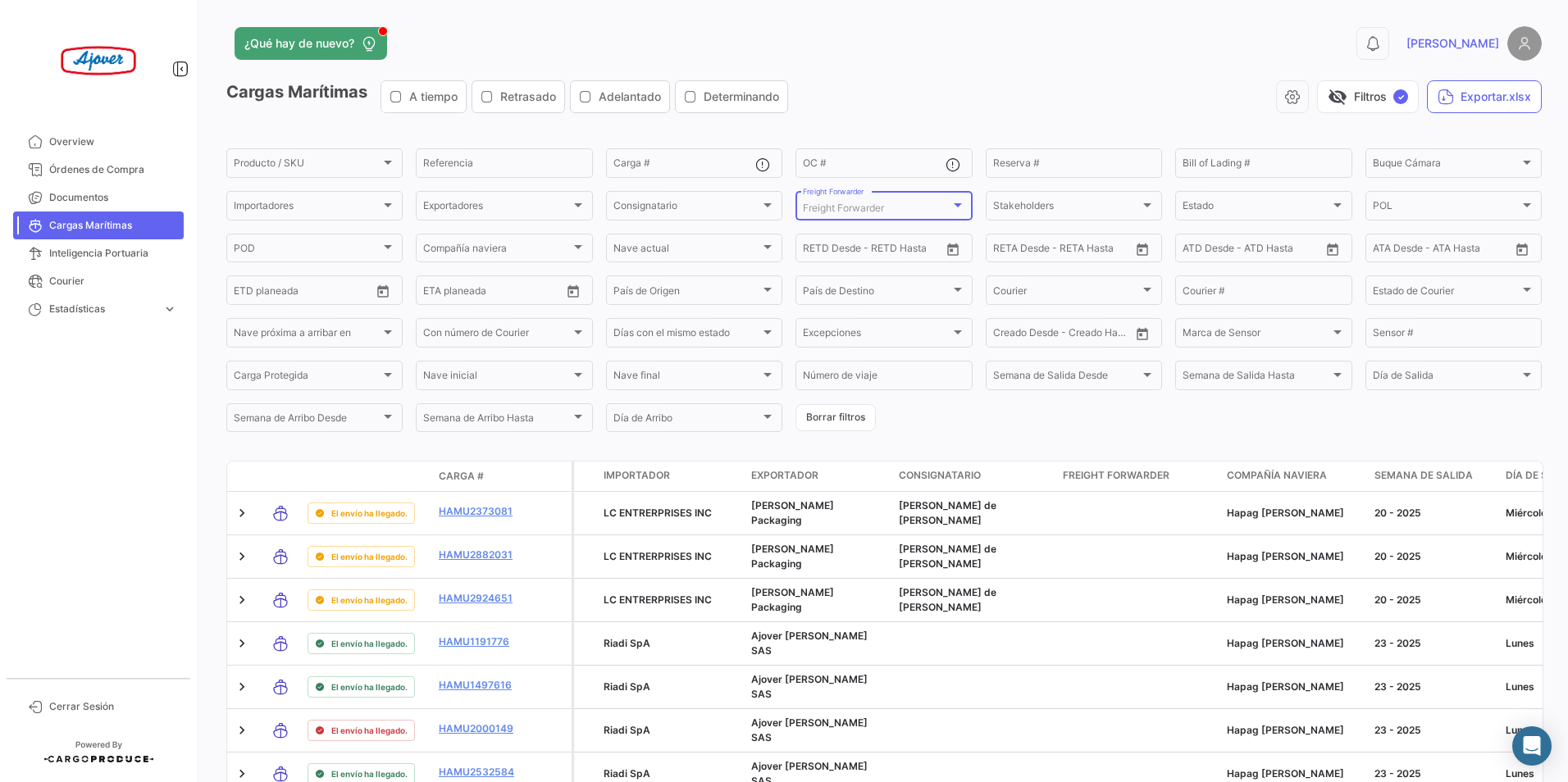 click on "Freight Forwarder" at bounding box center [876, 208] 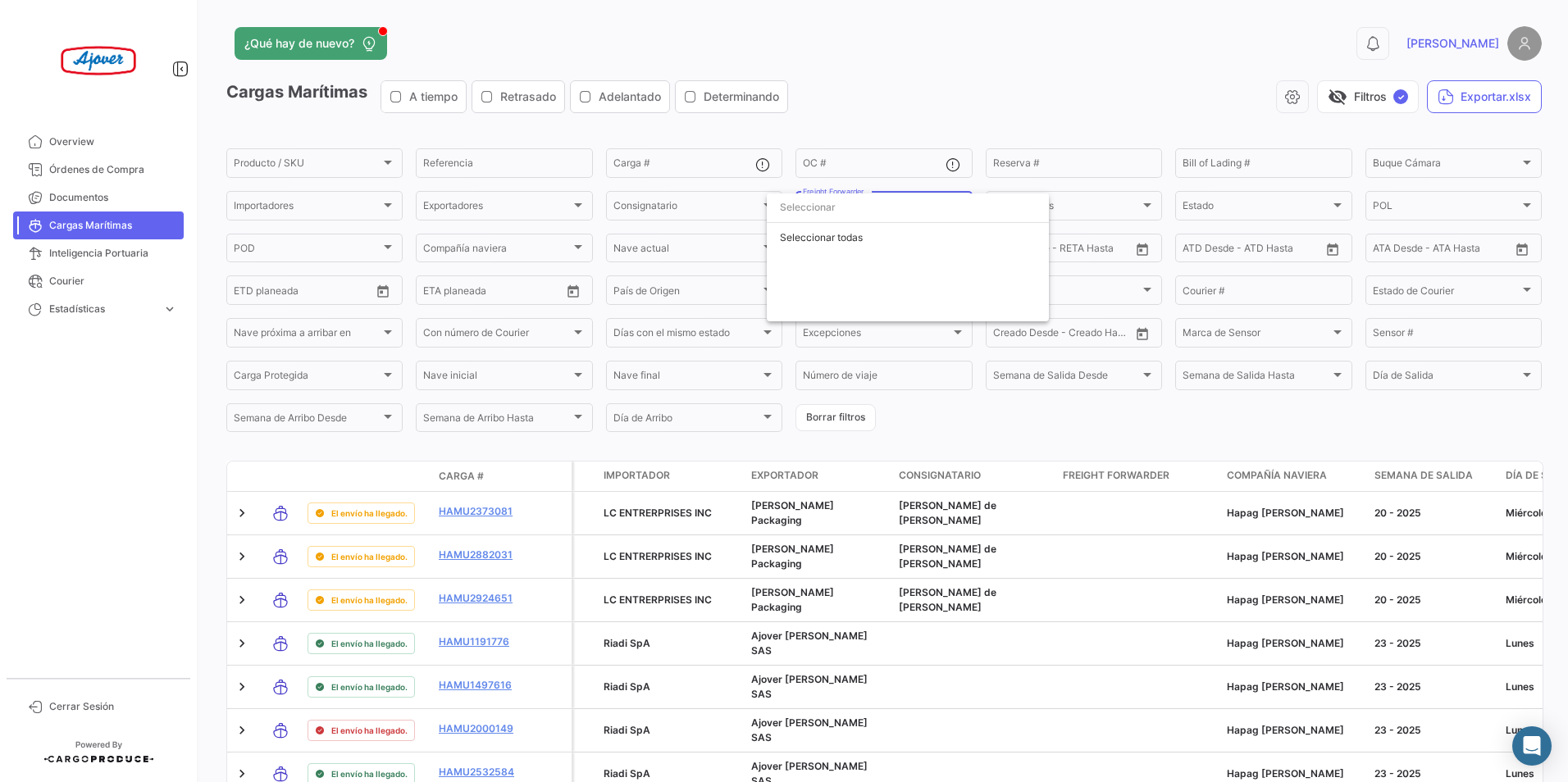 click at bounding box center (784, 391) 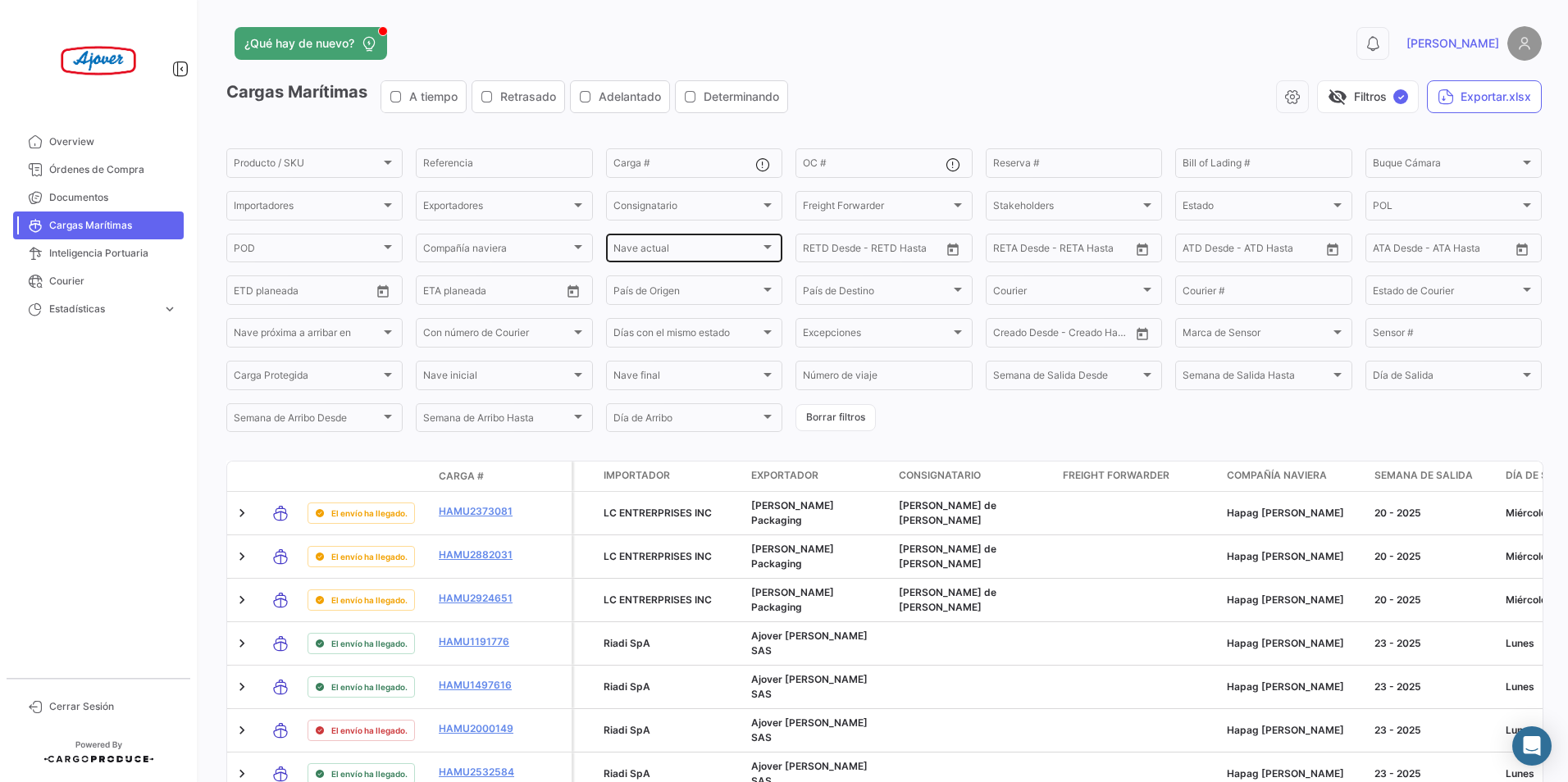 click on "Nave actual" at bounding box center (686, 251) 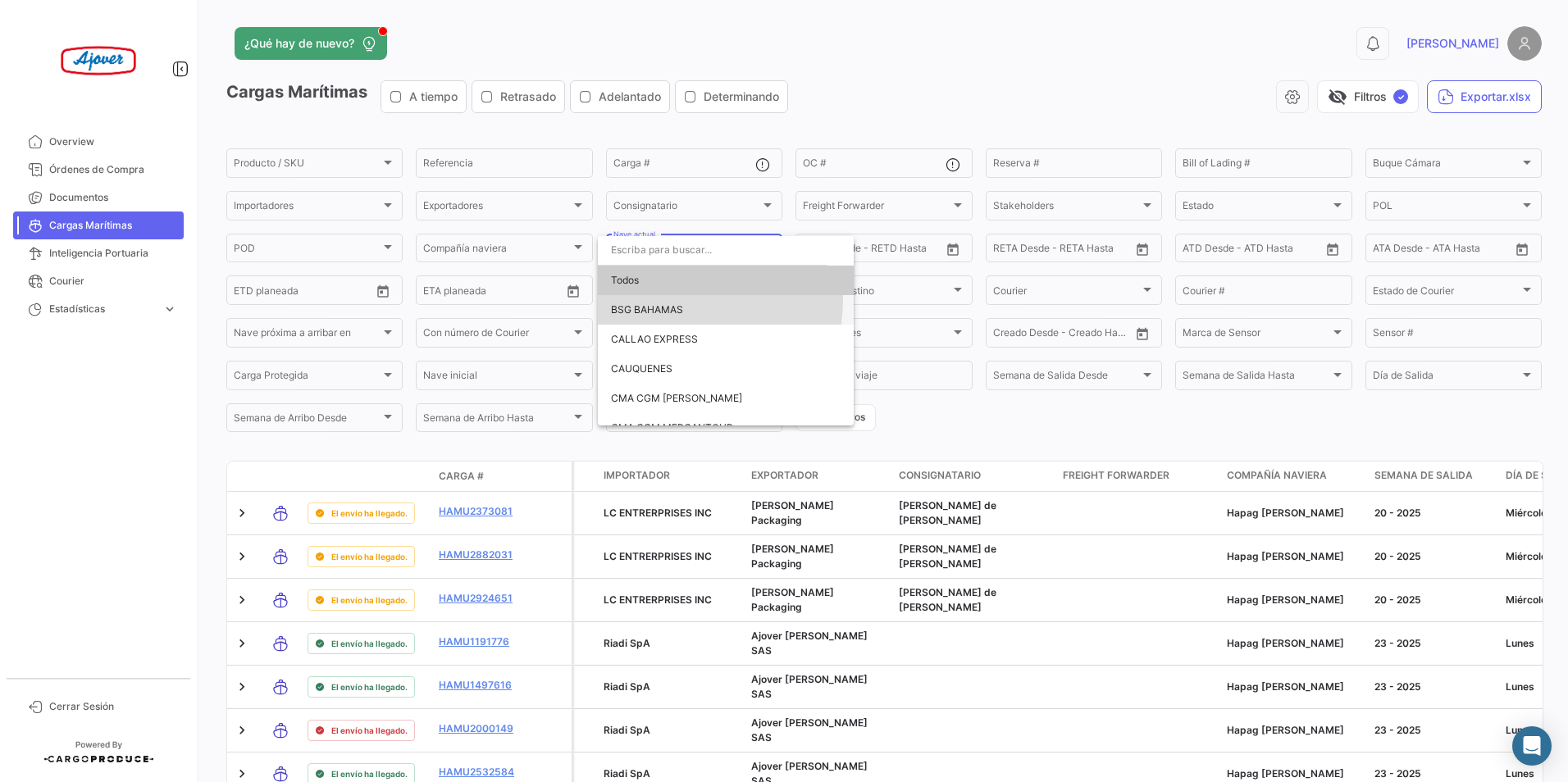 click on "BSG BAHAMAS" at bounding box center [726, 310] 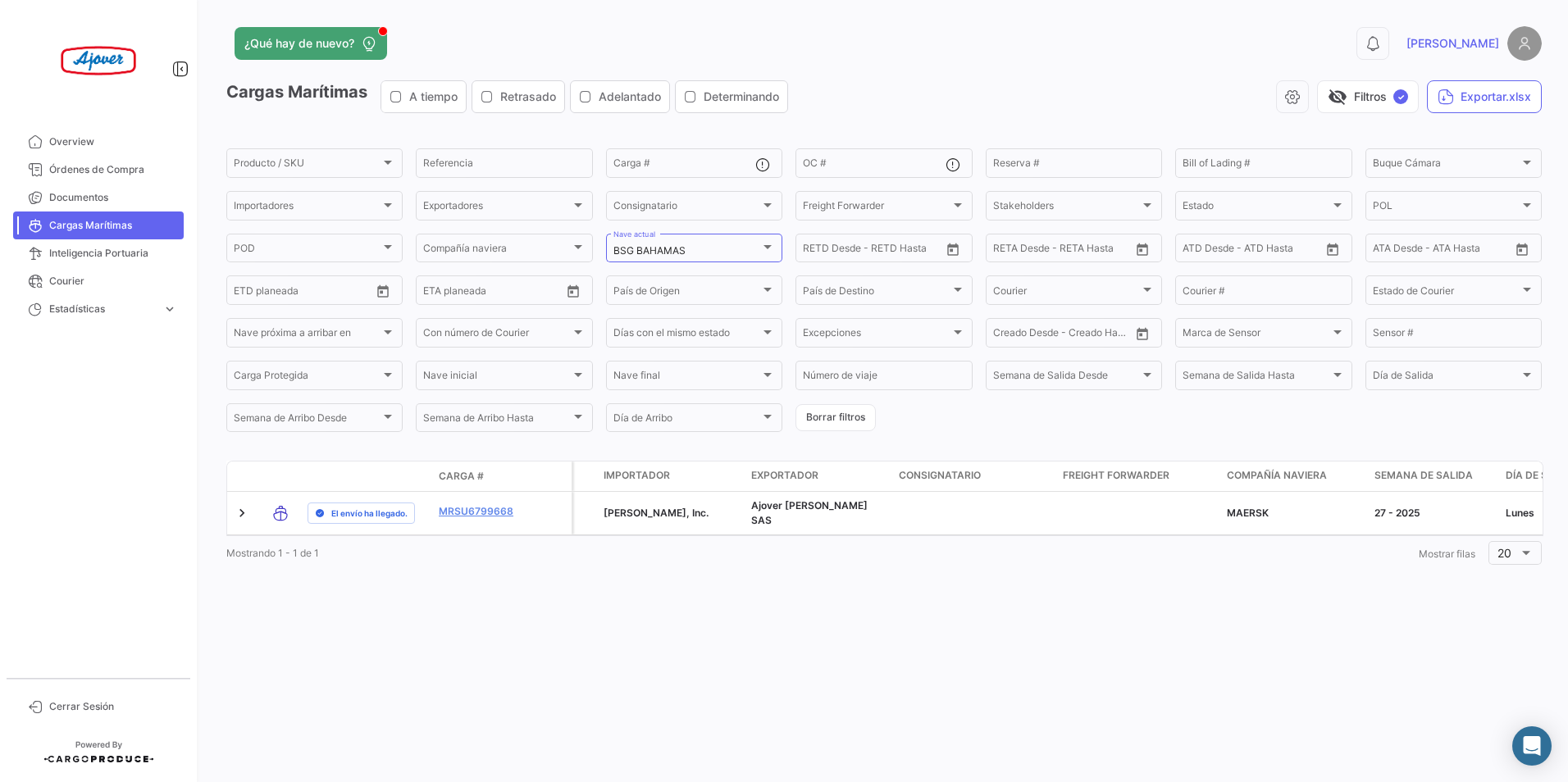 click on "Producto / SKU Producto / SKU  Referencia   Carga #   OC #  Reserva # Bill of Lading # Buque Cámara Buque Cámara Importadores Importadores Exportadores Exportadores Consignatario Consignatario Freight Forwarder Freight Forwarder Stakeholders Stakeholders Estado Estado POL POL POD POD Compañía naviera Compañía naviera BSG BAHAMAS [PERSON_NAME] actual Desde –  RETD Desde - RETD Hasta  Desde –  [PERSON_NAME] Desde - [PERSON_NAME] Hasta  ATD Desde –  ATD Desde - ATD Hasta  ATA Desde –  ATA Desde - ATA Hasta  Desde –  ETD planeada  Desde –  ETA planeada  País de Origen País de Origen País de Destino País de Destino Courier Courier Courier # Estado de Courier Estado de Courier [PERSON_NAME] próxima a arribar en [GEOGRAPHIC_DATA] próxima a arribar en Con número de Courier Con número de Courier [PERSON_NAME] con el mismo estado [PERSON_NAME] con el mismo estado Excepciones Excepciones Creado Desde –  Creado Desde - Creado Hasta  Marca de Sensor Marca de Sensor Sensor # Carga Protegida Carga Protegida [PERSON_NAME] inicial [PERSON_NAME] inicial [PERSON_NAME] final [PERSON_NAME] final" 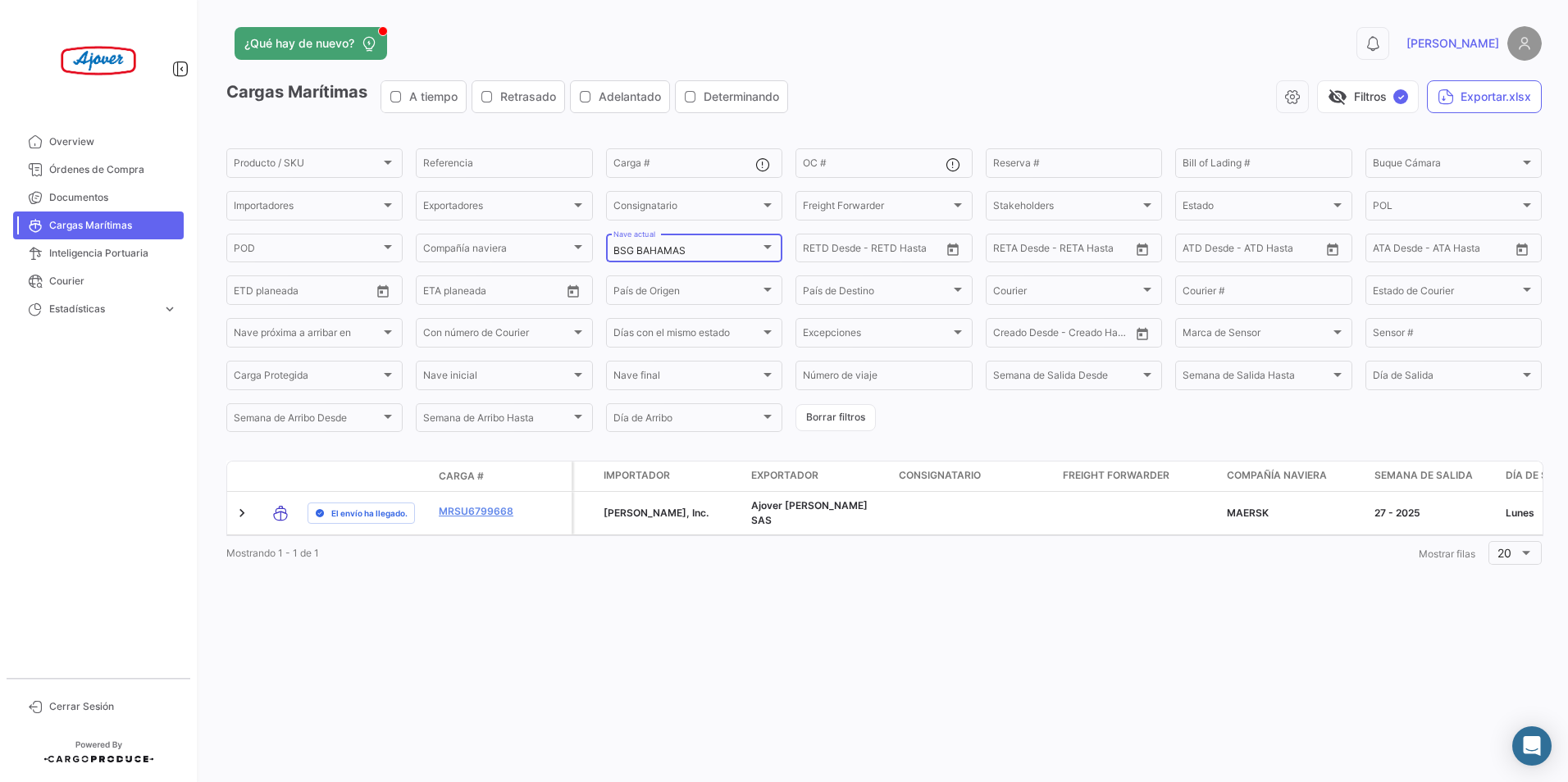 click on "BSG BAHAMAS [PERSON_NAME] actual" 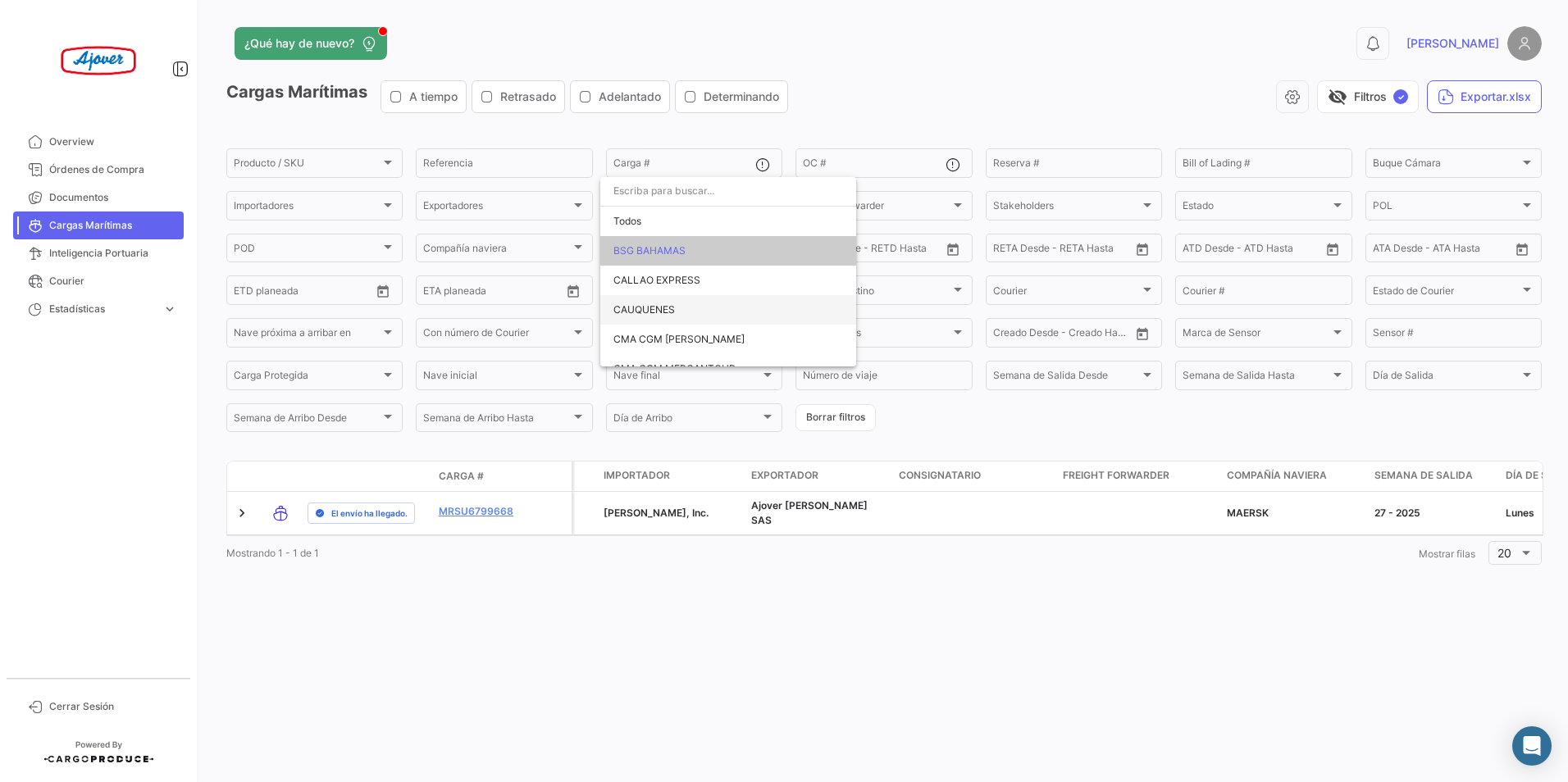 click on "CAUQUENES" at bounding box center [728, 310] 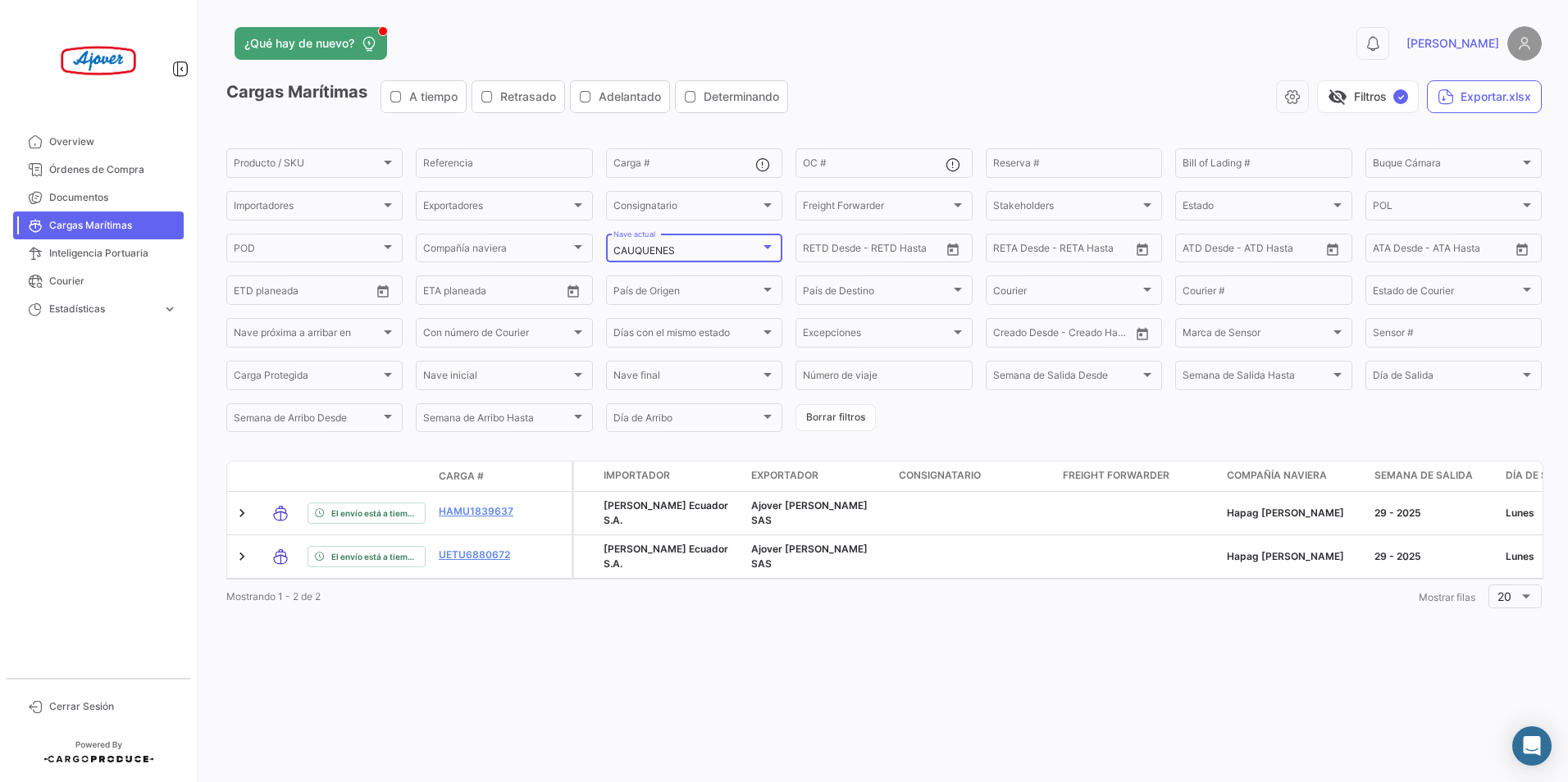 click at bounding box center (768, 247) 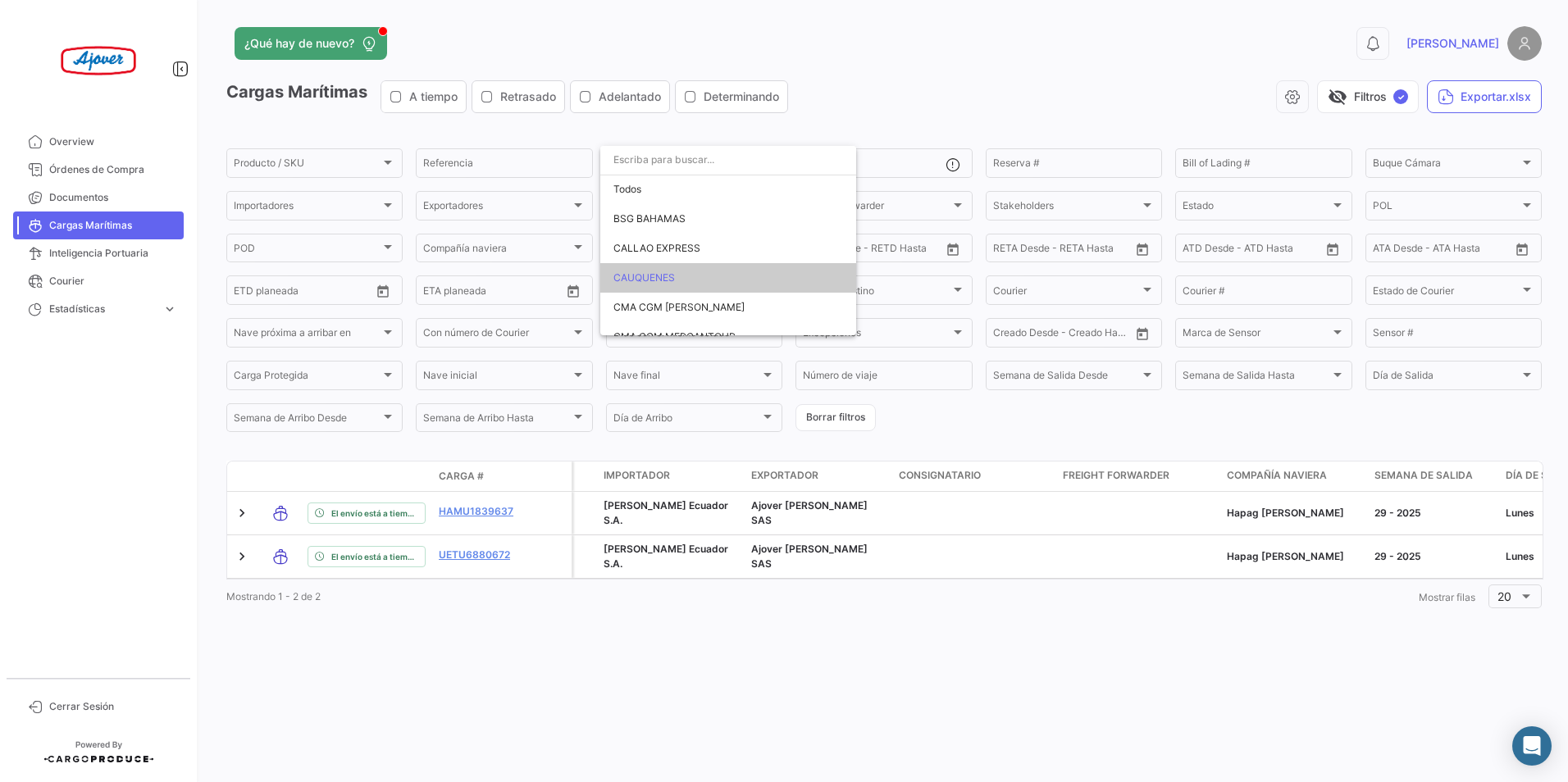 scroll, scrollTop: 0, scrollLeft: 0, axis: both 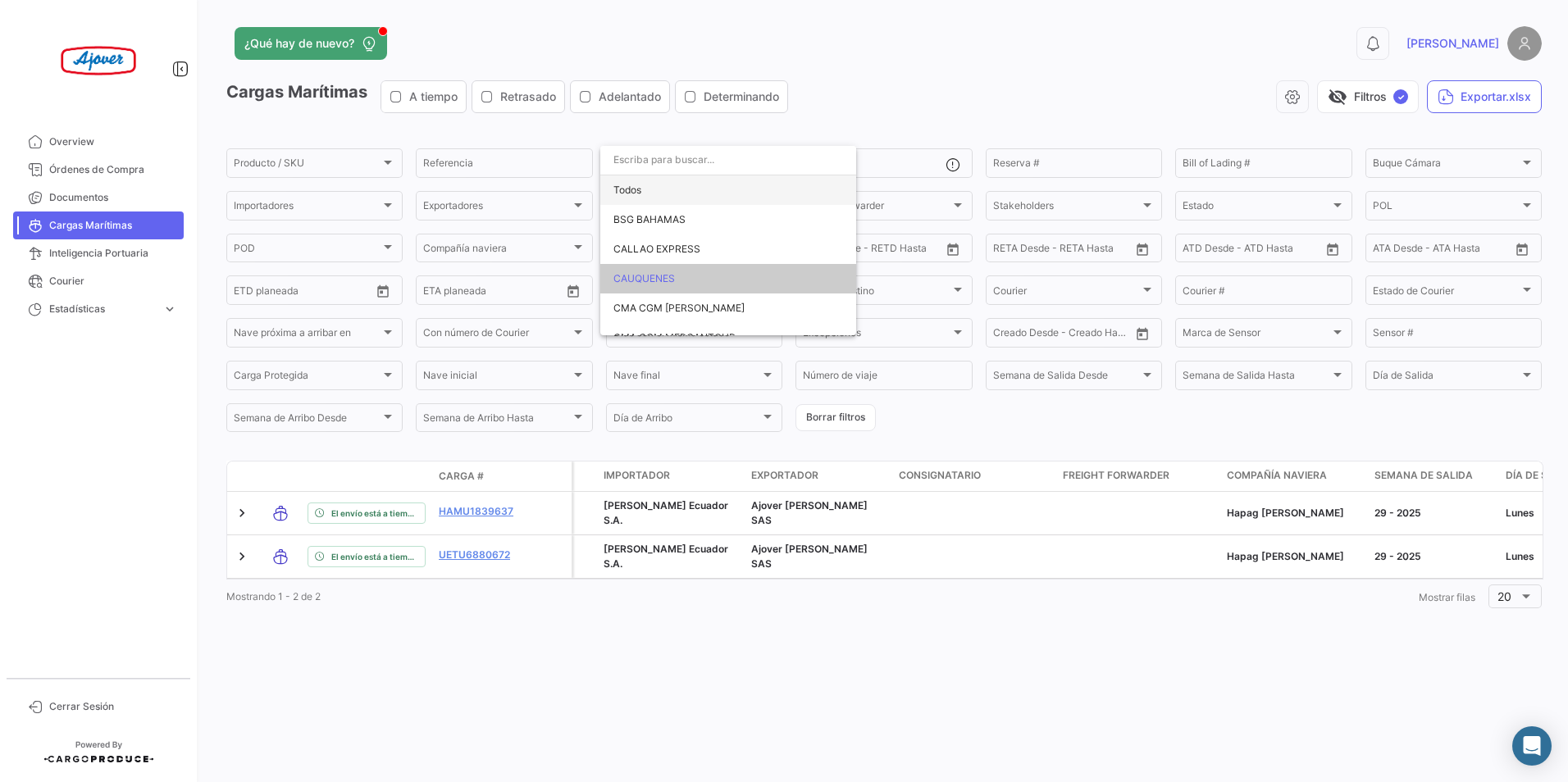 click on "Todos" at bounding box center [728, 190] 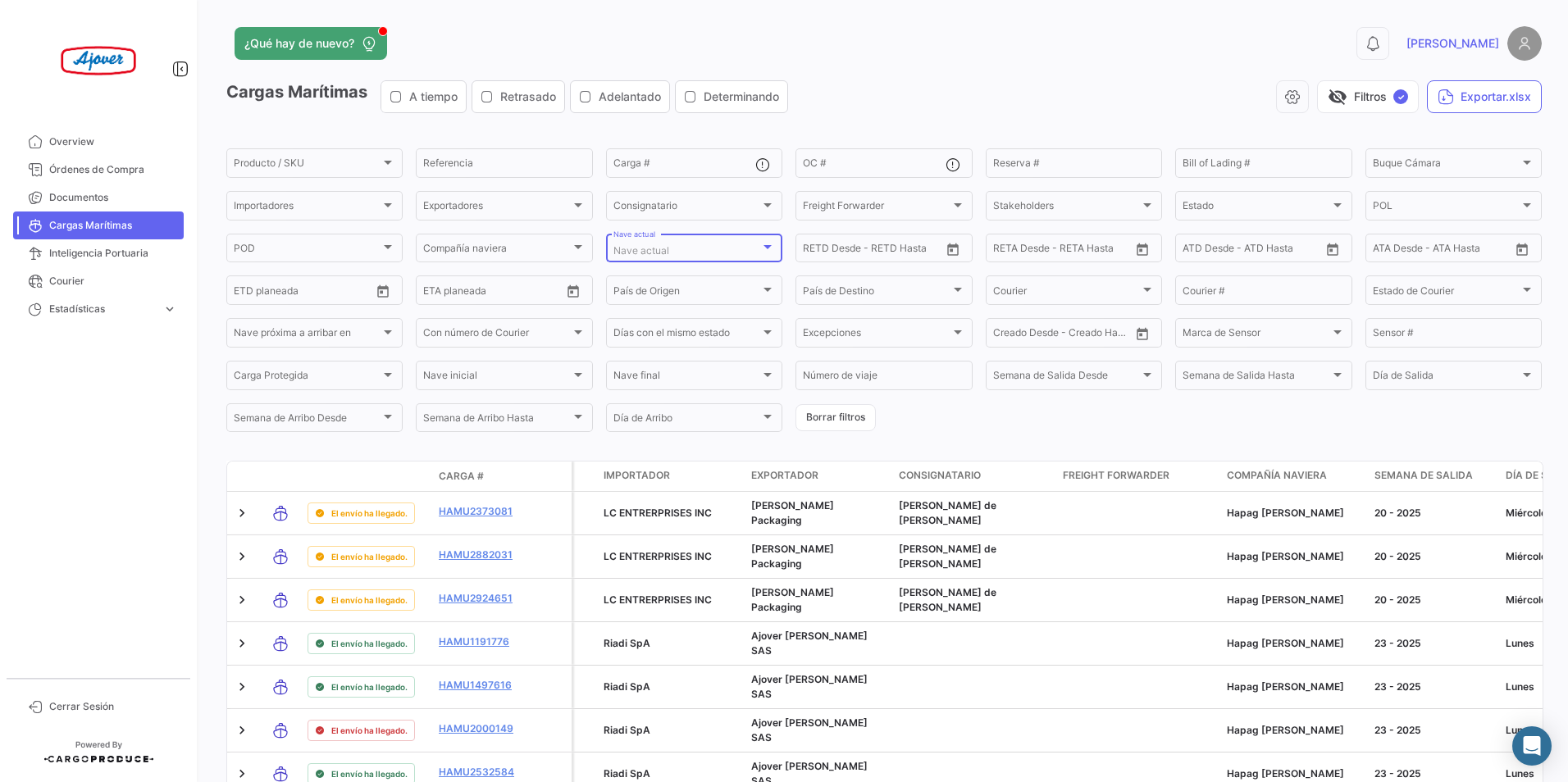 click on "visibility_off   Filtros  ✓  Exportar.xlsx" 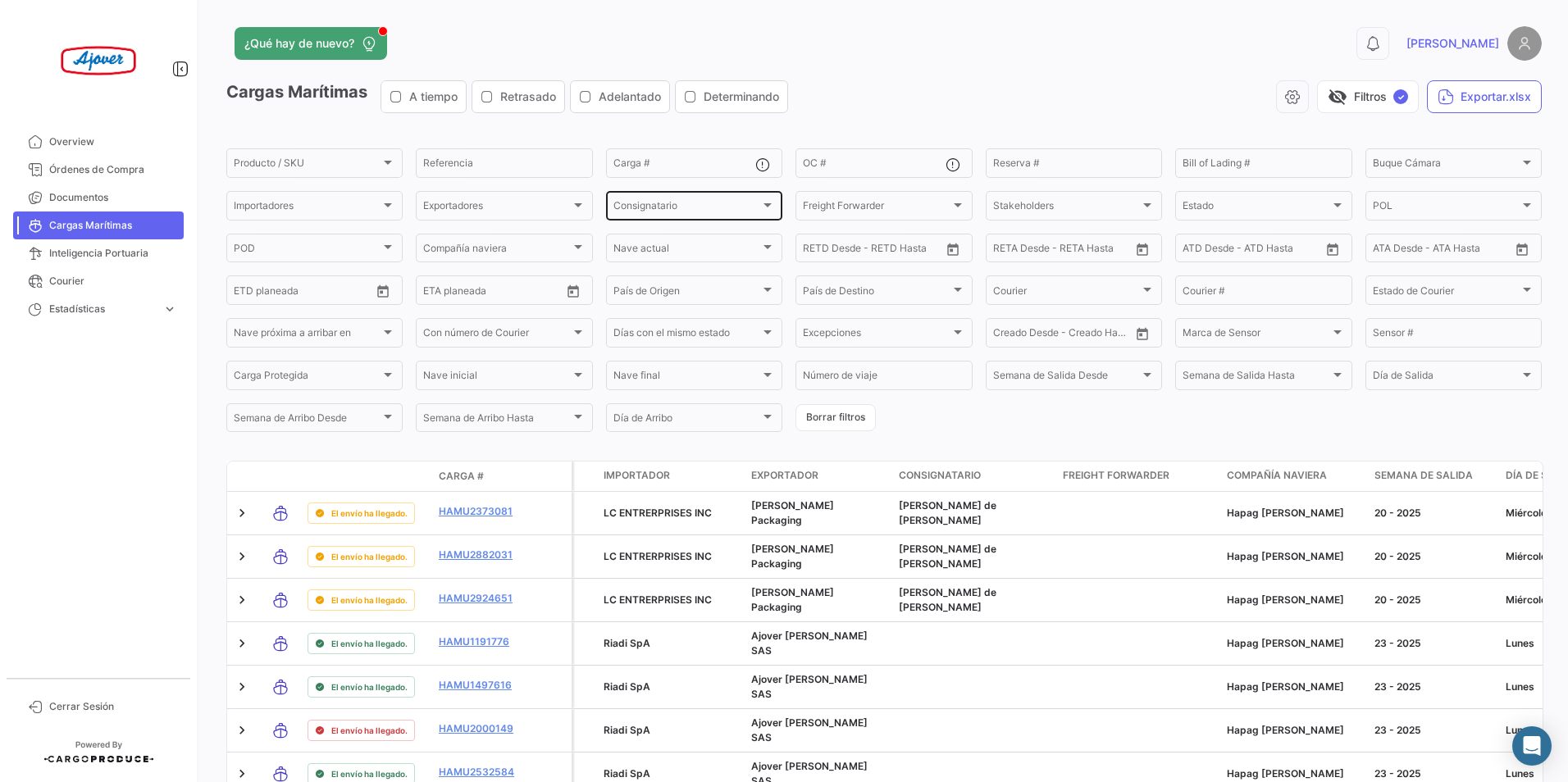 click on "Consignatario" at bounding box center [686, 208] 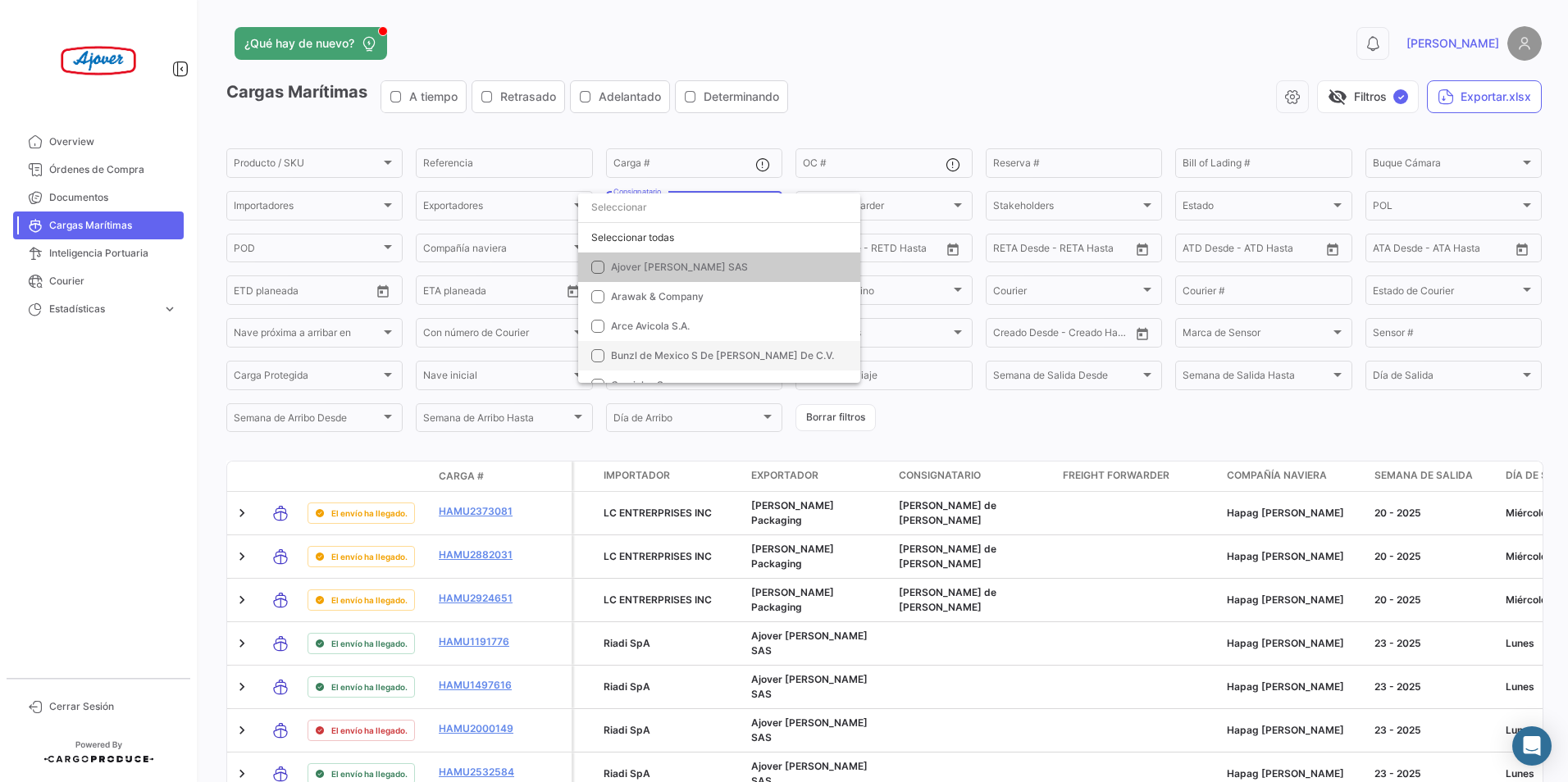 click on "Bunzl de Mexico S De [PERSON_NAME] De C.V." at bounding box center (722, 355) 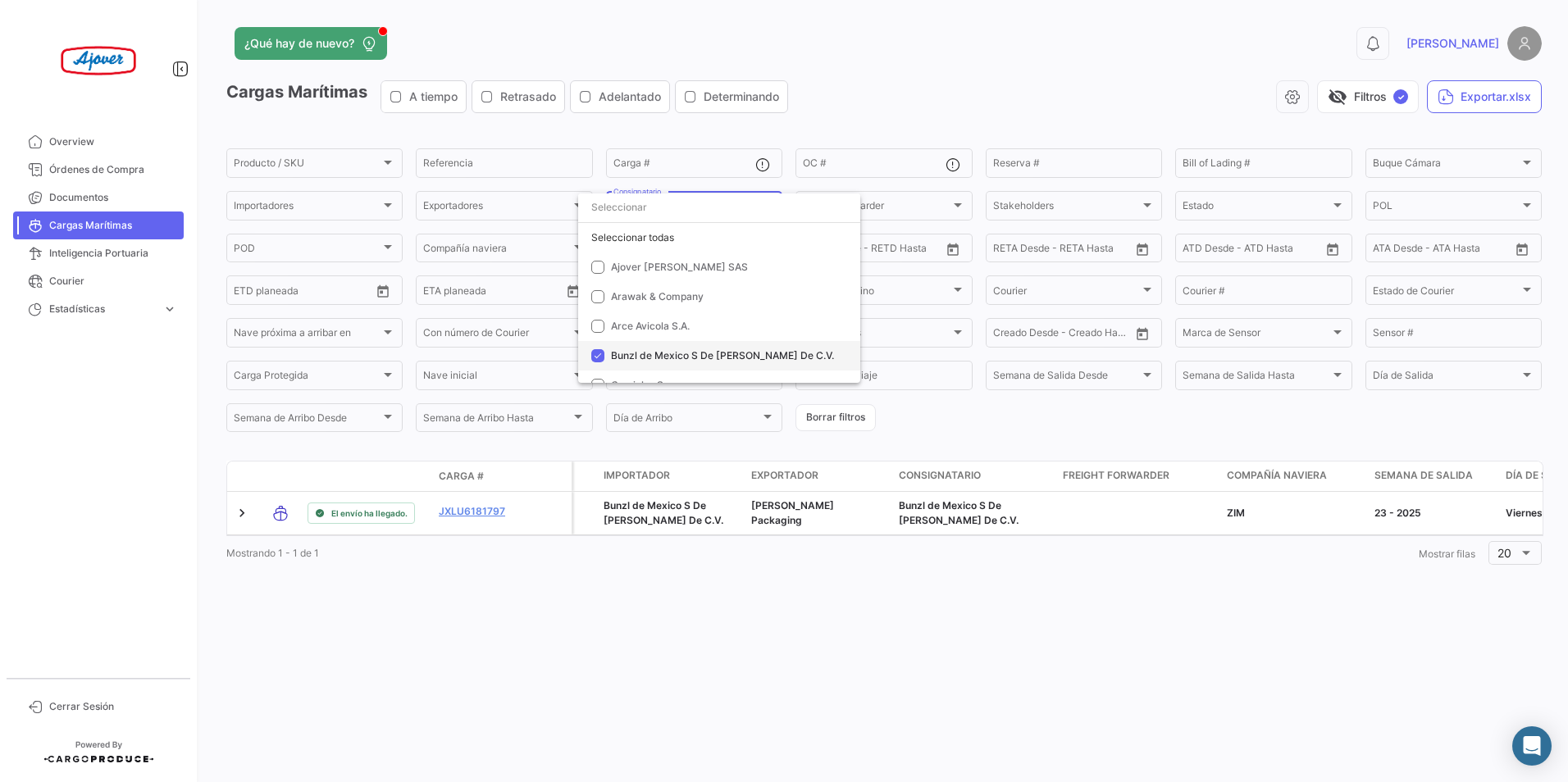 click on "Bunzl de Mexico S De [PERSON_NAME] De C.V." at bounding box center [722, 355] 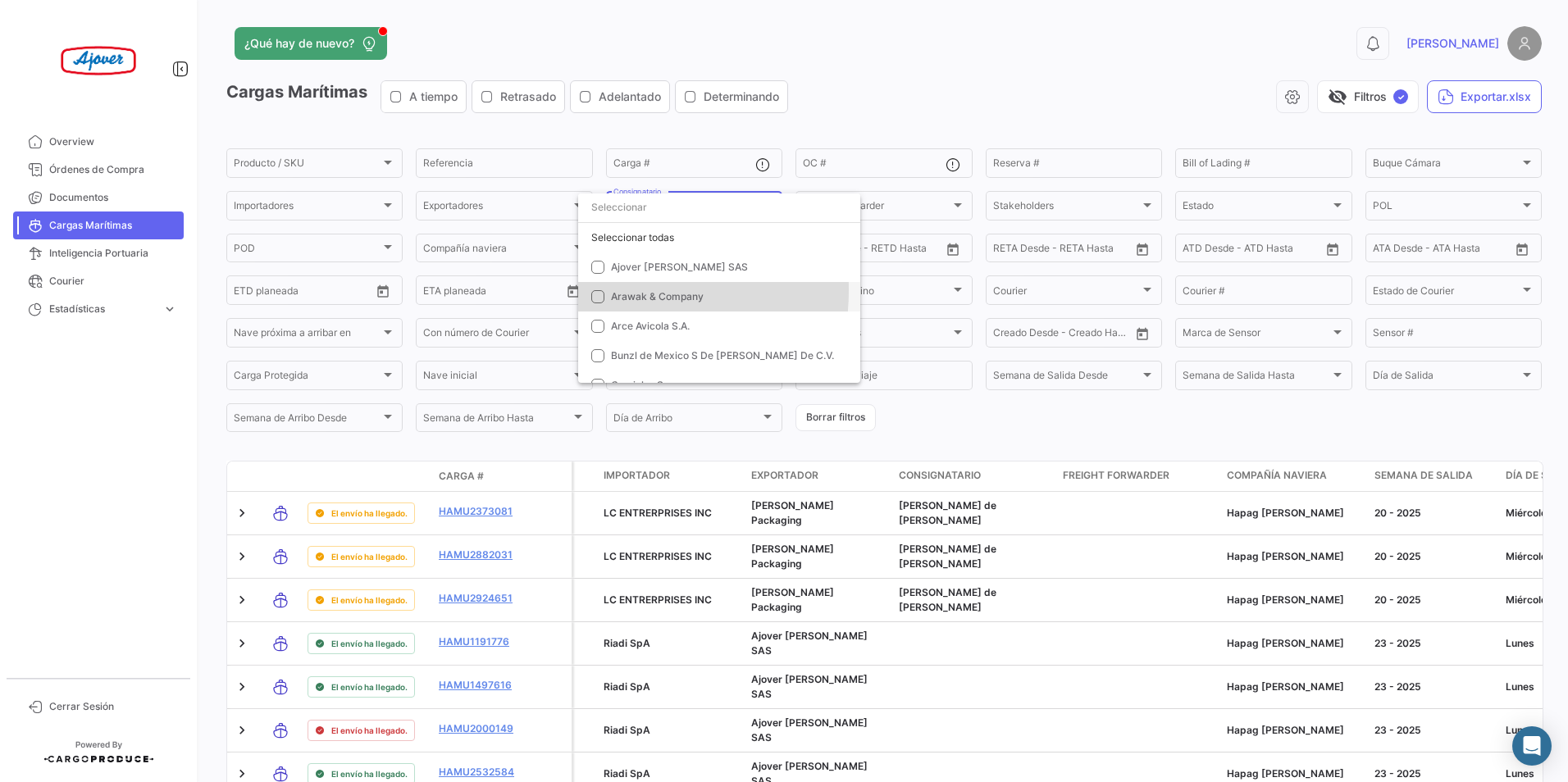 click at bounding box center (598, 297) 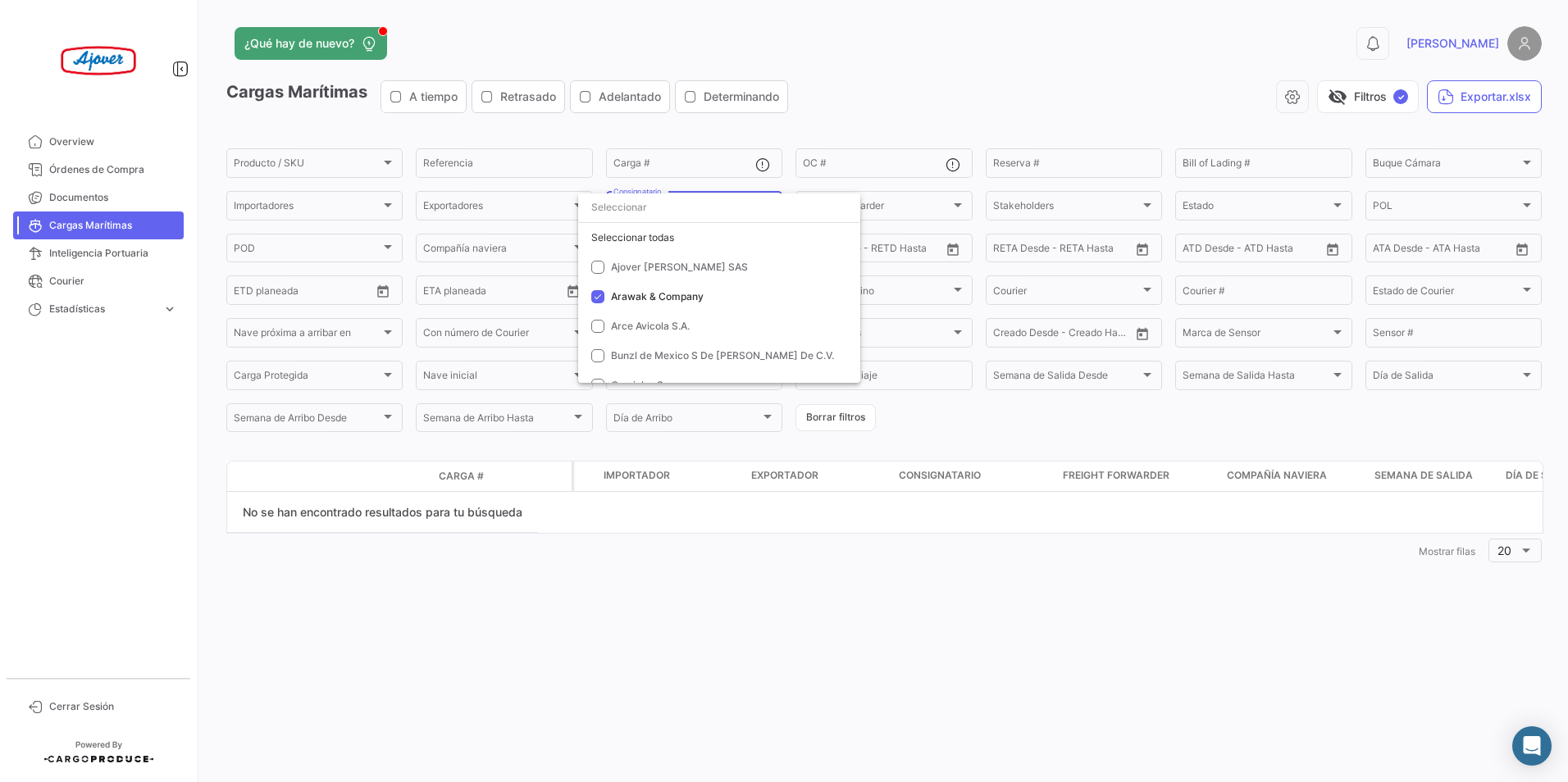 scroll, scrollTop: 0, scrollLeft: 0, axis: both 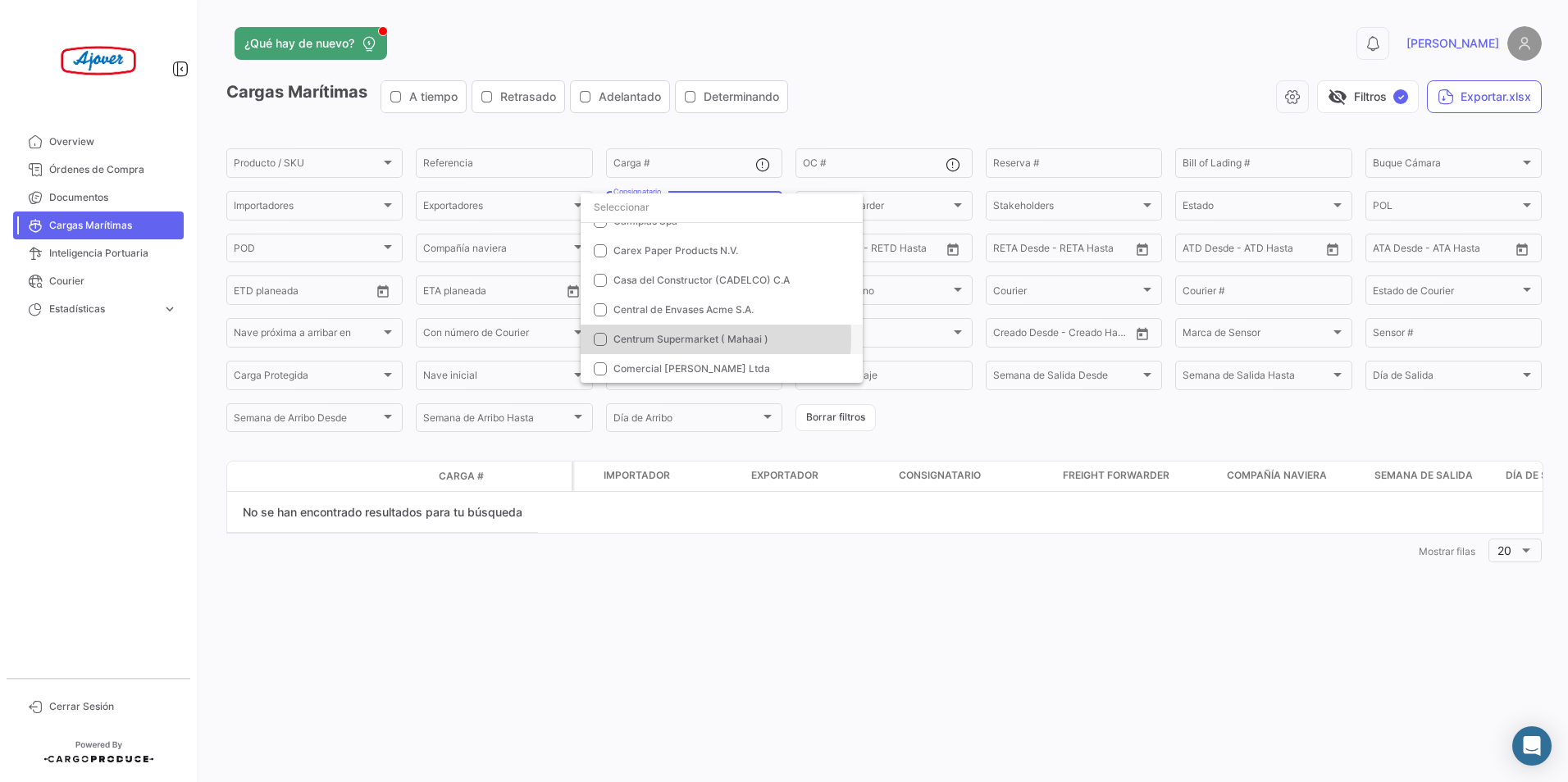 click on "Centrum Supermarket ( Mahaai )" at bounding box center (691, 339) 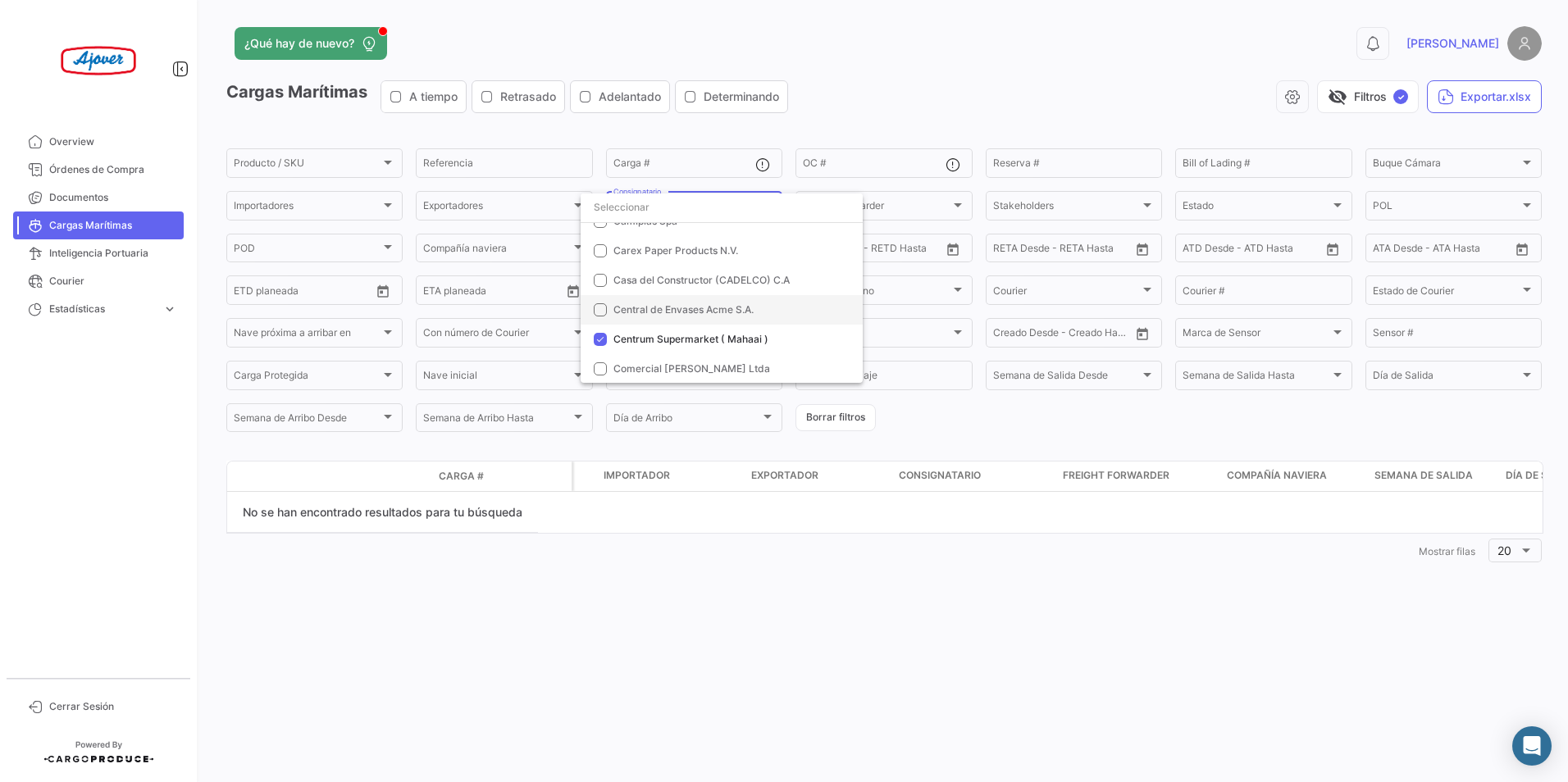 click on "Central de Envases Acme S.A." at bounding box center [728, 310] 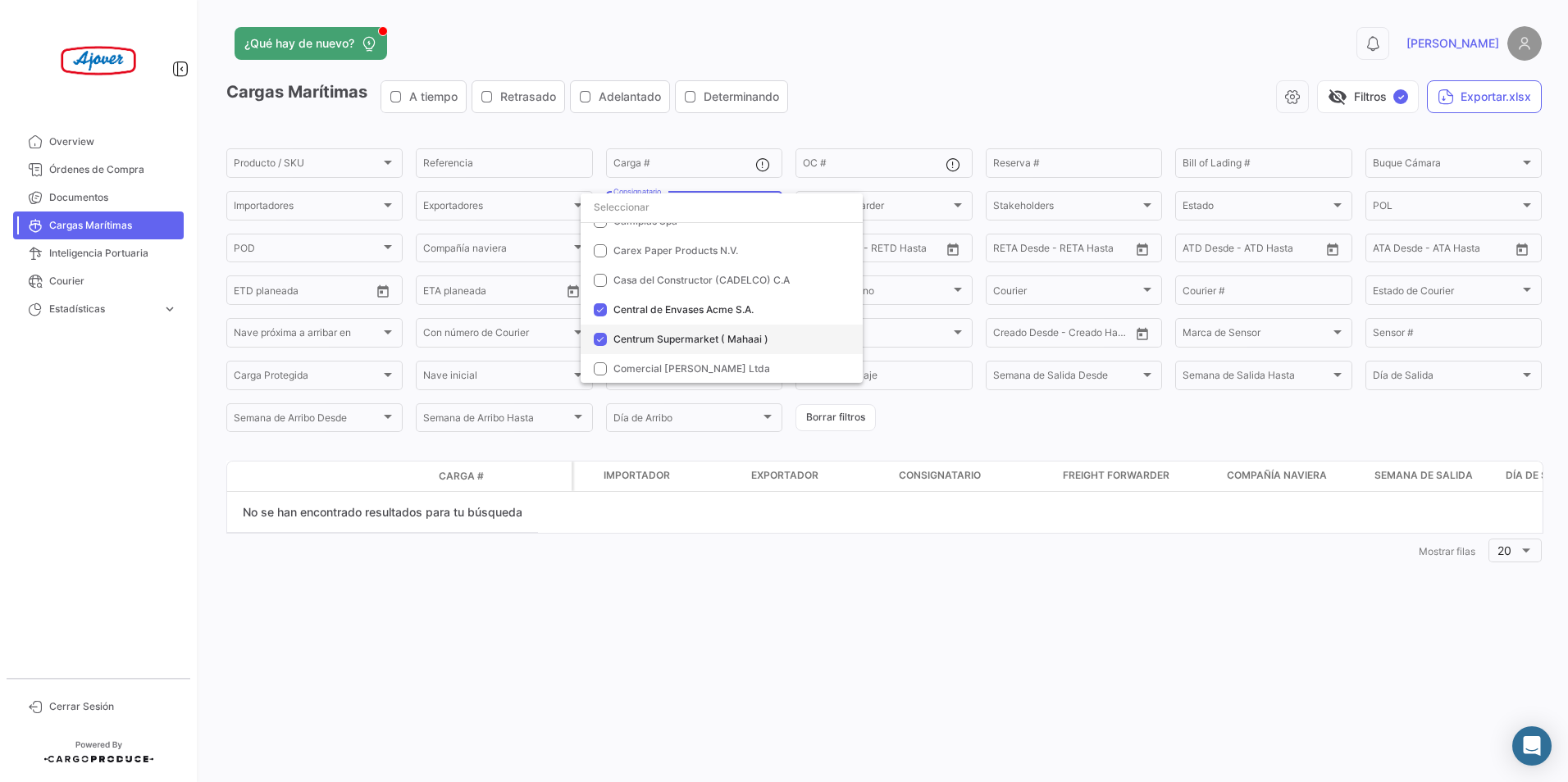 click on "Centrum Supermarket ( Mahaai )" at bounding box center [722, 339] 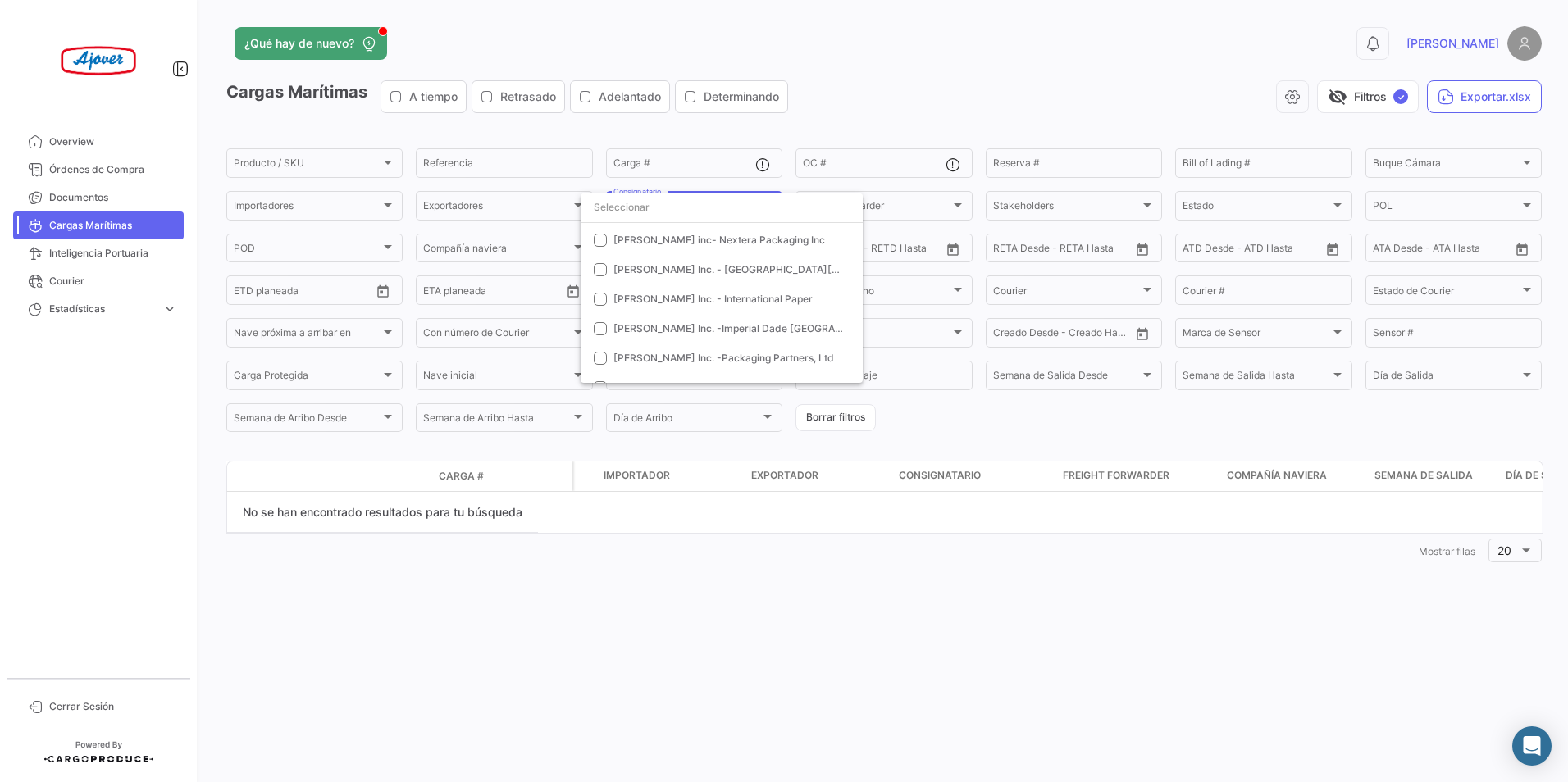 scroll, scrollTop: 902, scrollLeft: 0, axis: vertical 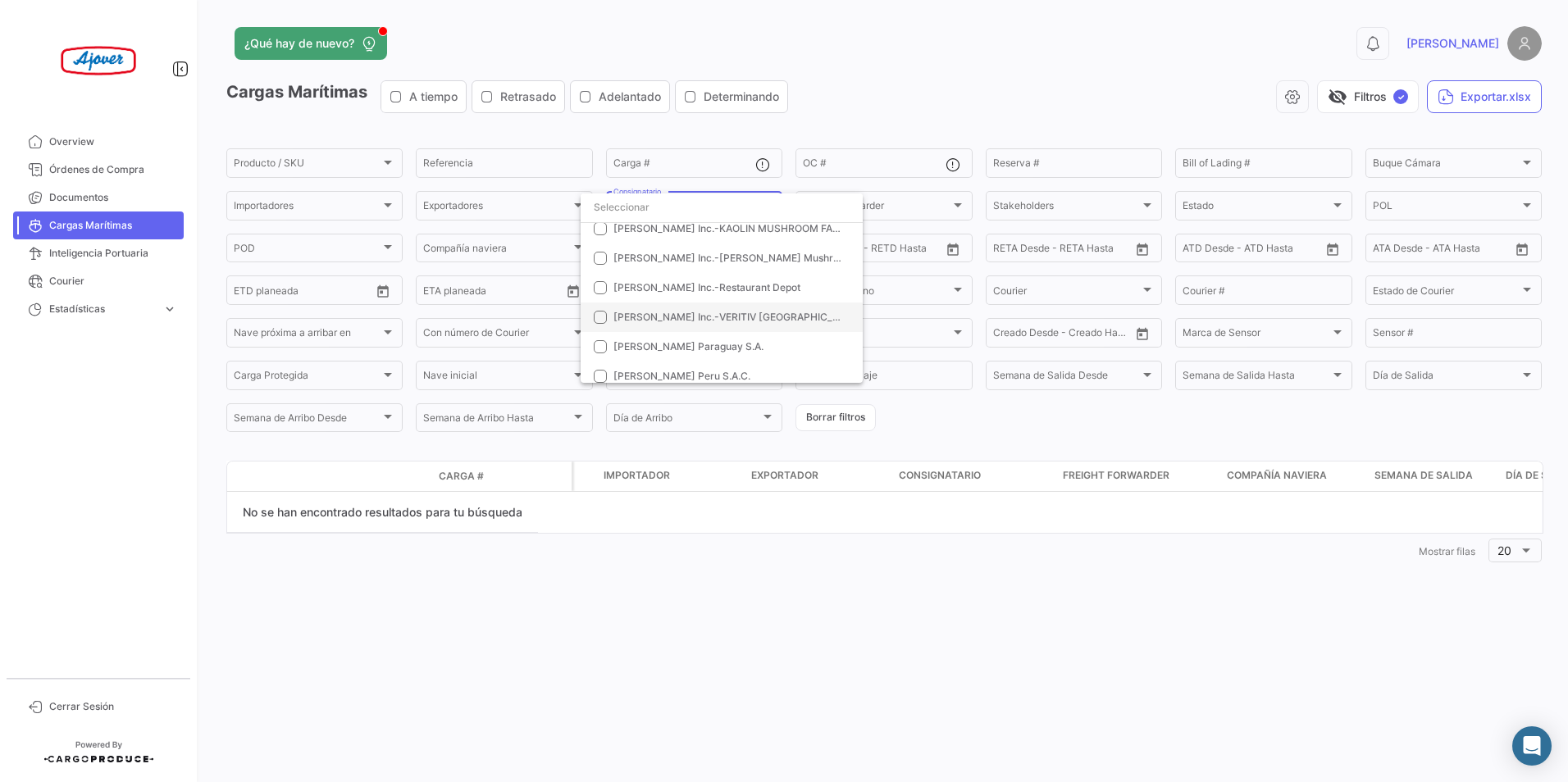 click on "[PERSON_NAME] Inc.-VERITIV [GEOGRAPHIC_DATA]" at bounding box center (737, 316) 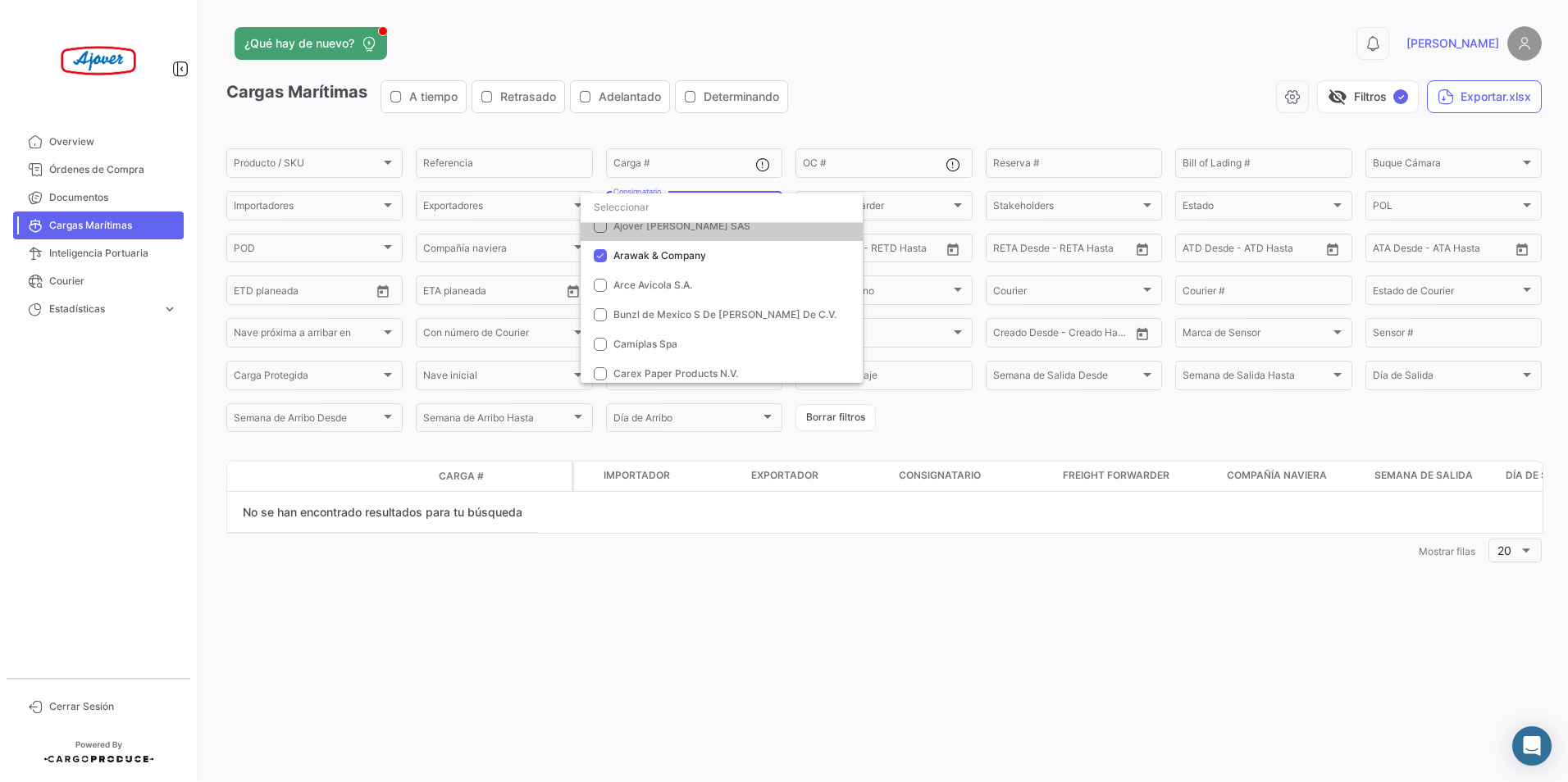scroll, scrollTop: 0, scrollLeft: 0, axis: both 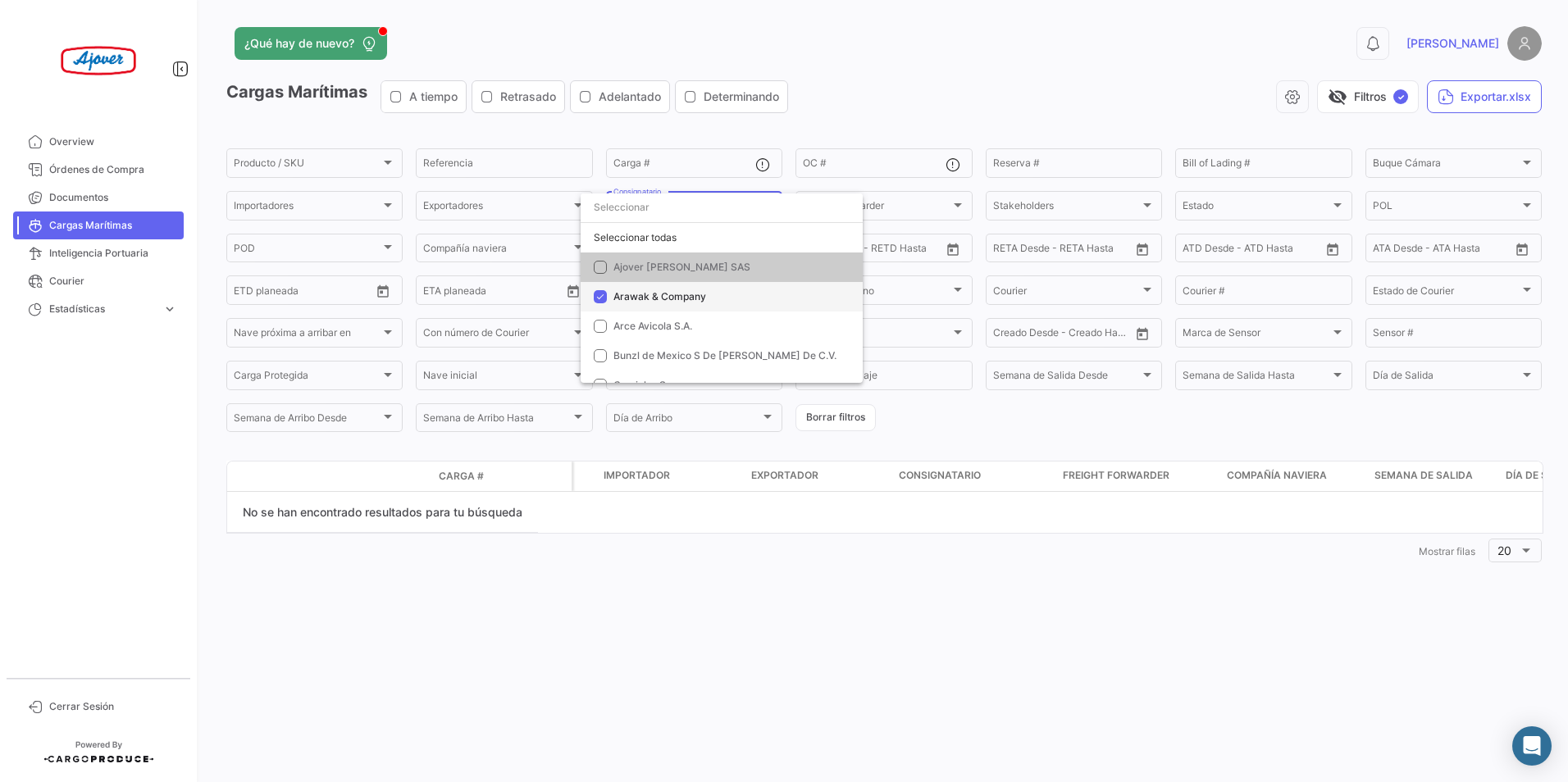 click on "Arawak & Company" at bounding box center (659, 296) 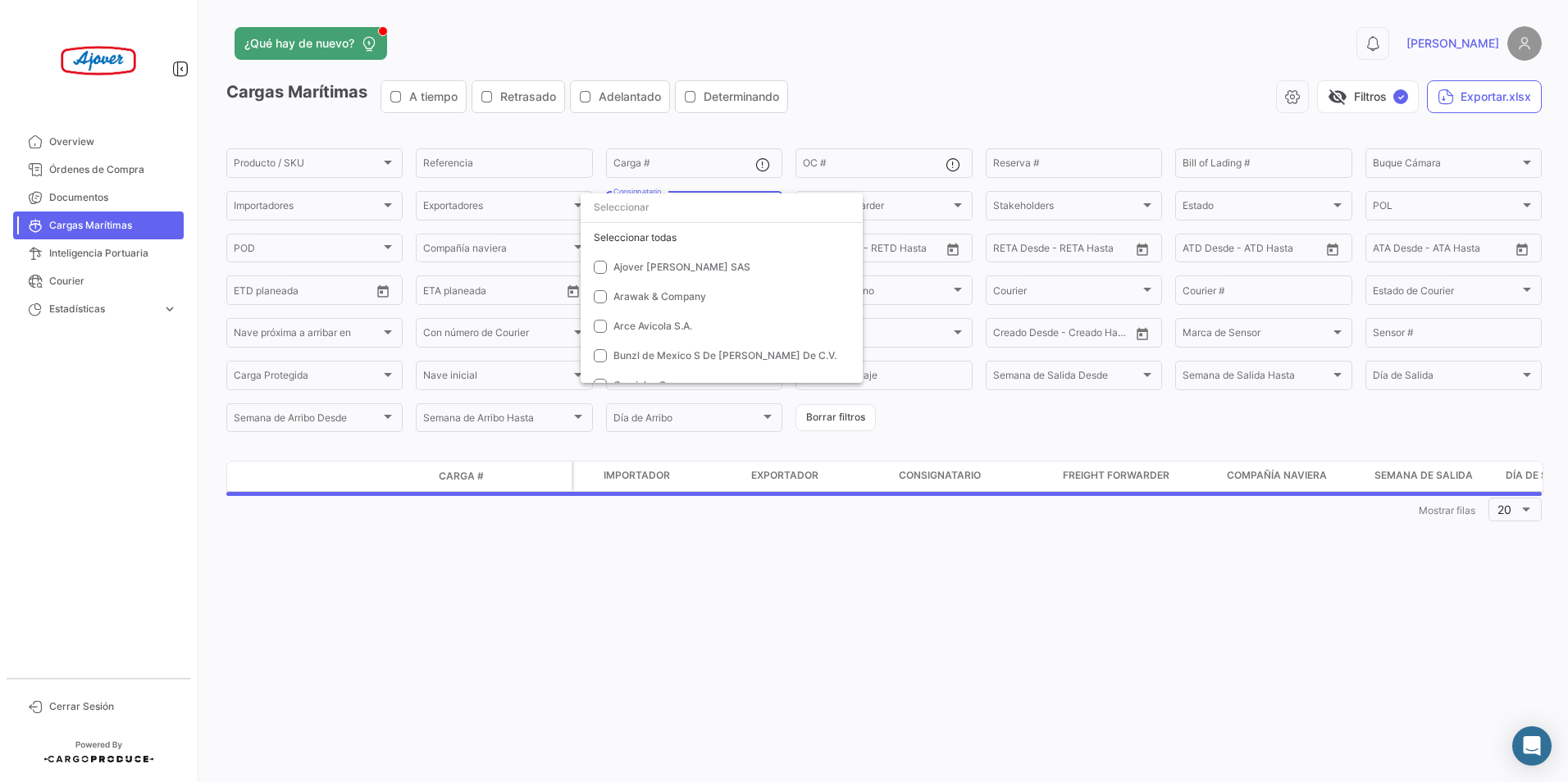 click at bounding box center (784, 391) 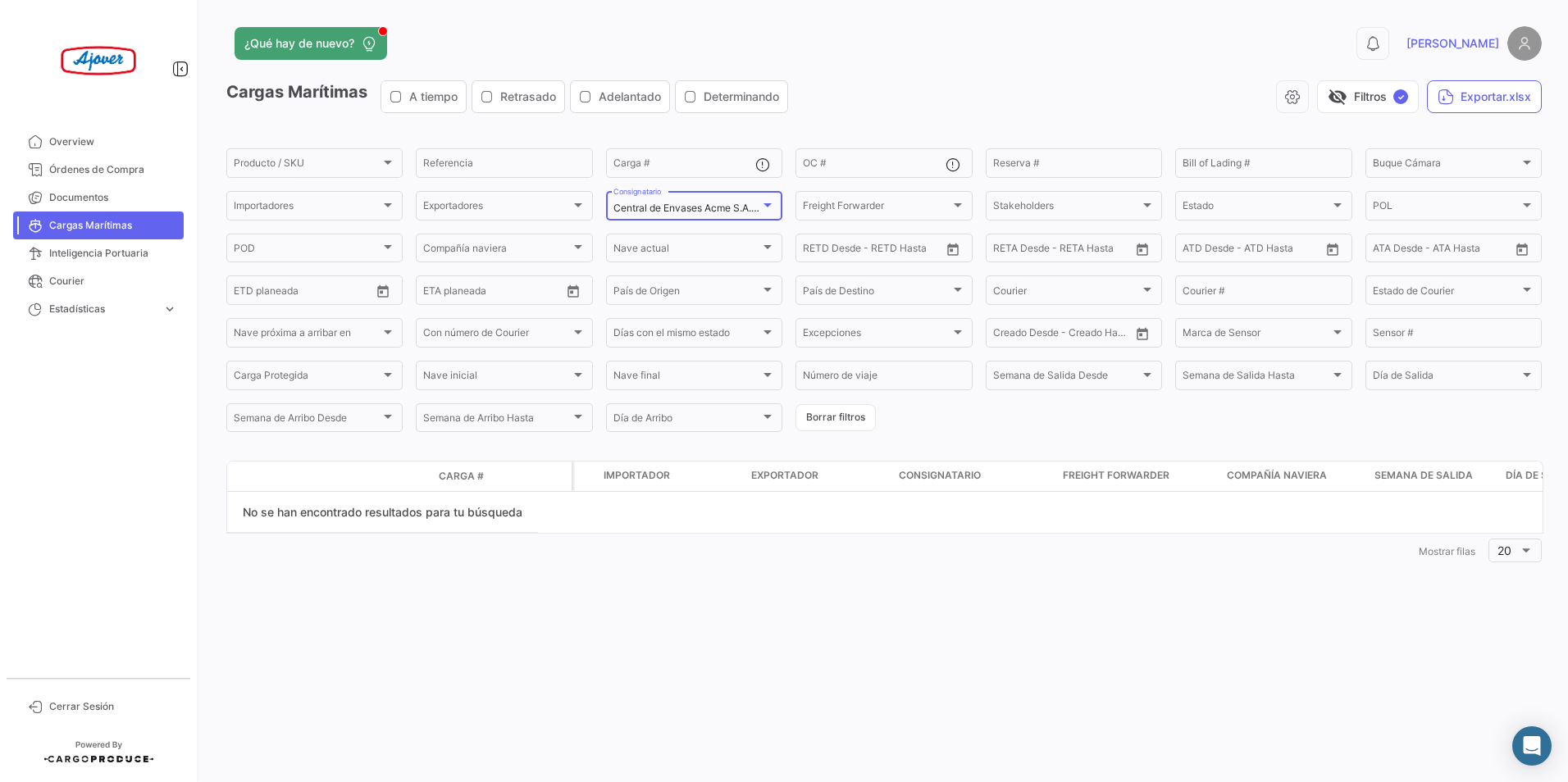 click on "Central de Envases Acme S.A., [PERSON_NAME] Inc.-VERITIV MIAMI" at bounding box center [770, 207] 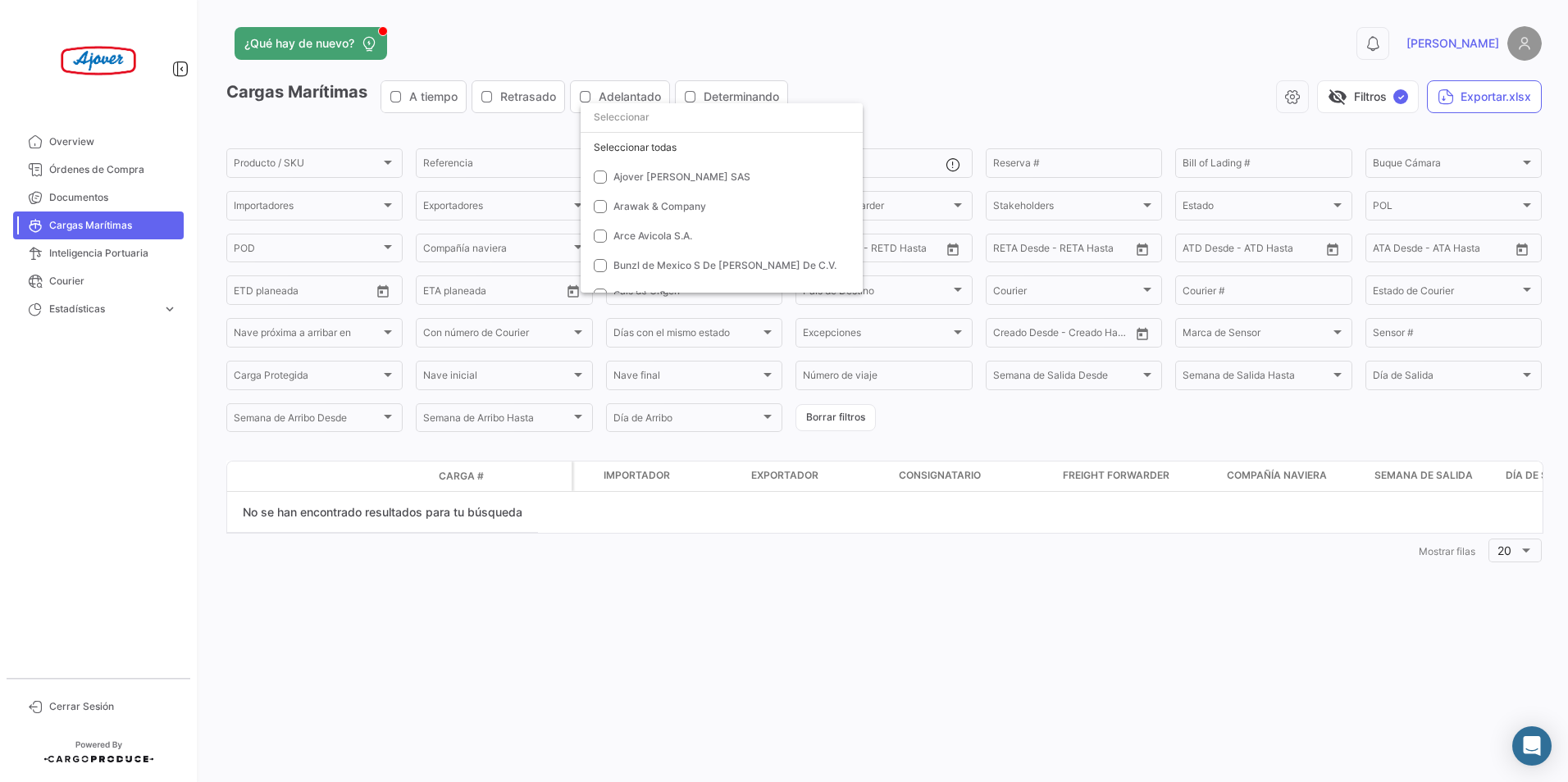 scroll, scrollTop: 224, scrollLeft: 0, axis: vertical 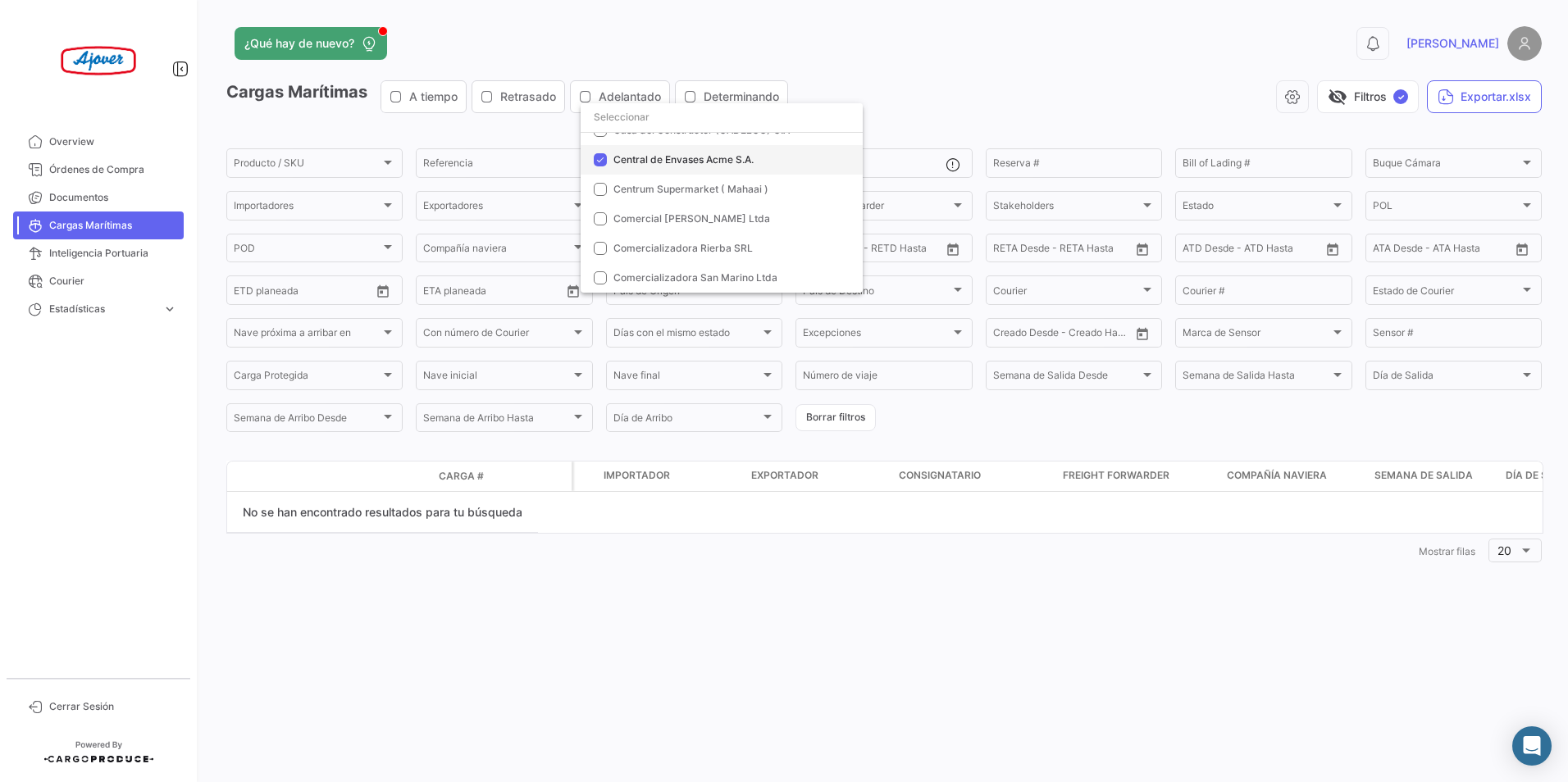 click at bounding box center [600, 160] 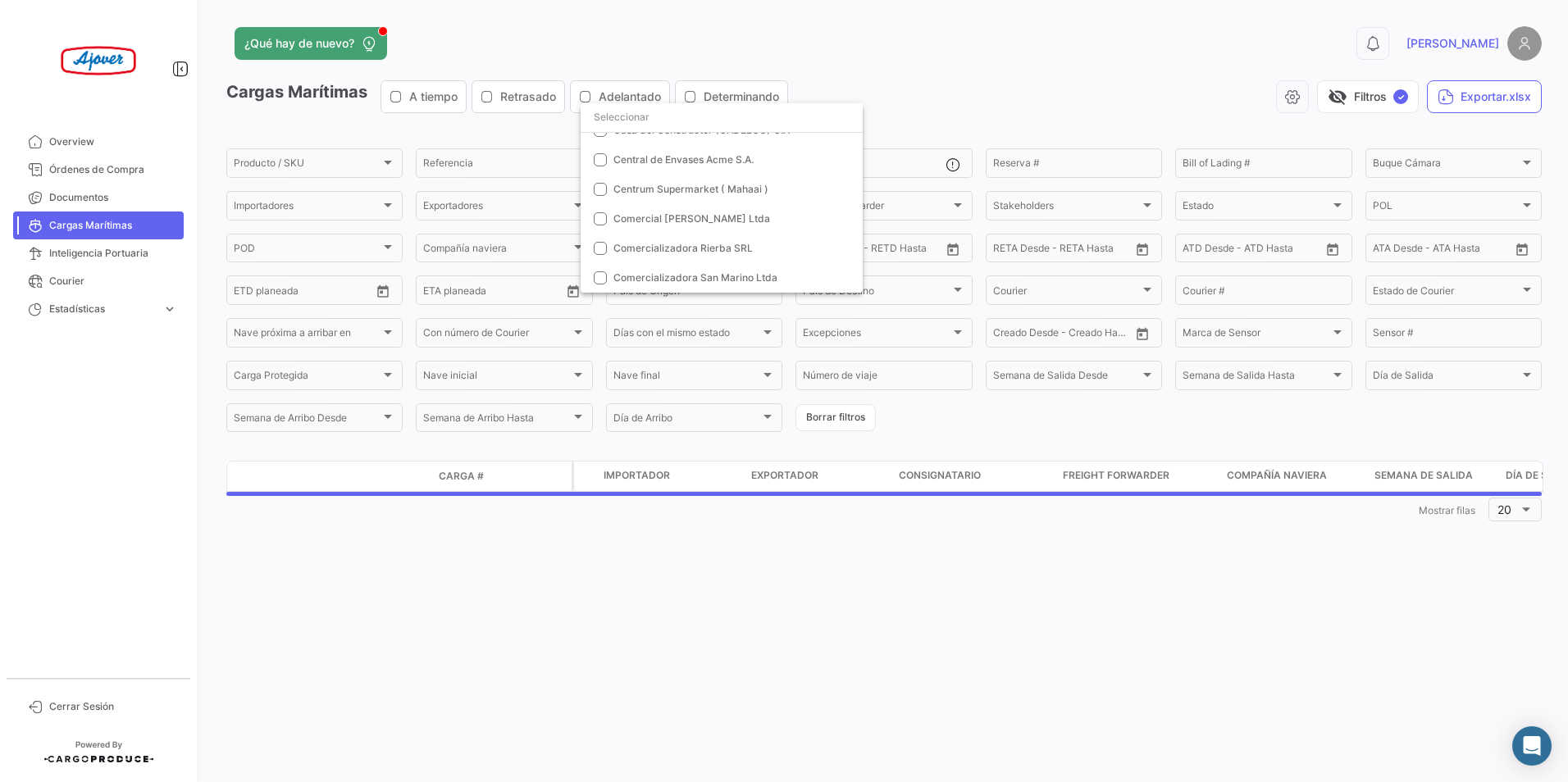 click at bounding box center (784, 391) 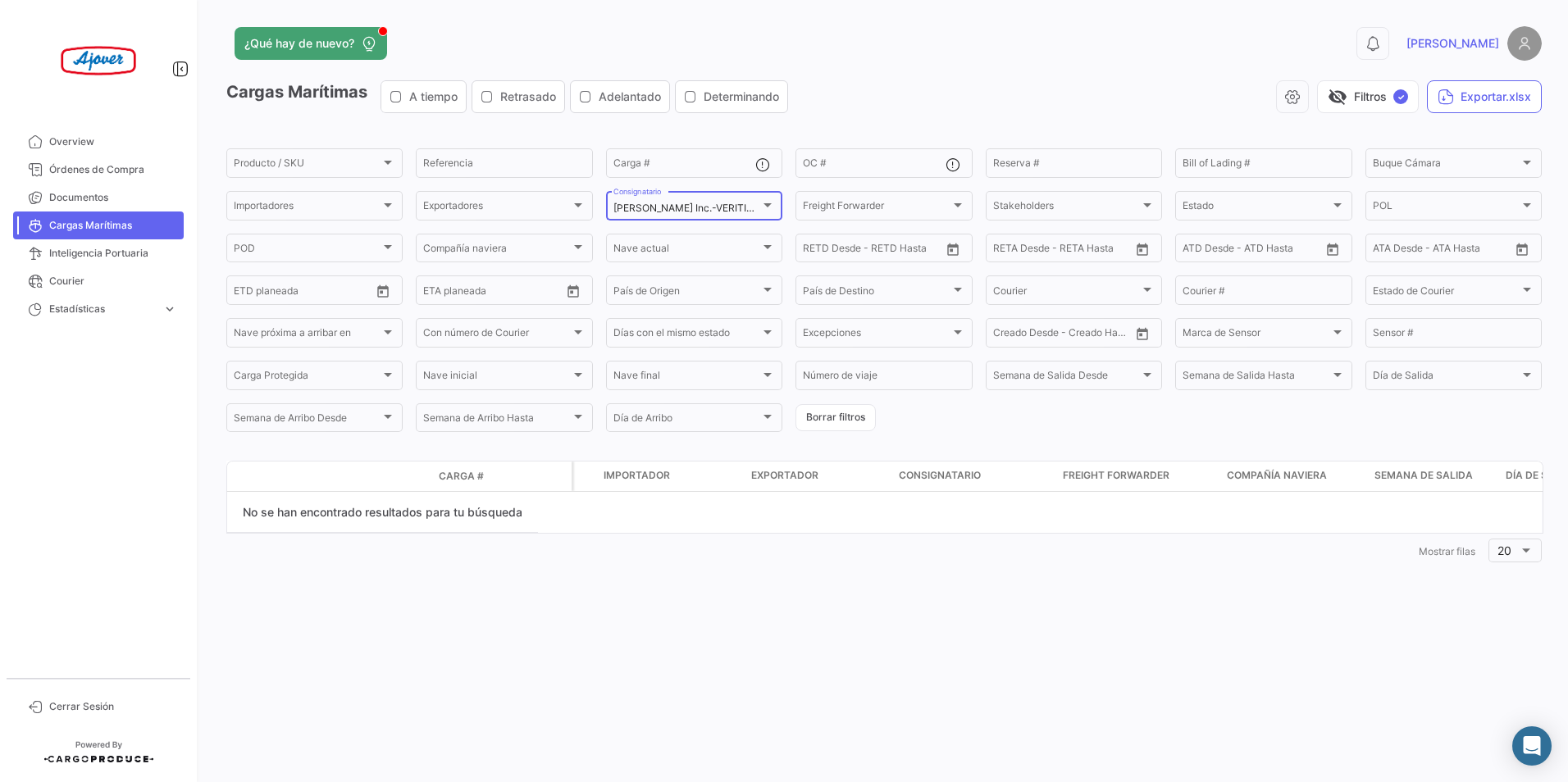 click on "[PERSON_NAME] Inc.-VERITIV [GEOGRAPHIC_DATA]" at bounding box center [686, 208] 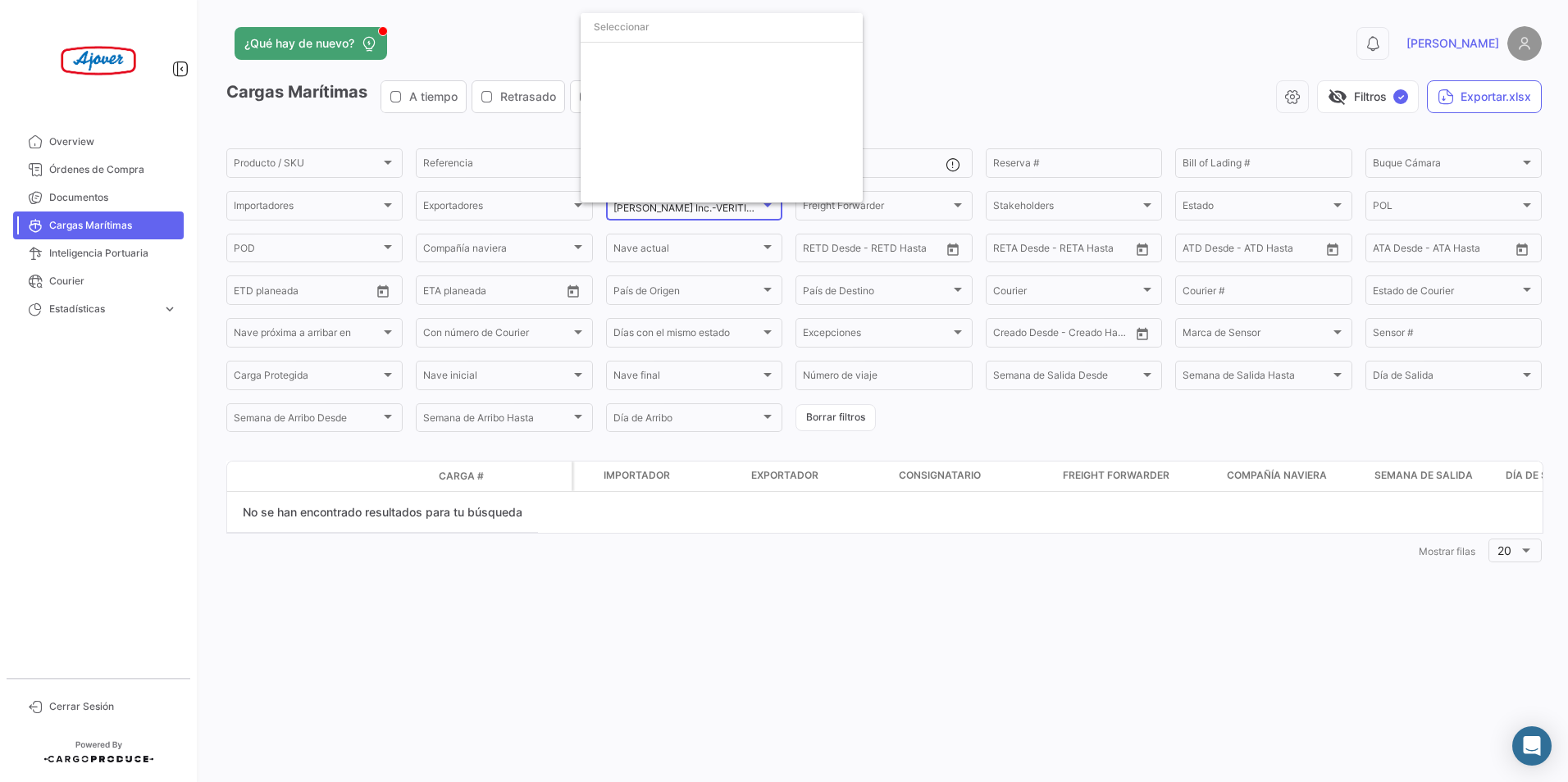 scroll, scrollTop: 991, scrollLeft: 0, axis: vertical 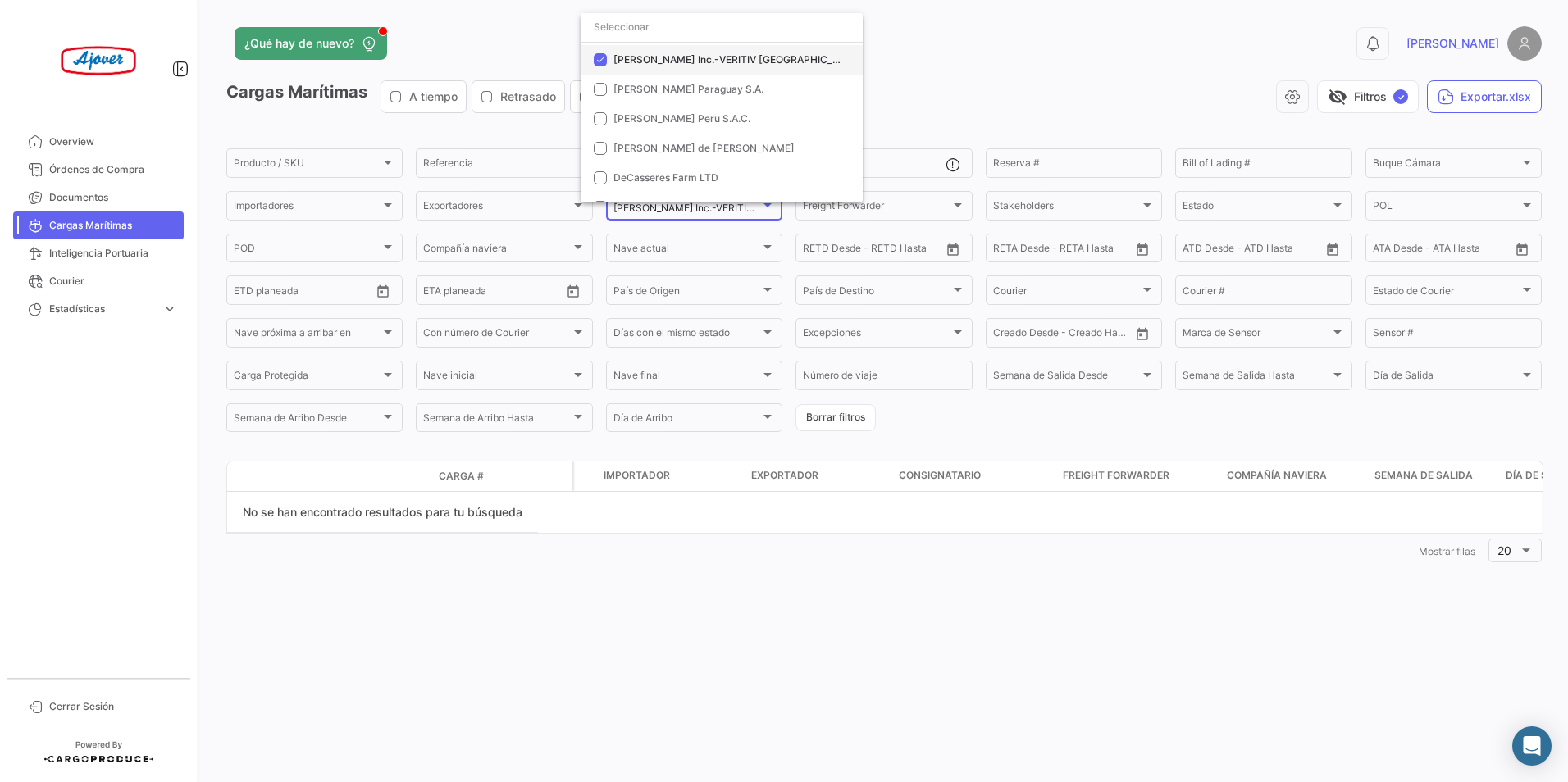 click on "[PERSON_NAME] Inc.-VERITIV [GEOGRAPHIC_DATA]" at bounding box center (737, 59) 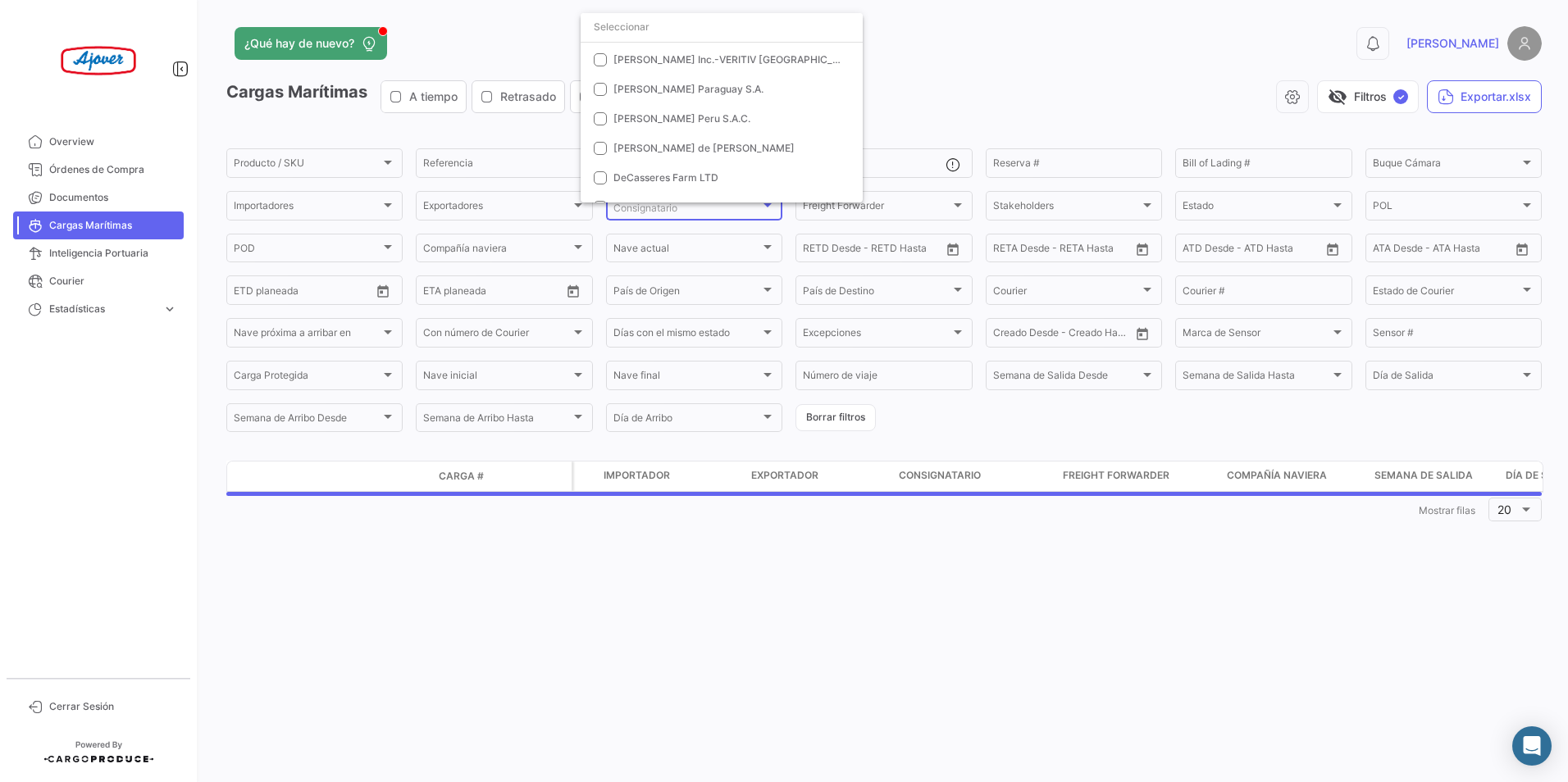 click at bounding box center [784, 391] 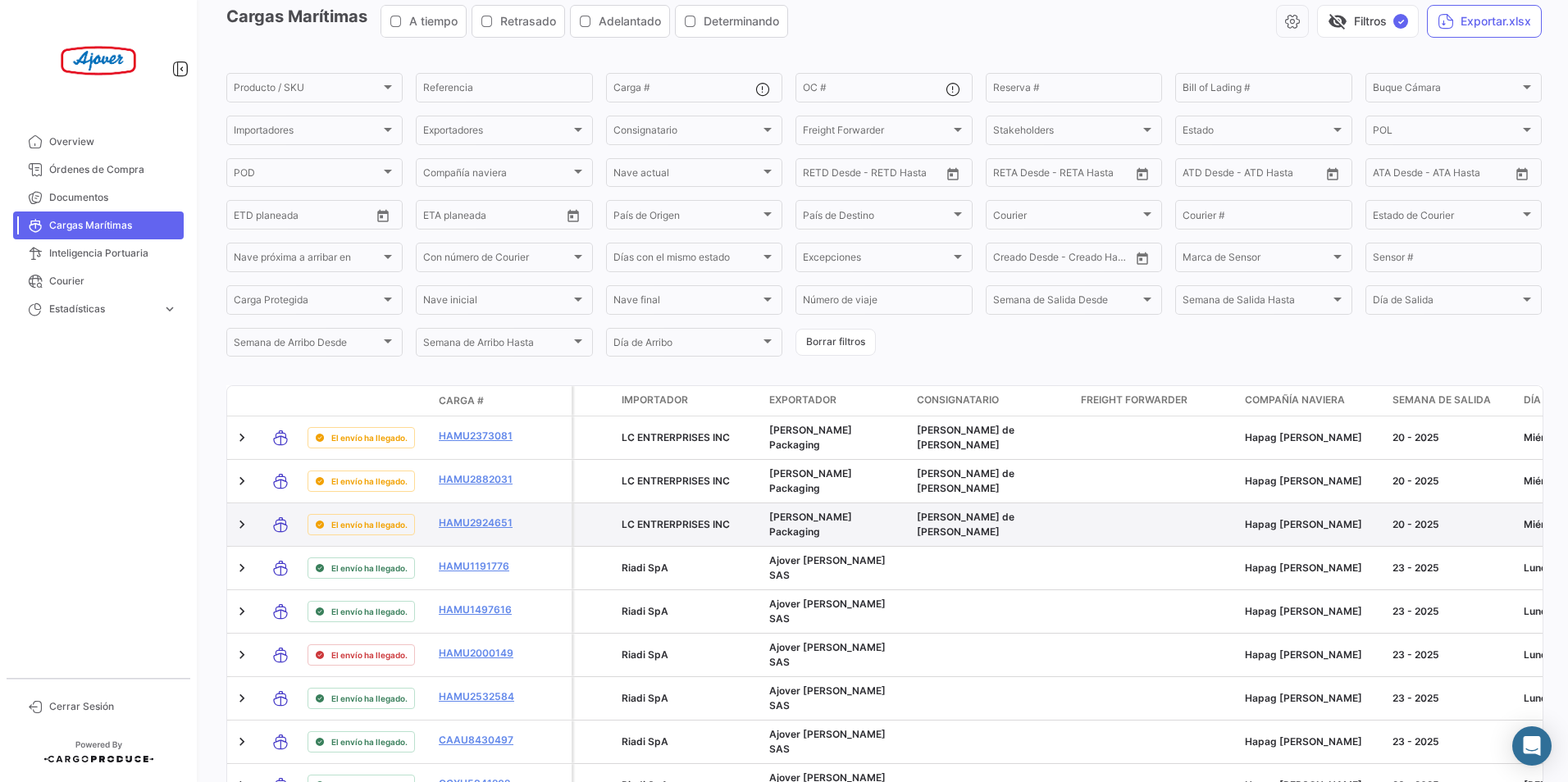 scroll, scrollTop: 0, scrollLeft: 0, axis: both 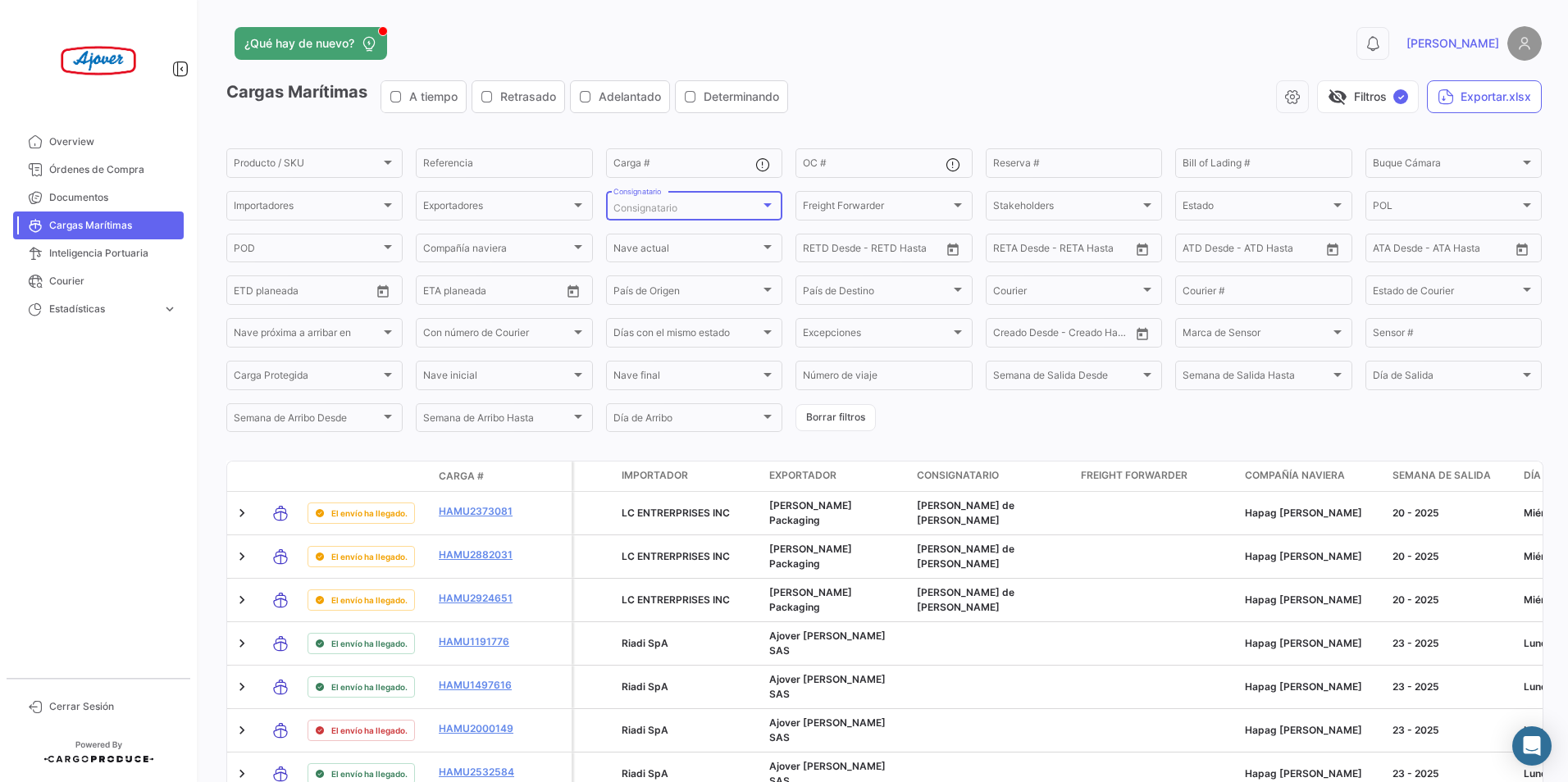 click on "Consignatario" at bounding box center (686, 208) 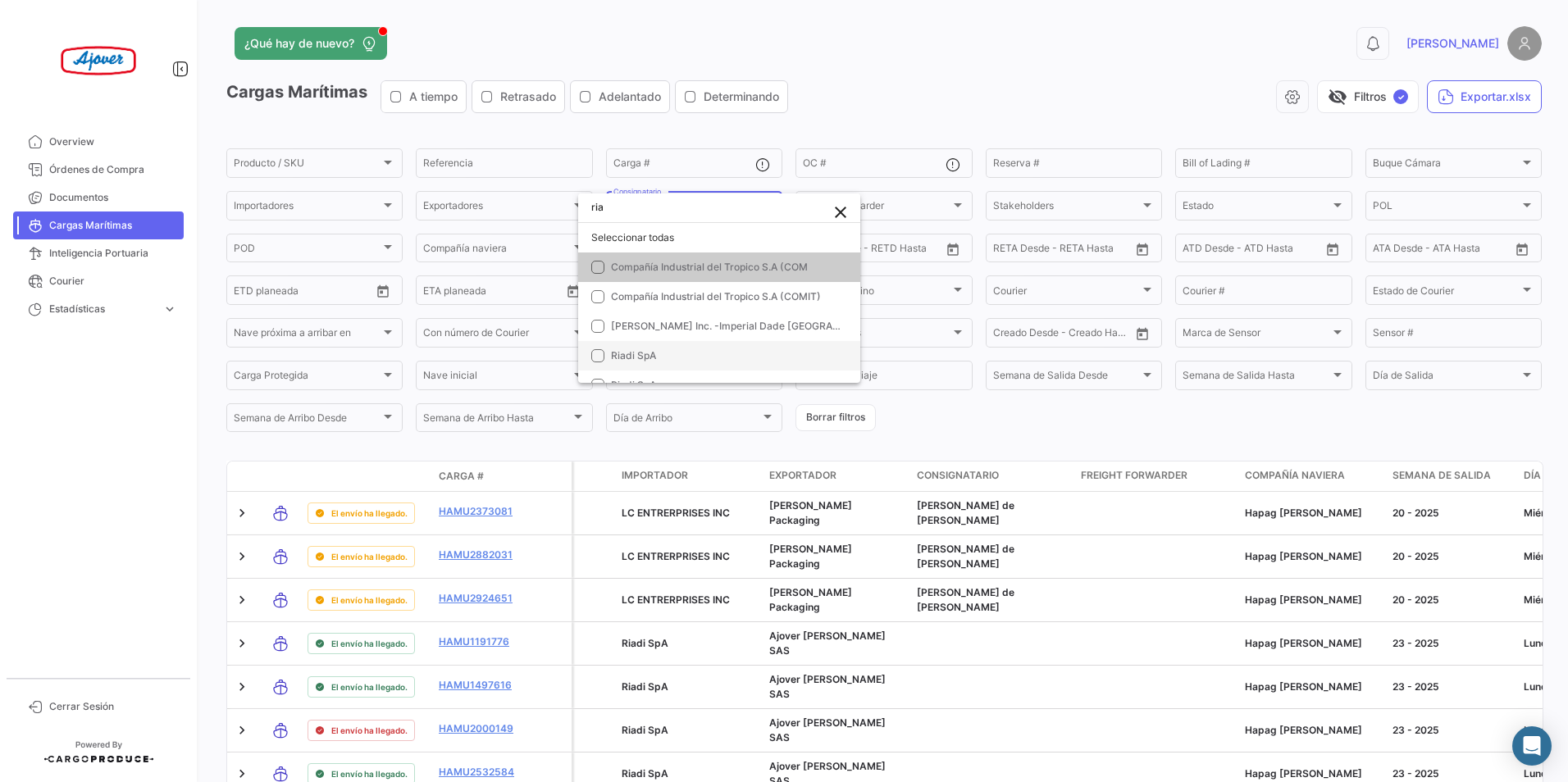 type on "ria" 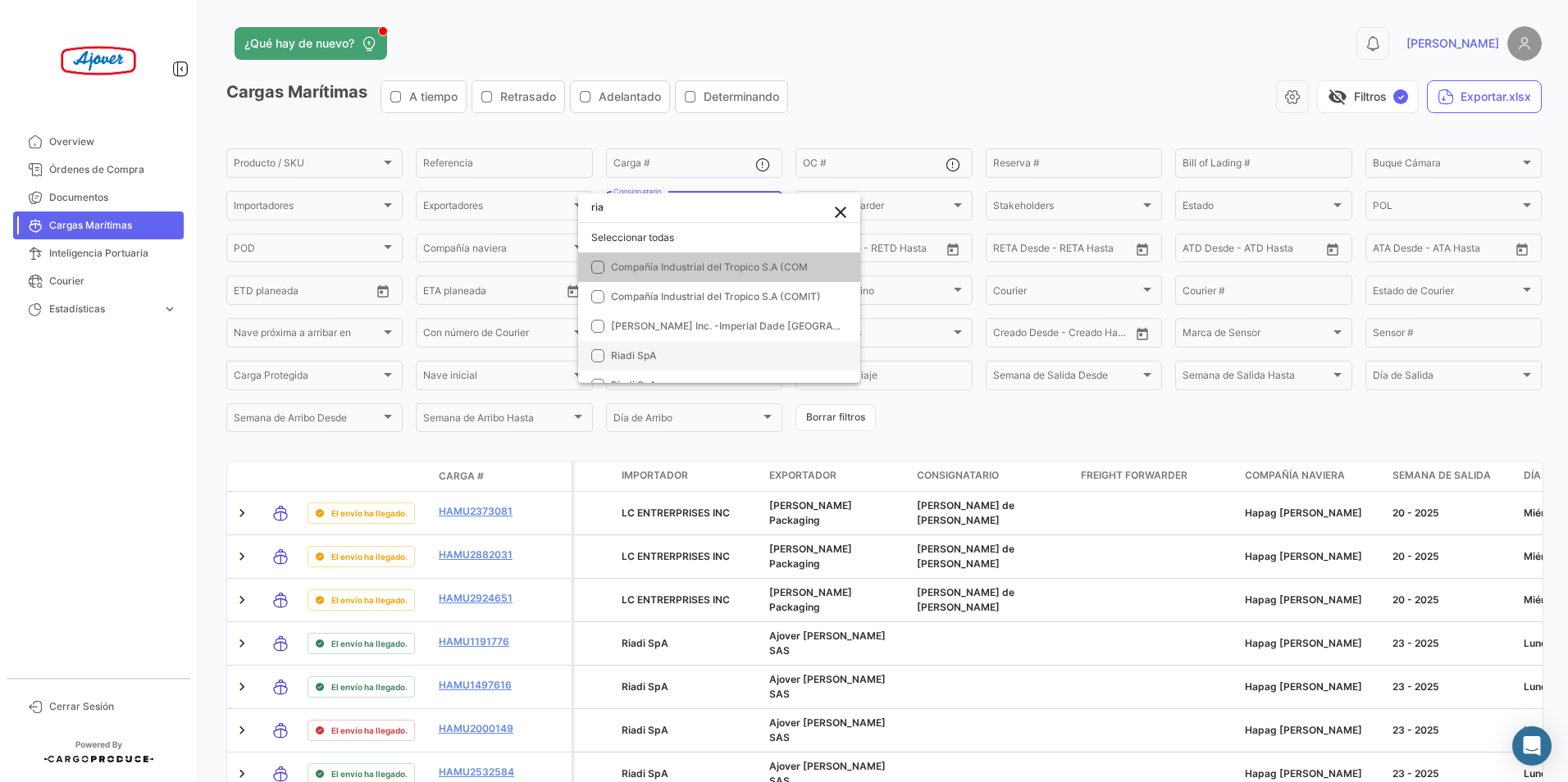click on "Riadi  SpA" at bounding box center [726, 356] 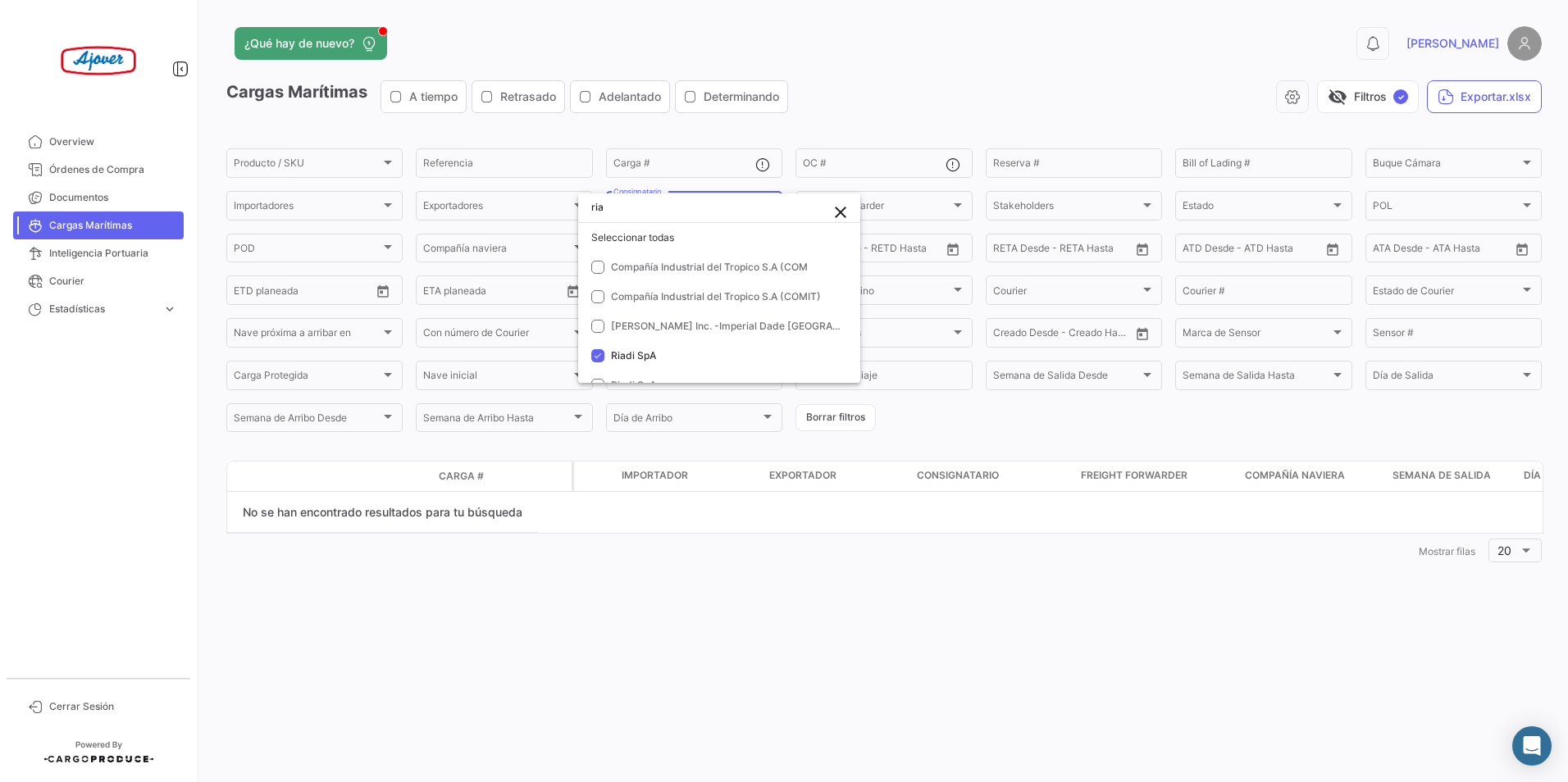 click at bounding box center [784, 391] 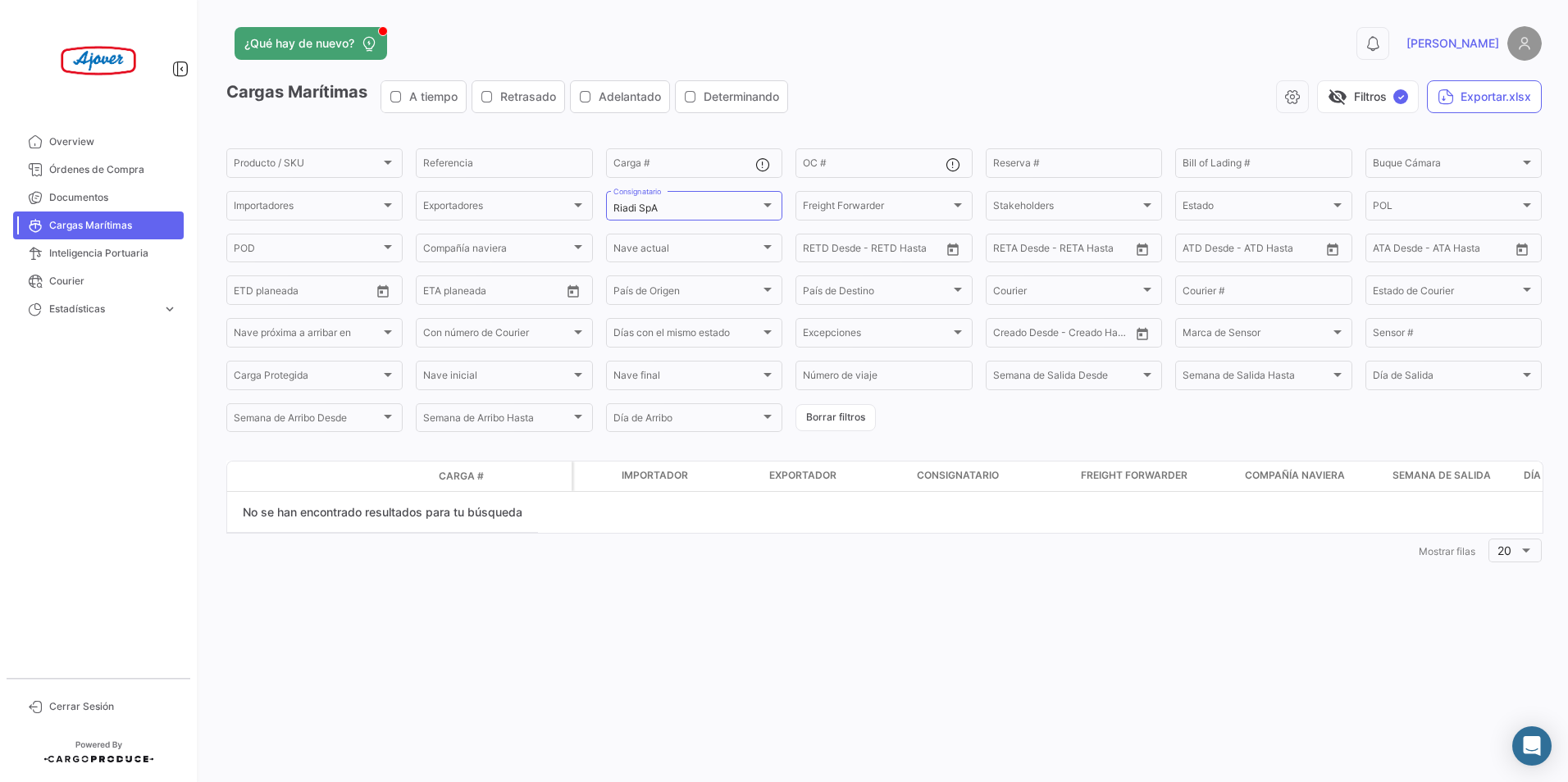 type 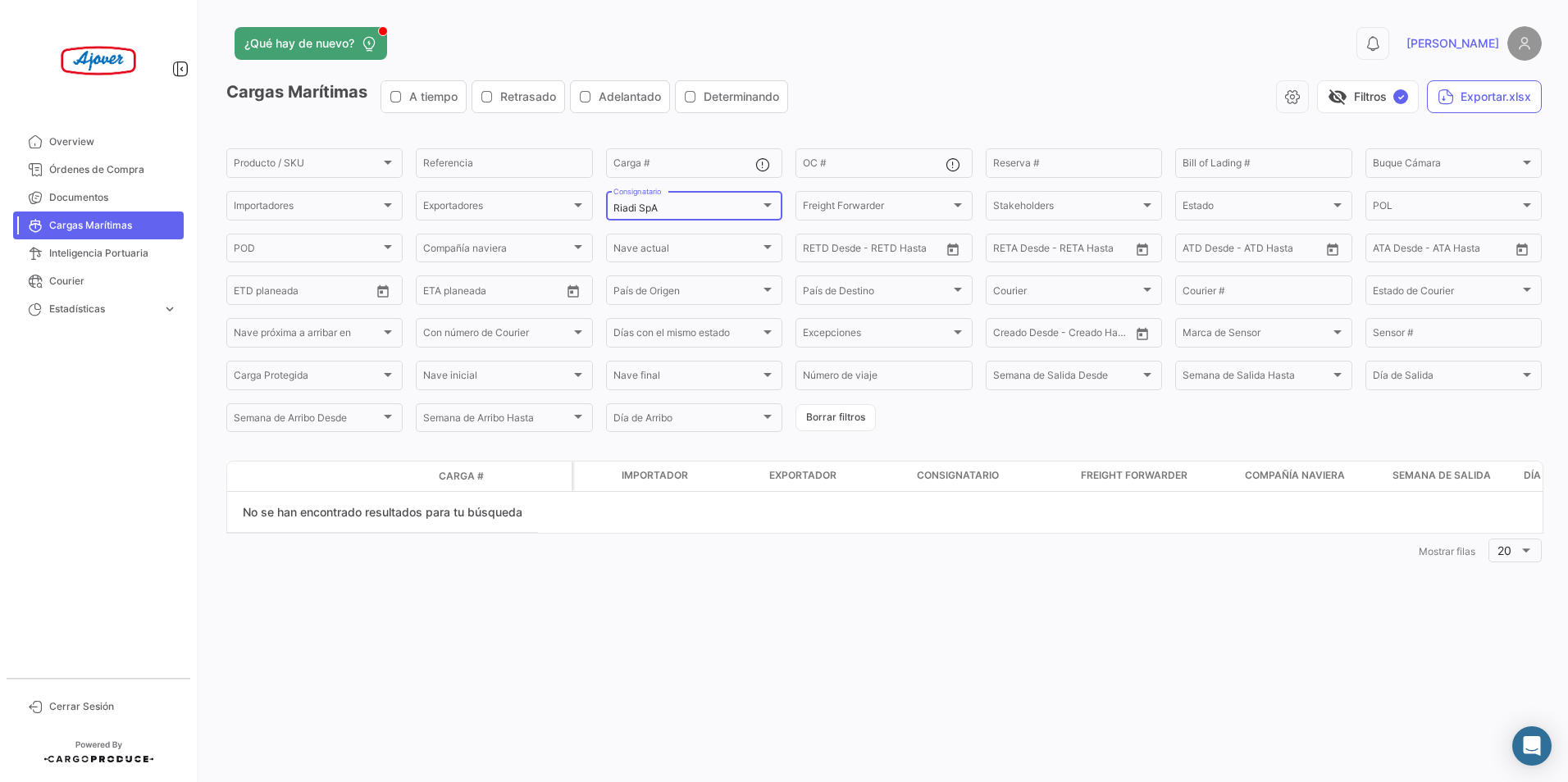 click at bounding box center [768, 205] 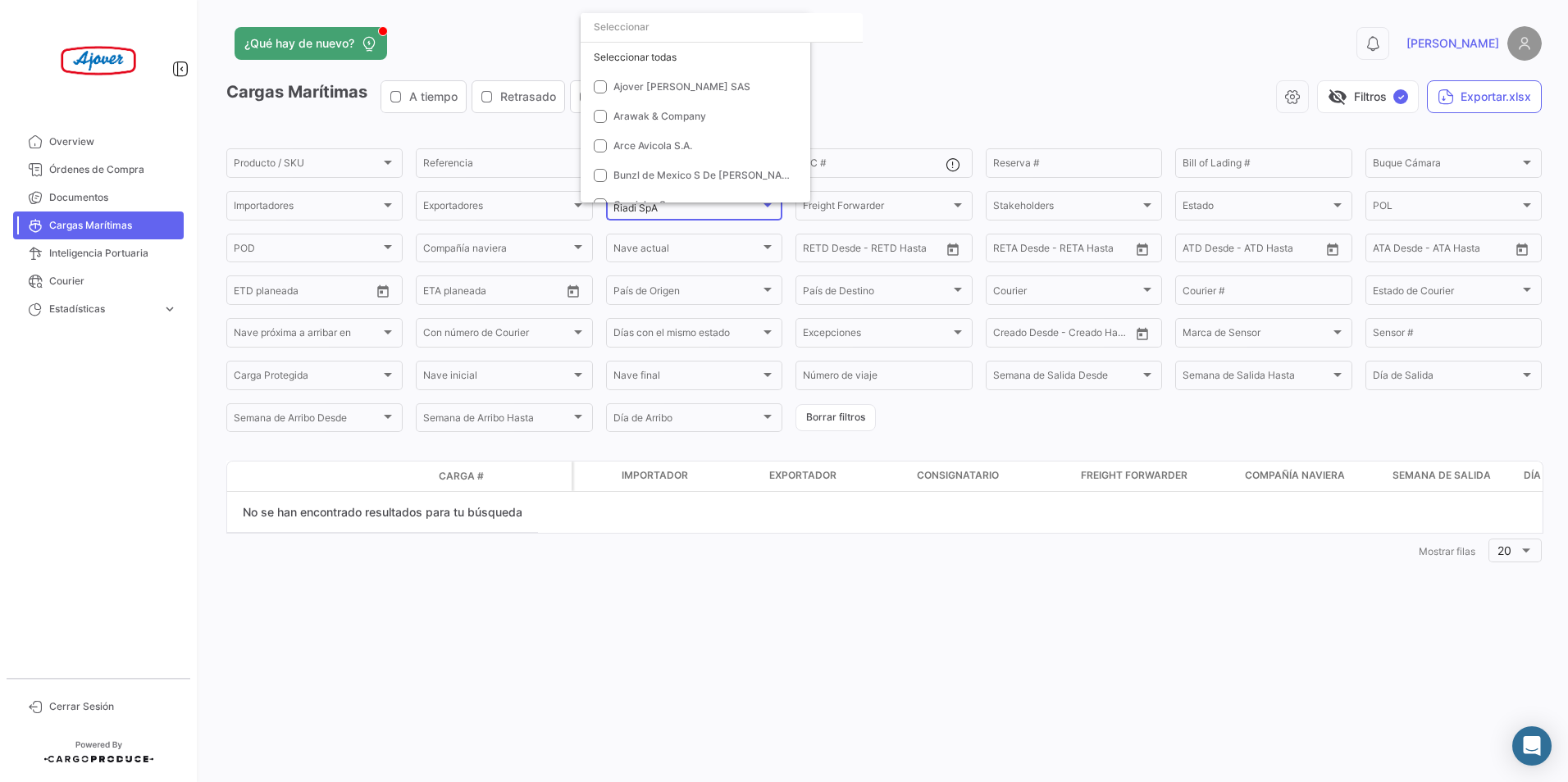 scroll, scrollTop: 2366, scrollLeft: 0, axis: vertical 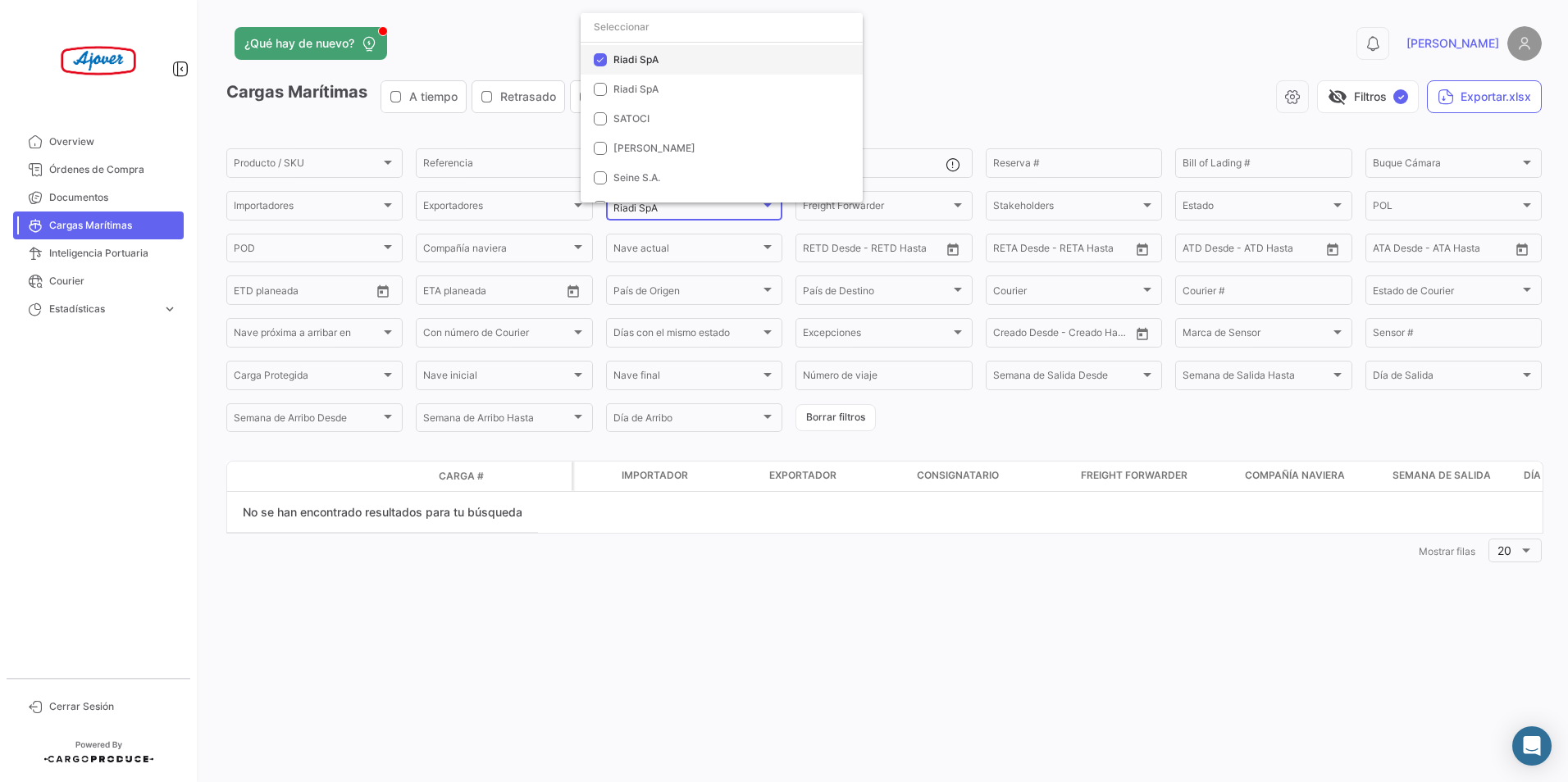 click at bounding box center [600, 60] 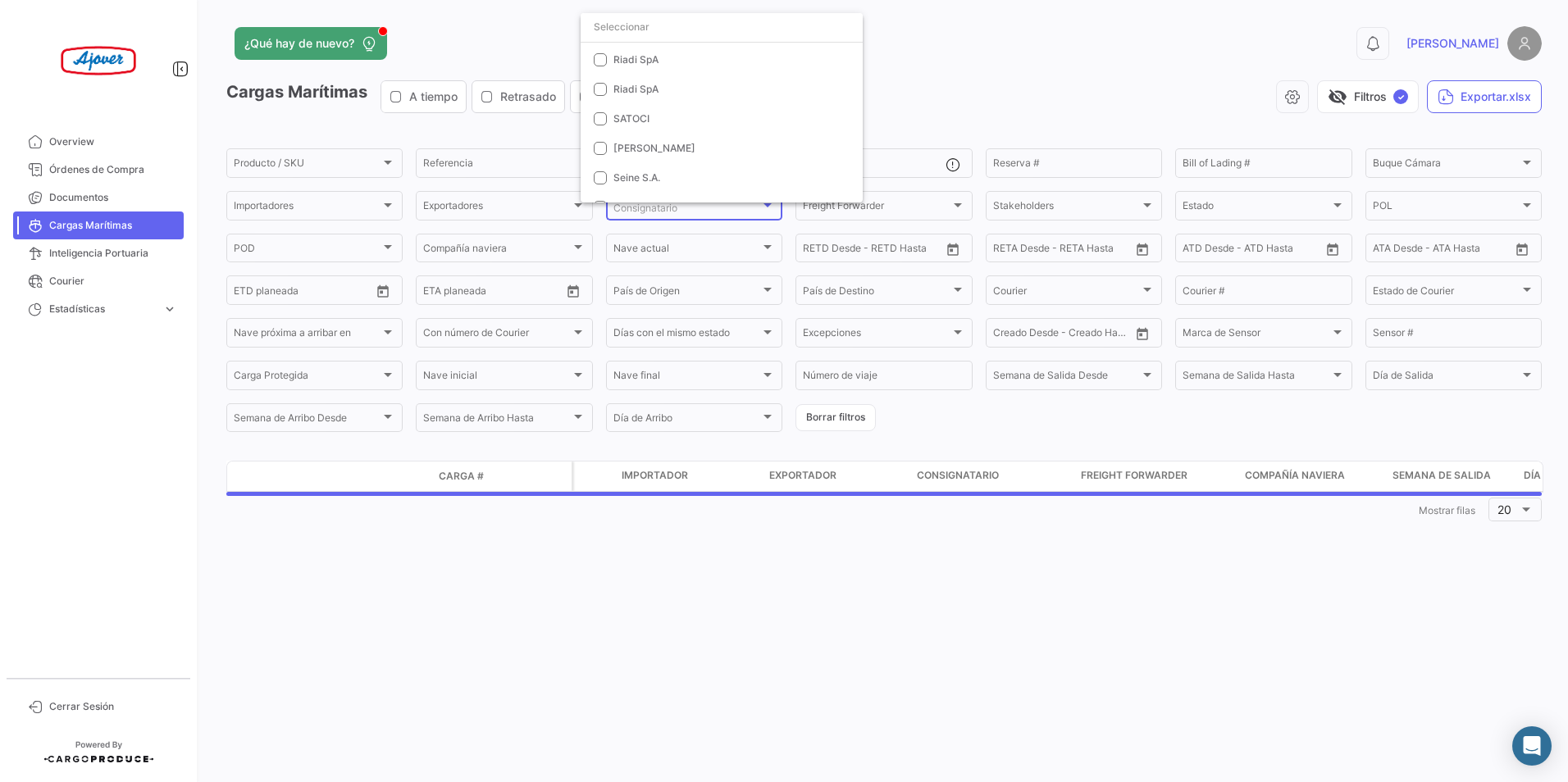 click at bounding box center [784, 391] 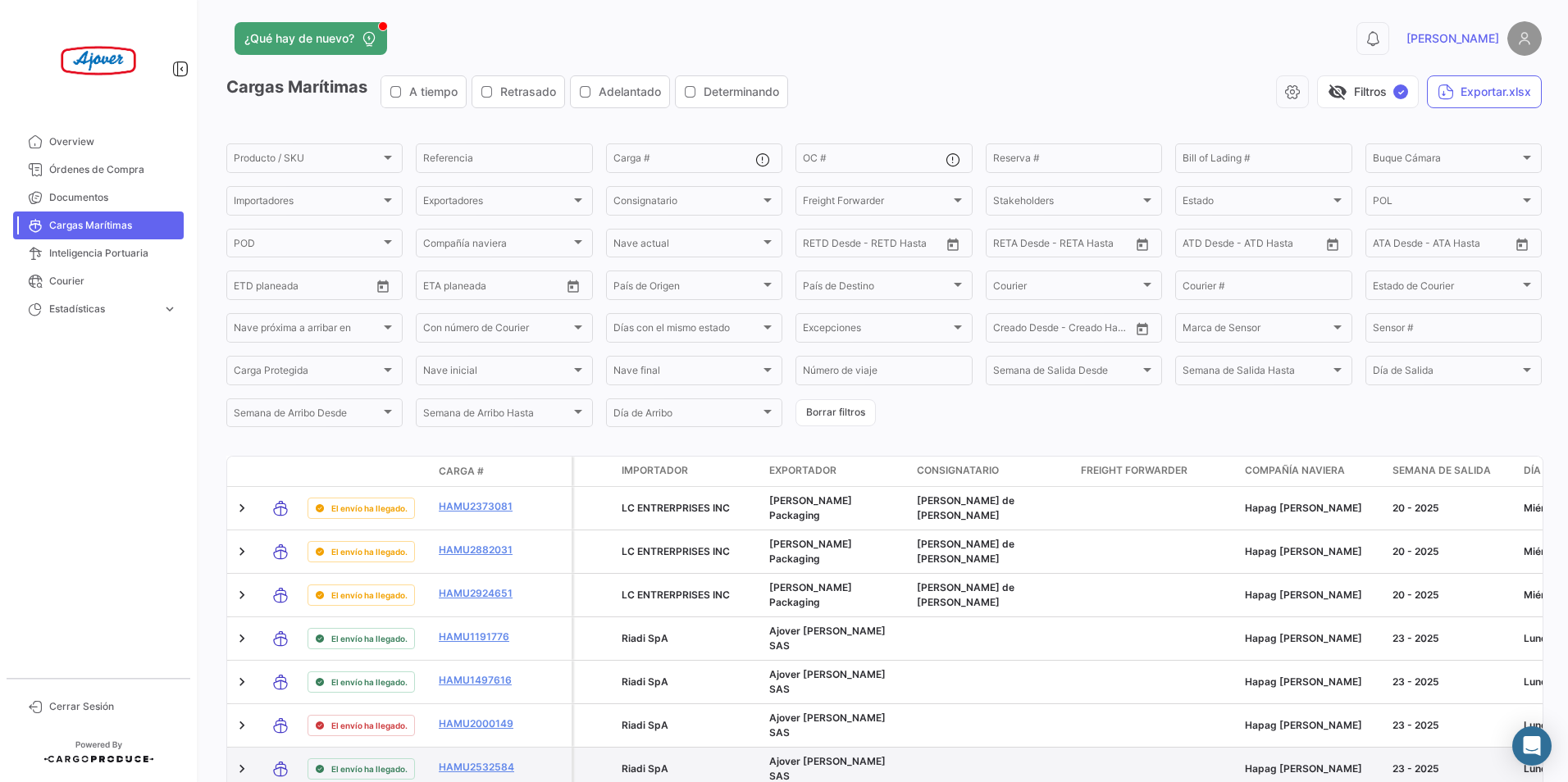 scroll, scrollTop: 0, scrollLeft: 0, axis: both 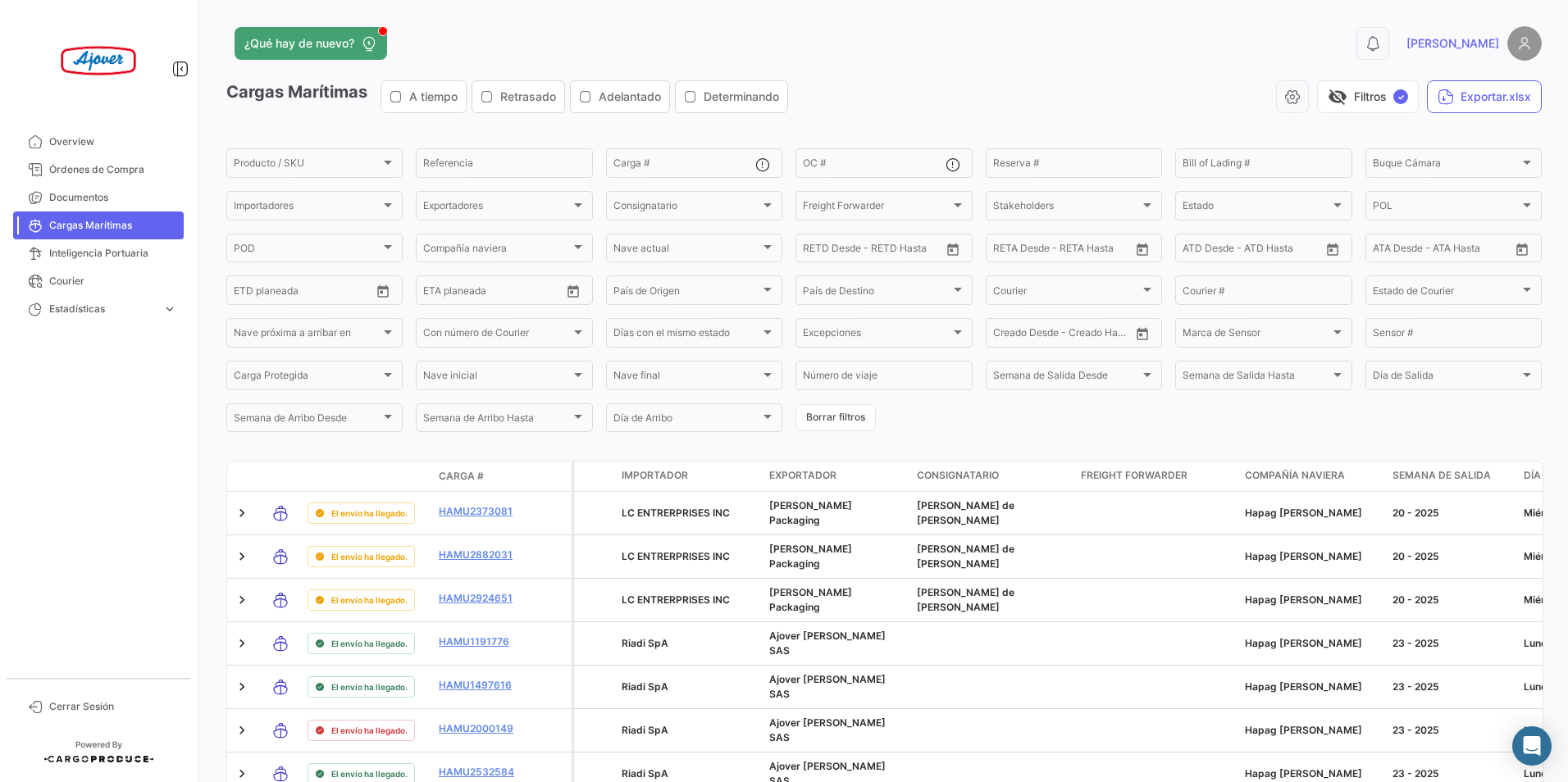click on "Overview   Órdenes de Compra   Documentos   Cargas Marítimas   Inteligencia Portuaria   Courier   Estadísticas   expand_more   Tiempo a destino   Tiempos de entrega   Tiempos de documentación   Tiempo a destino   Tiempos de entrega   Tiempos de documentación" at bounding box center (98, 396) 